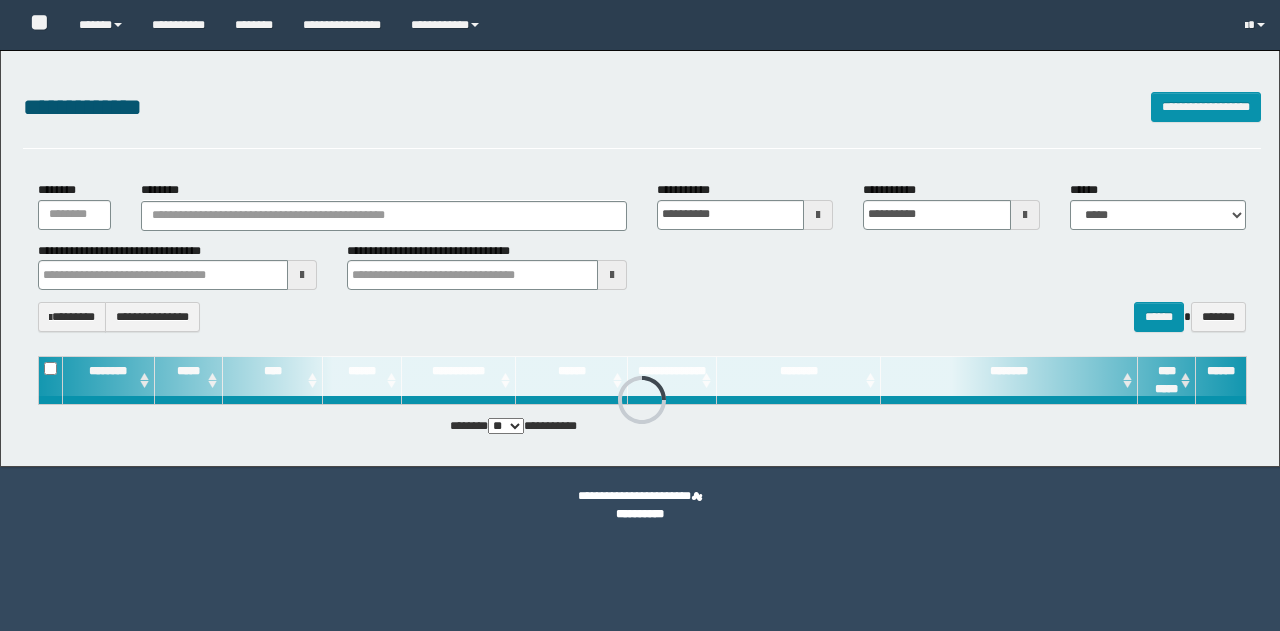 scroll, scrollTop: 0, scrollLeft: 0, axis: both 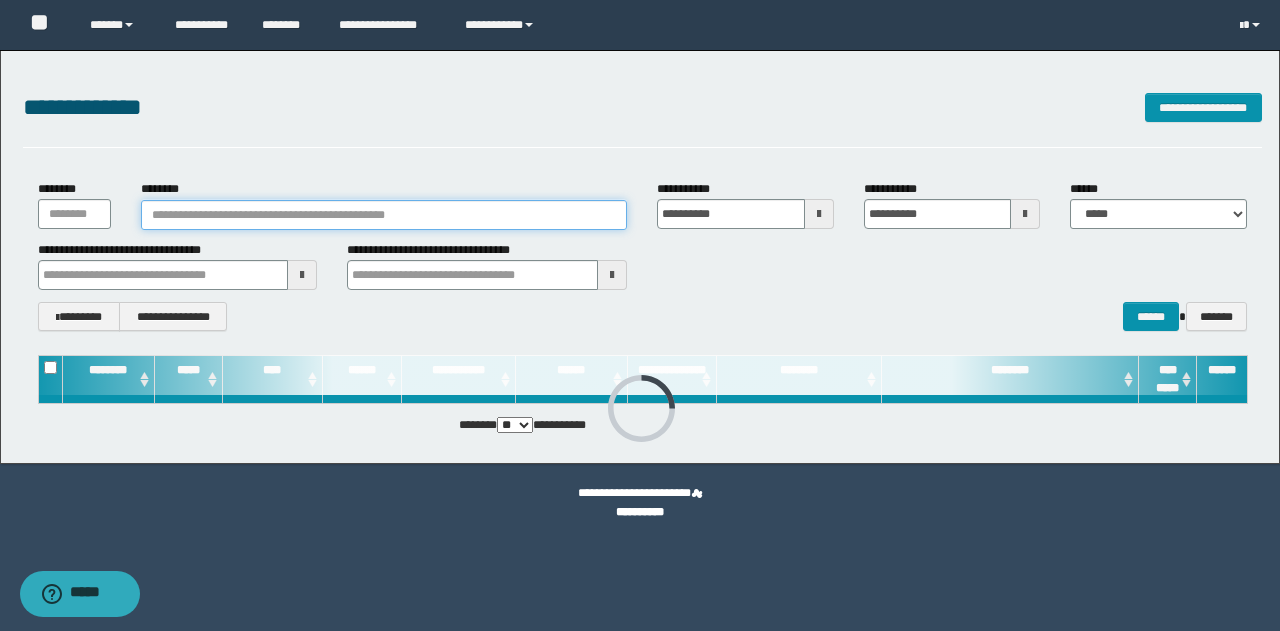 paste on "********" 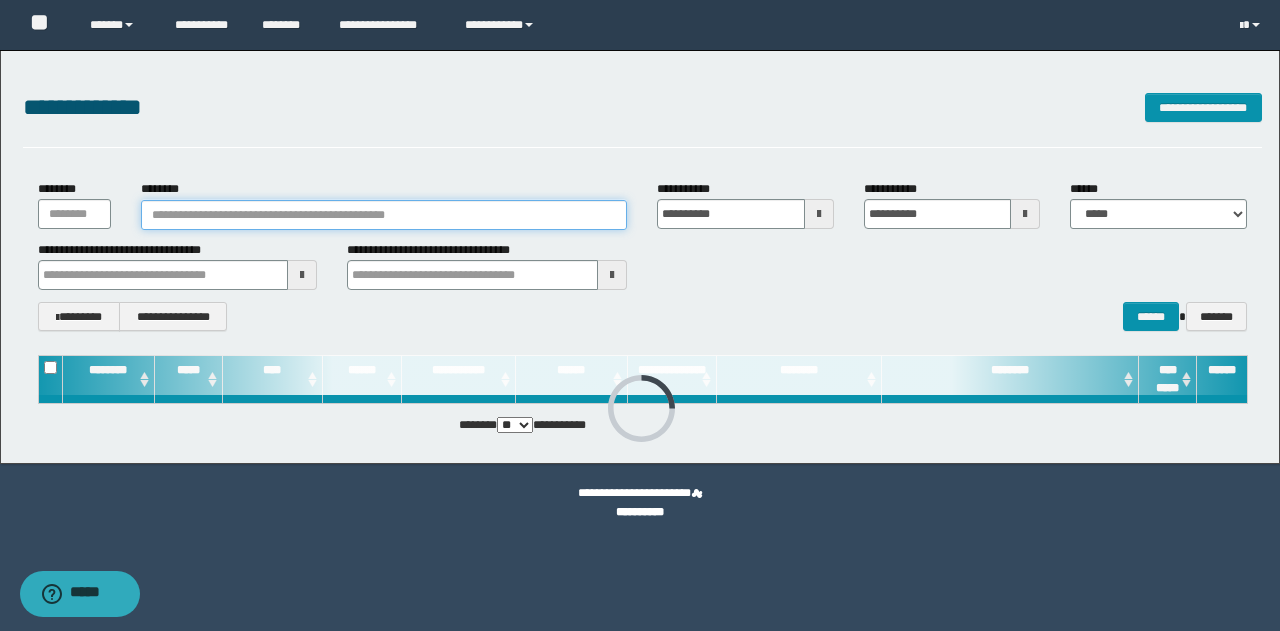 type on "********" 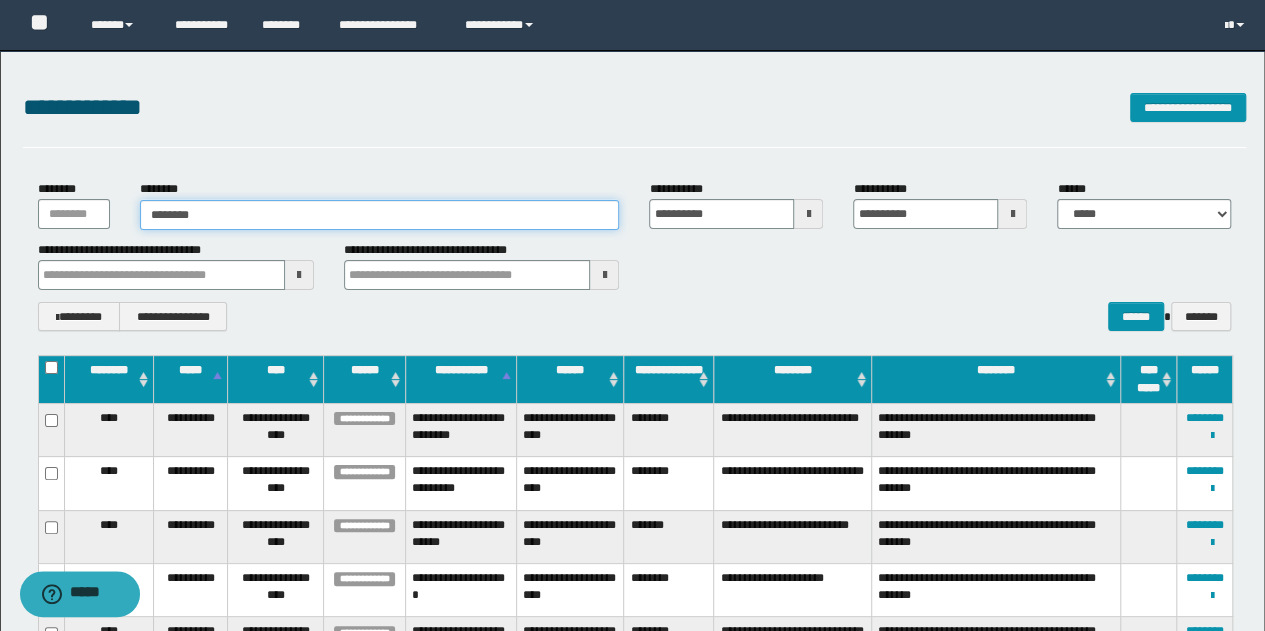 type on "********" 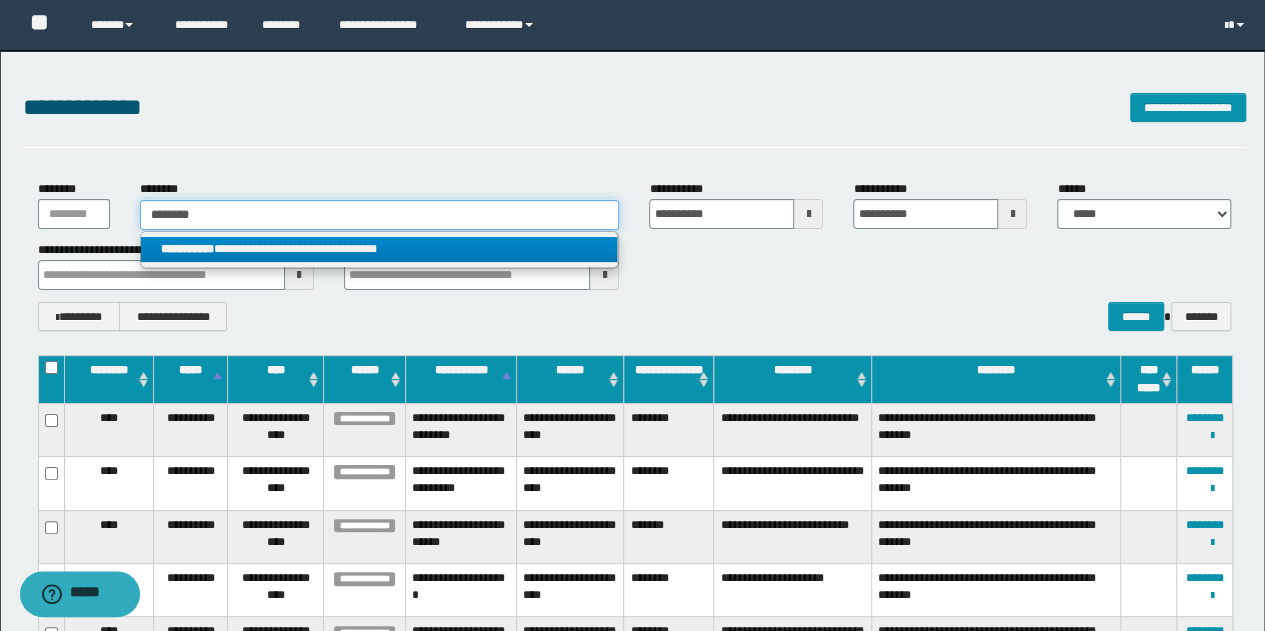 type on "********" 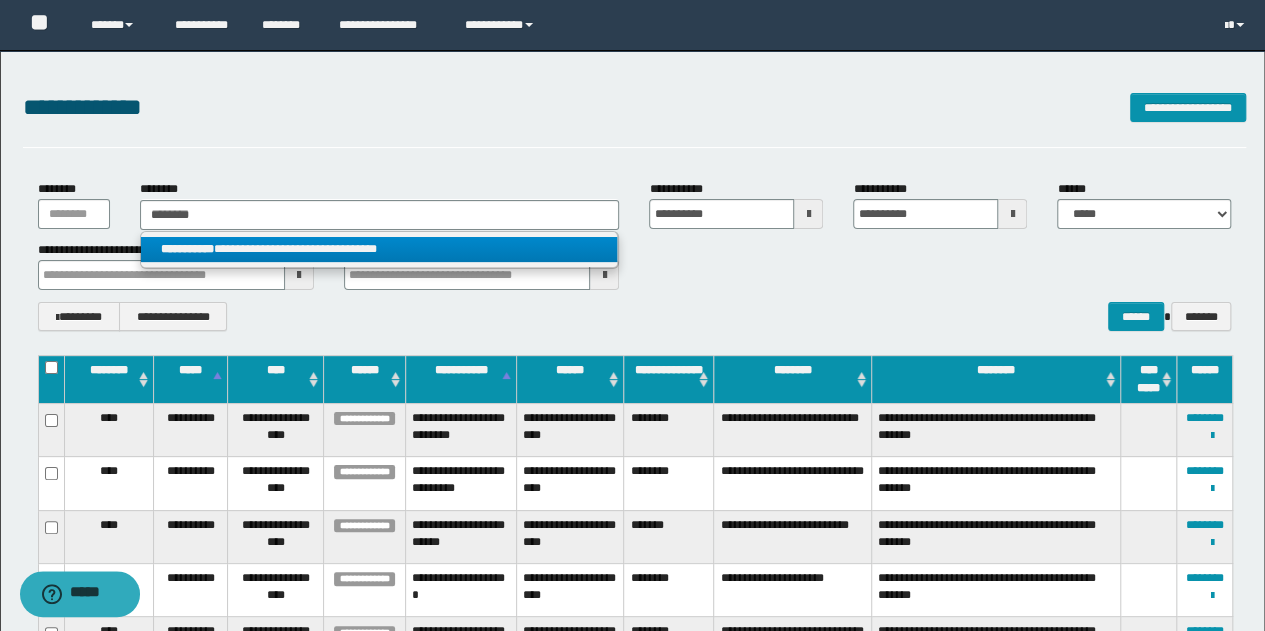 click on "**********" at bounding box center [379, 249] 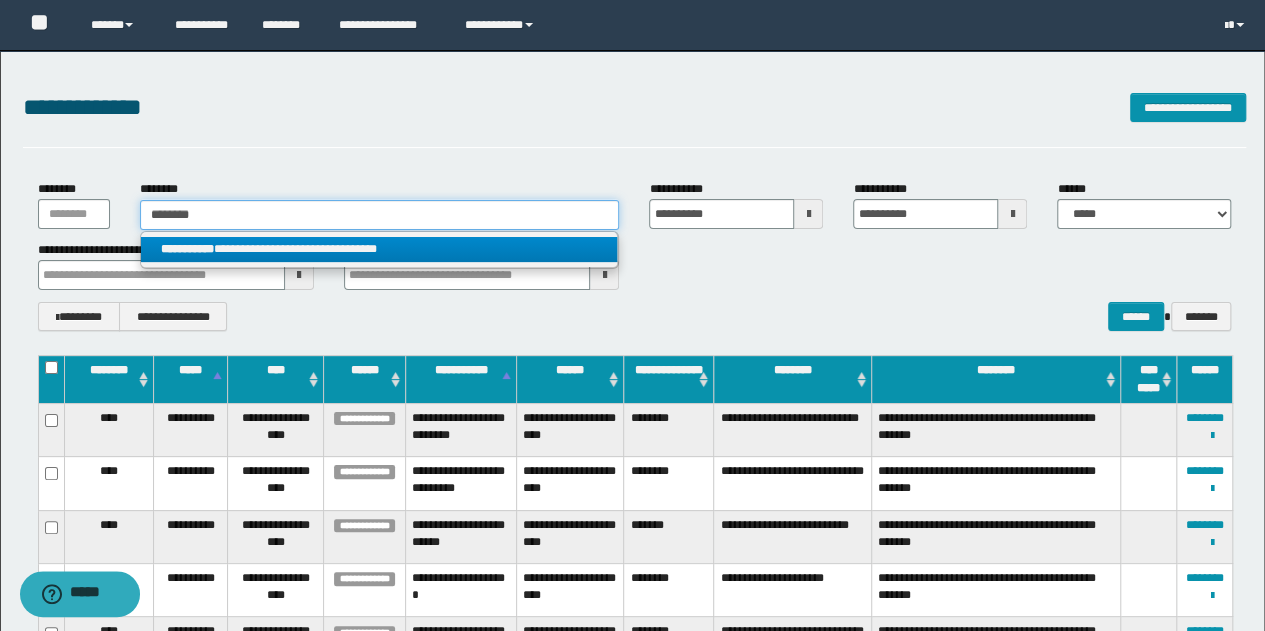 type 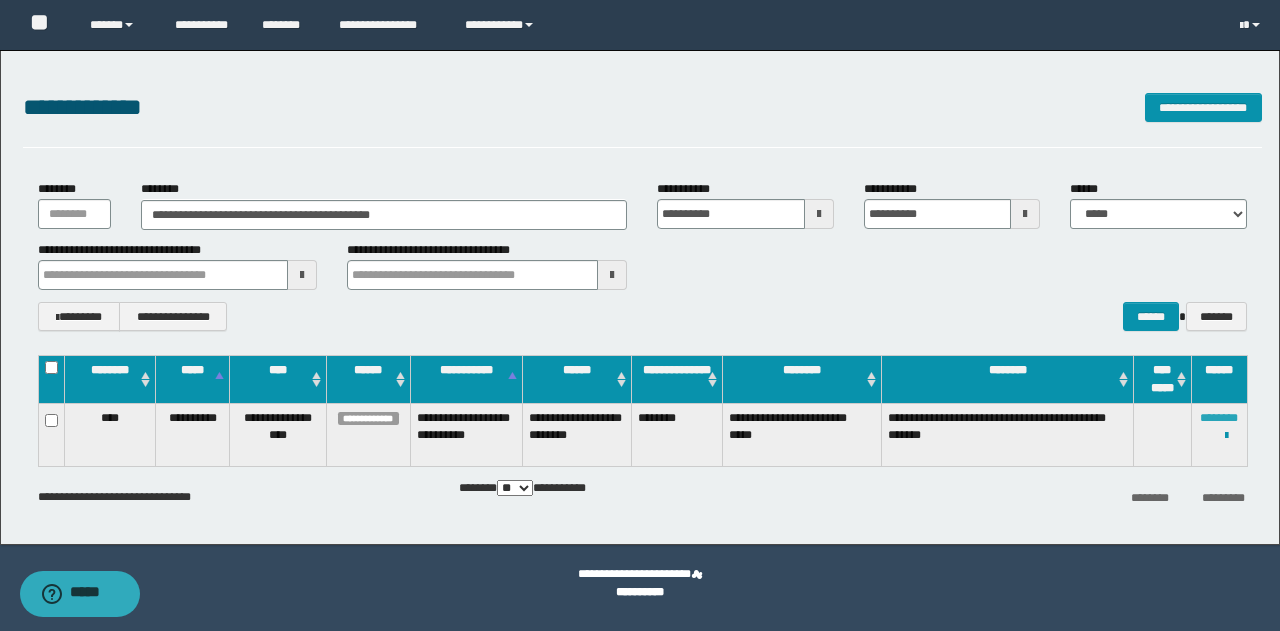 click on "********" at bounding box center [1219, 418] 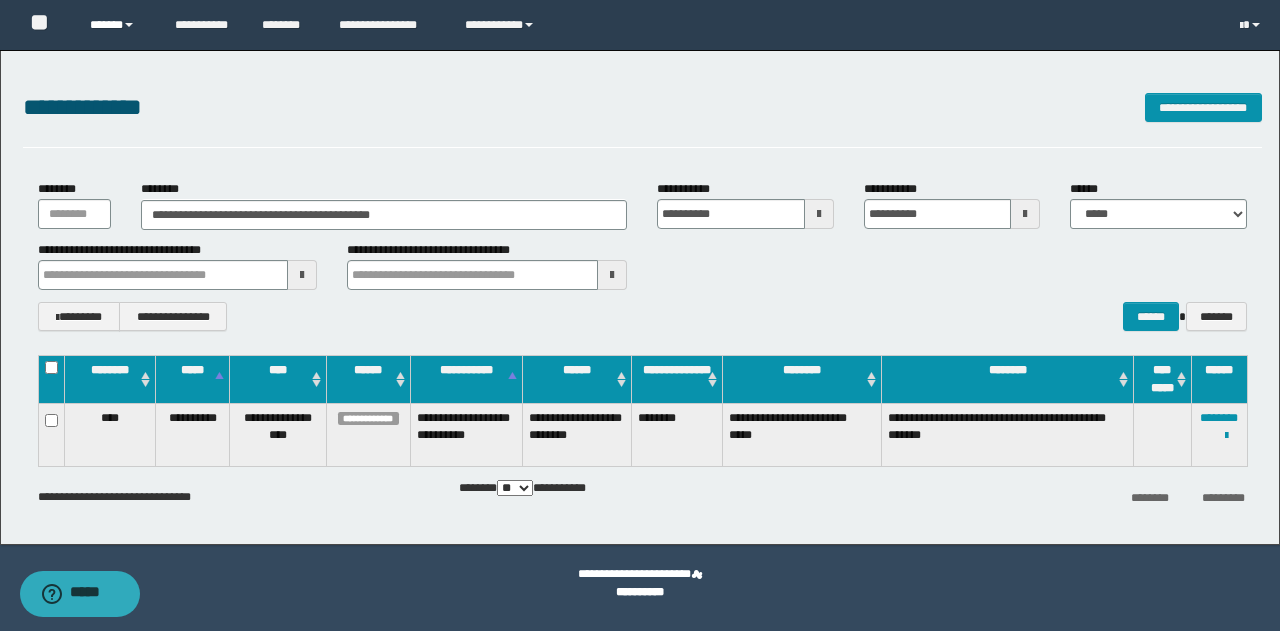 click on "******" at bounding box center (117, 25) 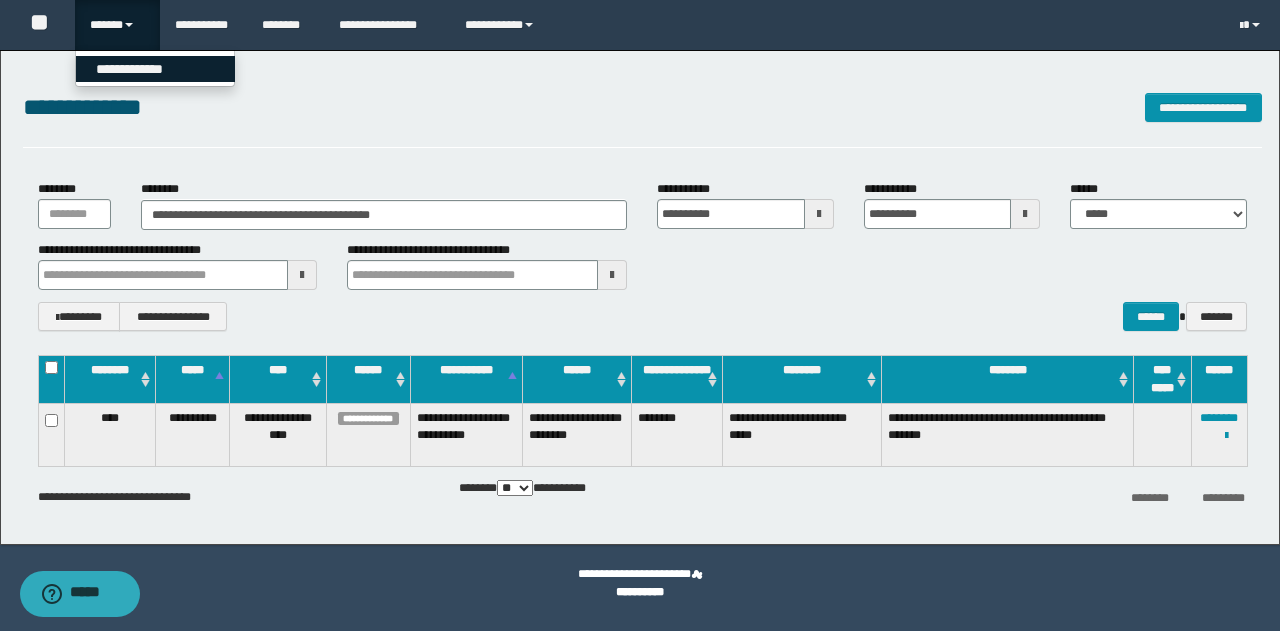 click on "**********" at bounding box center [155, 69] 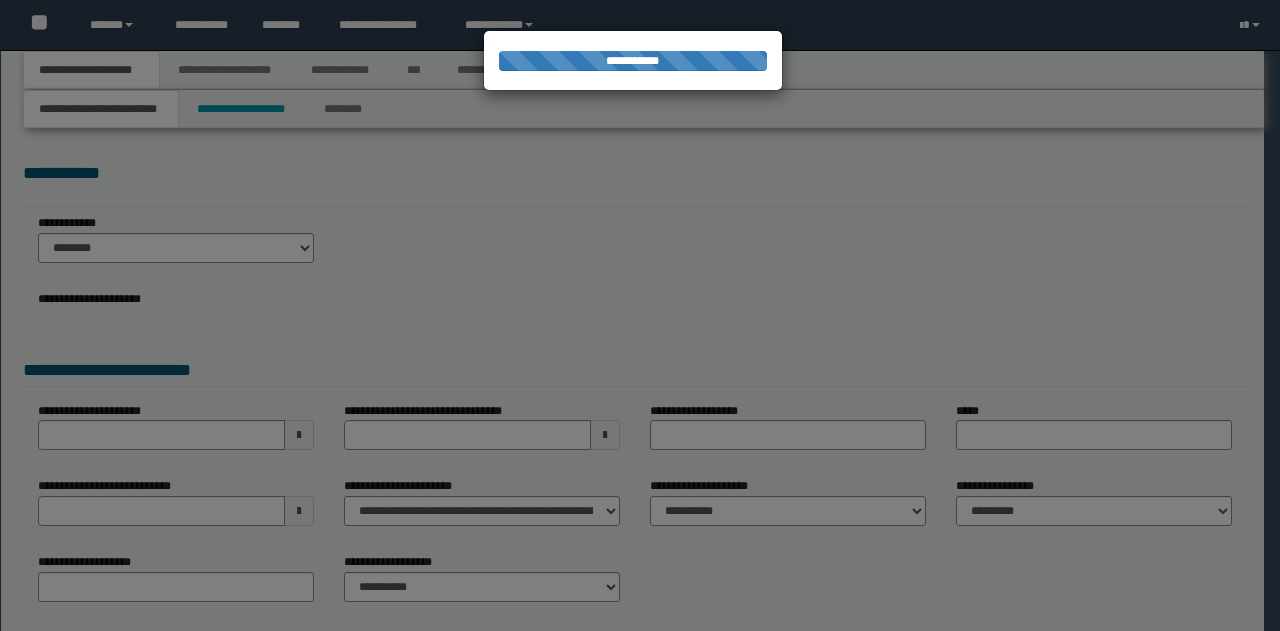 scroll, scrollTop: 0, scrollLeft: 0, axis: both 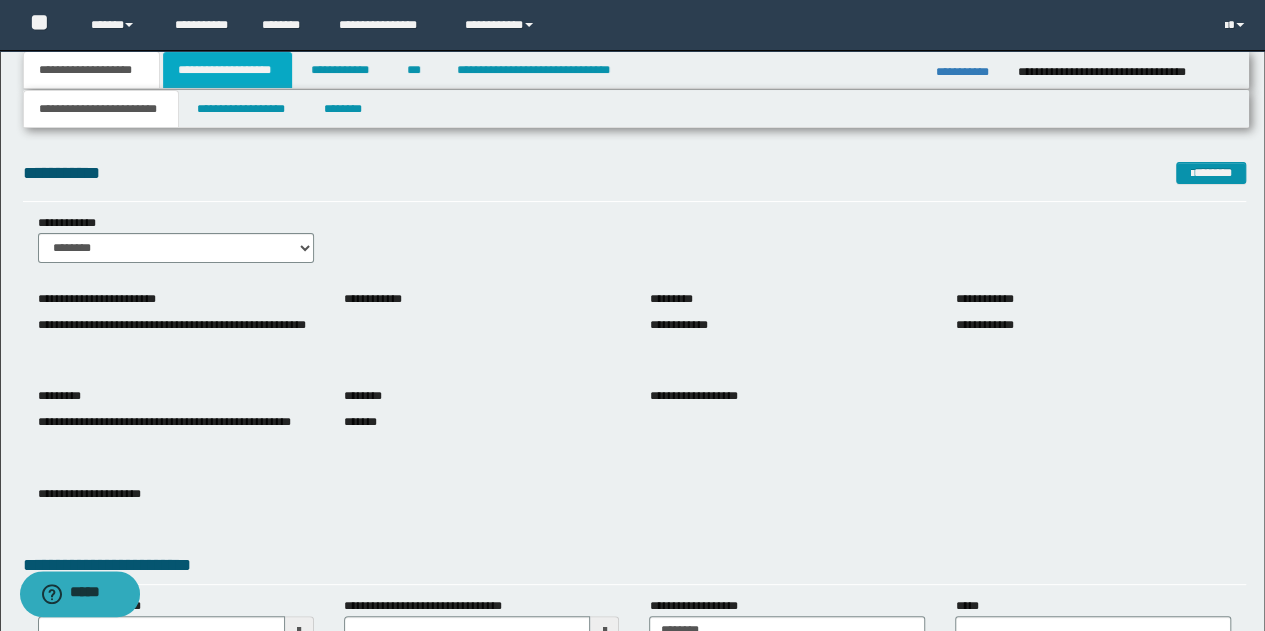 click on "**********" at bounding box center (227, 70) 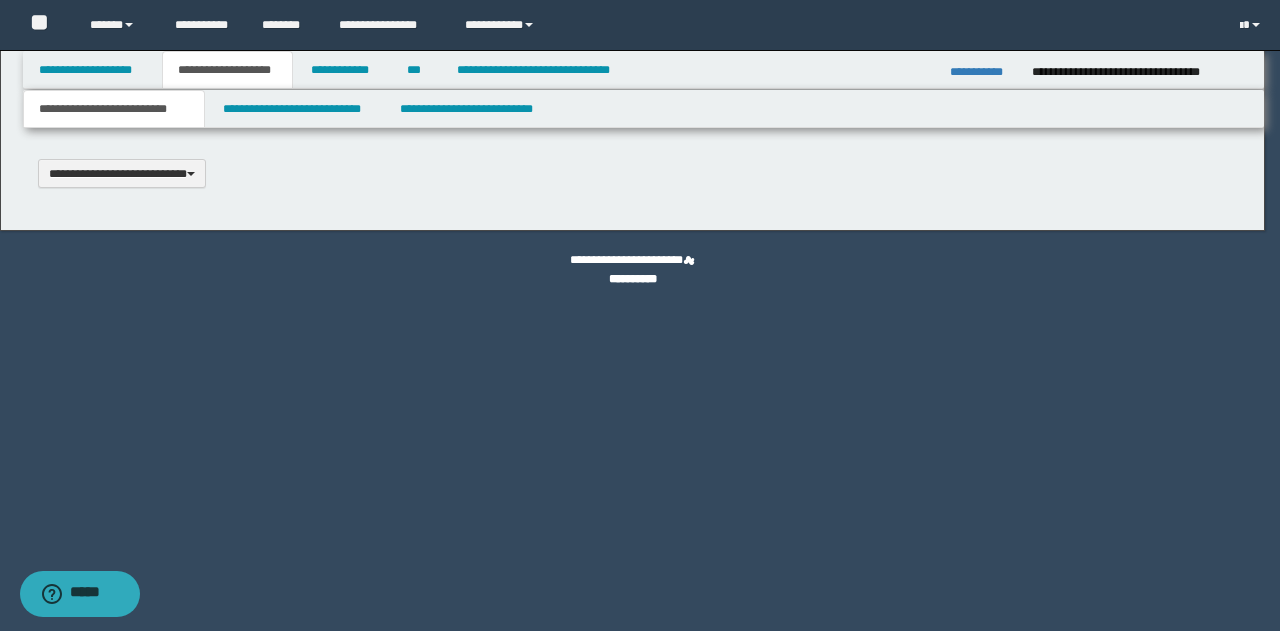 type 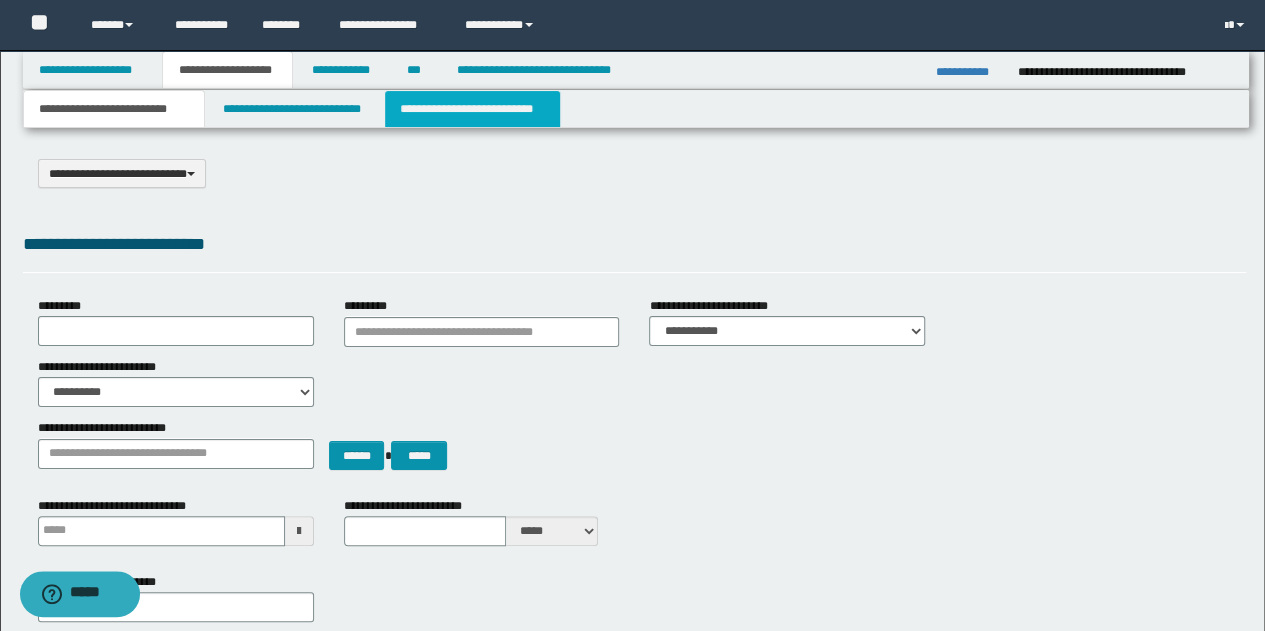 click on "**********" at bounding box center (472, 109) 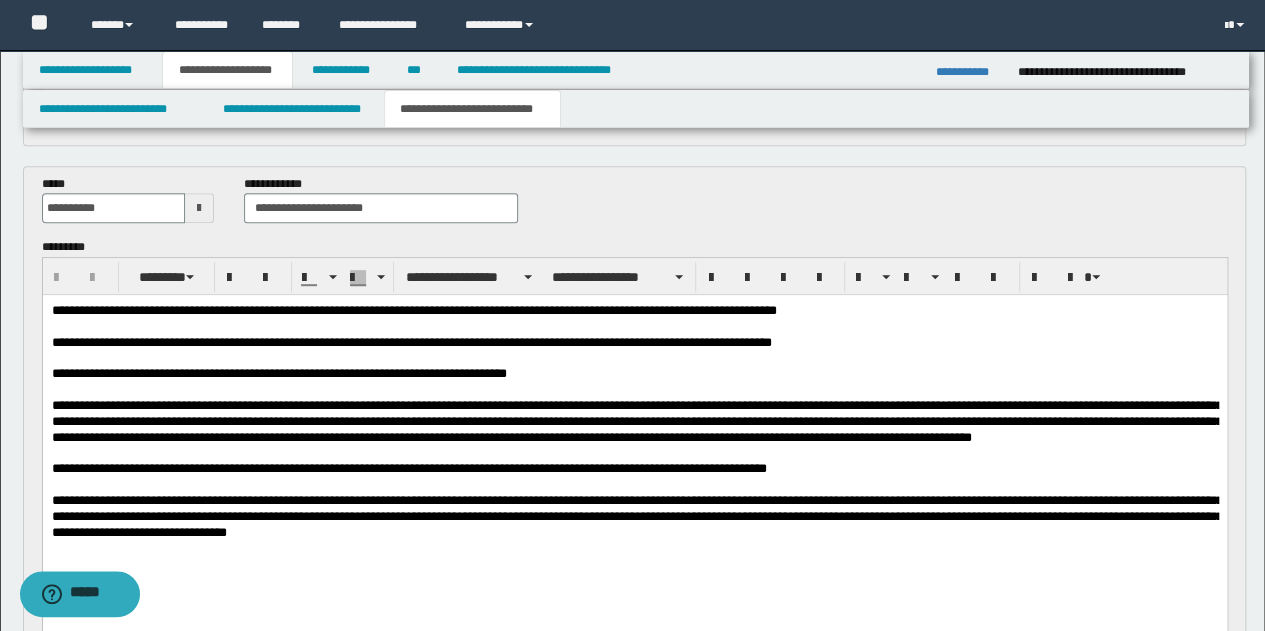 scroll, scrollTop: 400, scrollLeft: 0, axis: vertical 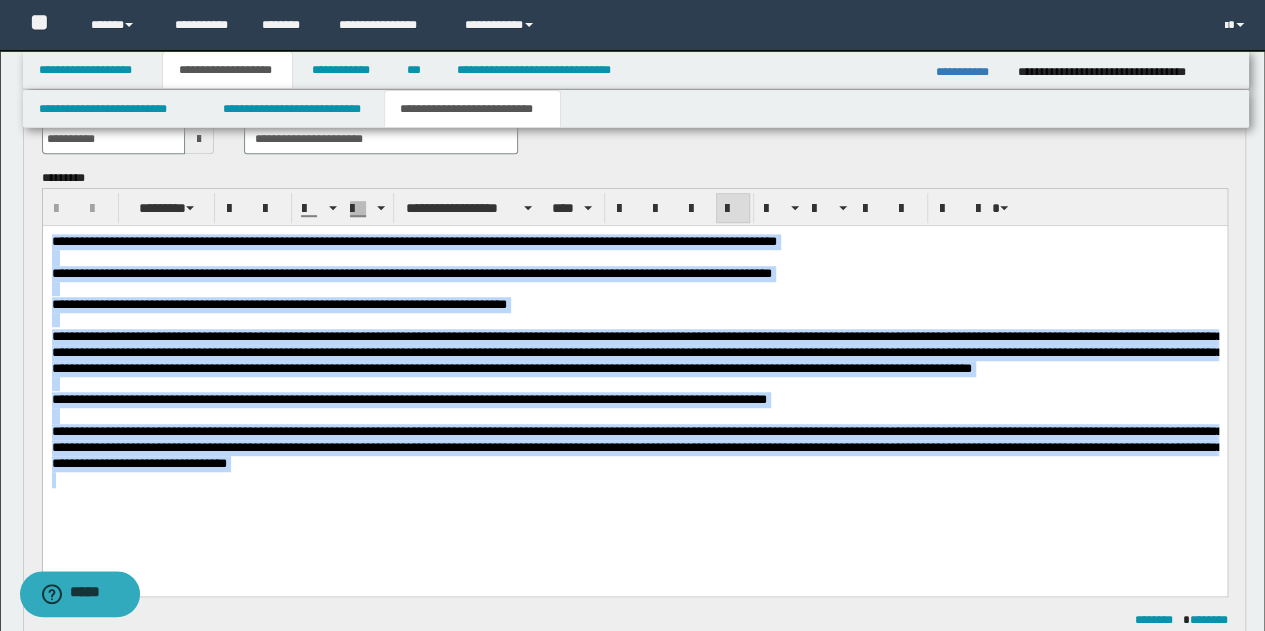drag, startPoint x: 51, startPoint y: 245, endPoint x: 398, endPoint y: 480, distance: 419.0871 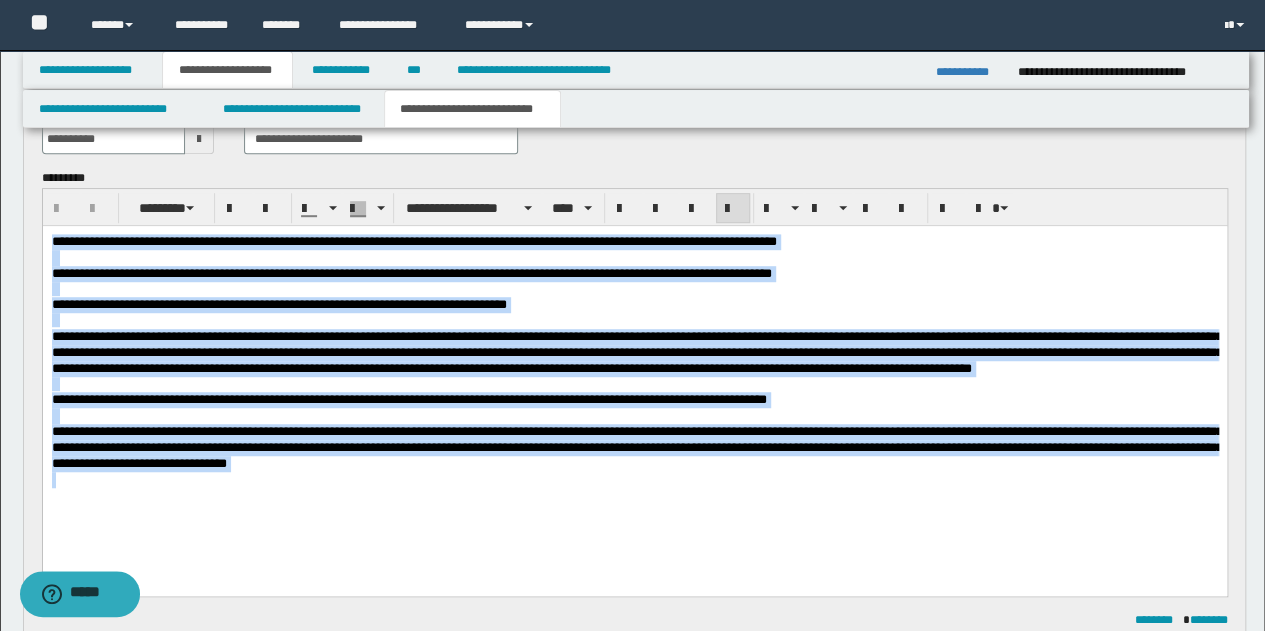 click on "**********" at bounding box center (634, 386) 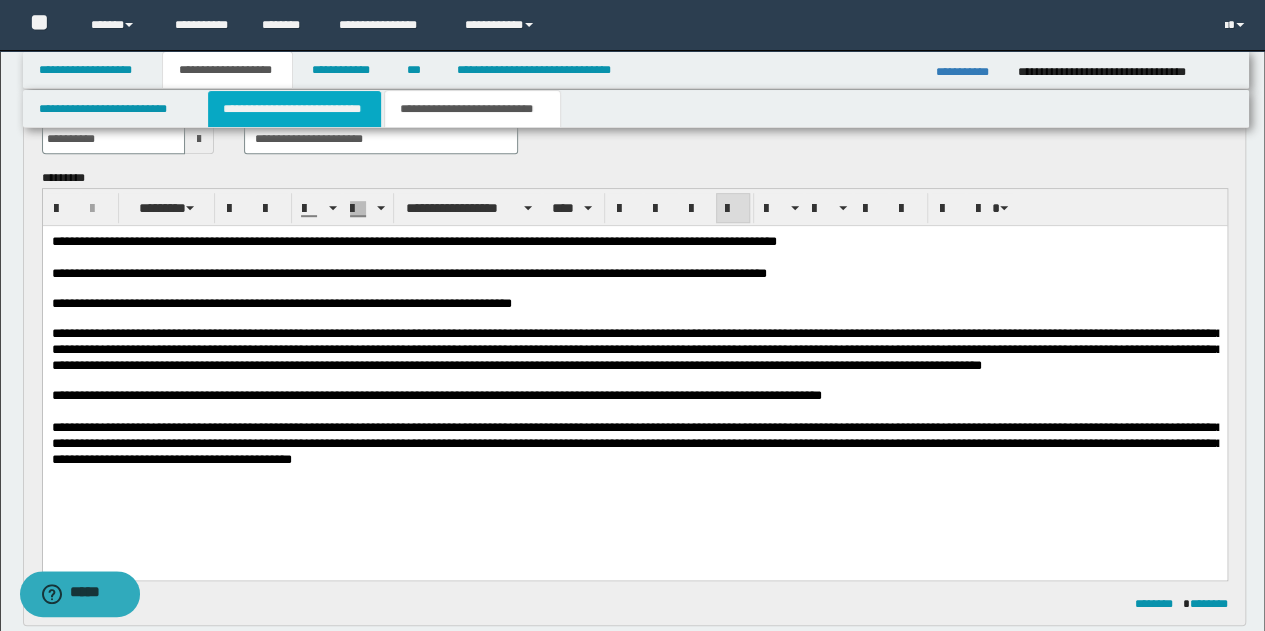click on "**********" at bounding box center [294, 109] 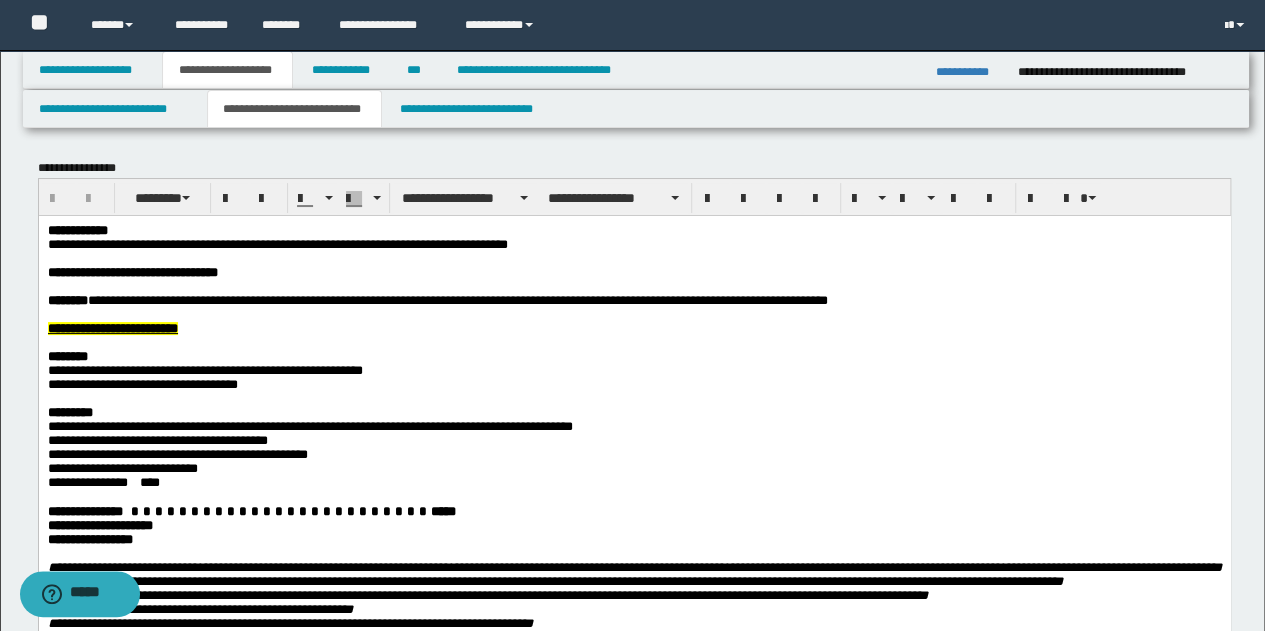 scroll, scrollTop: 100, scrollLeft: 0, axis: vertical 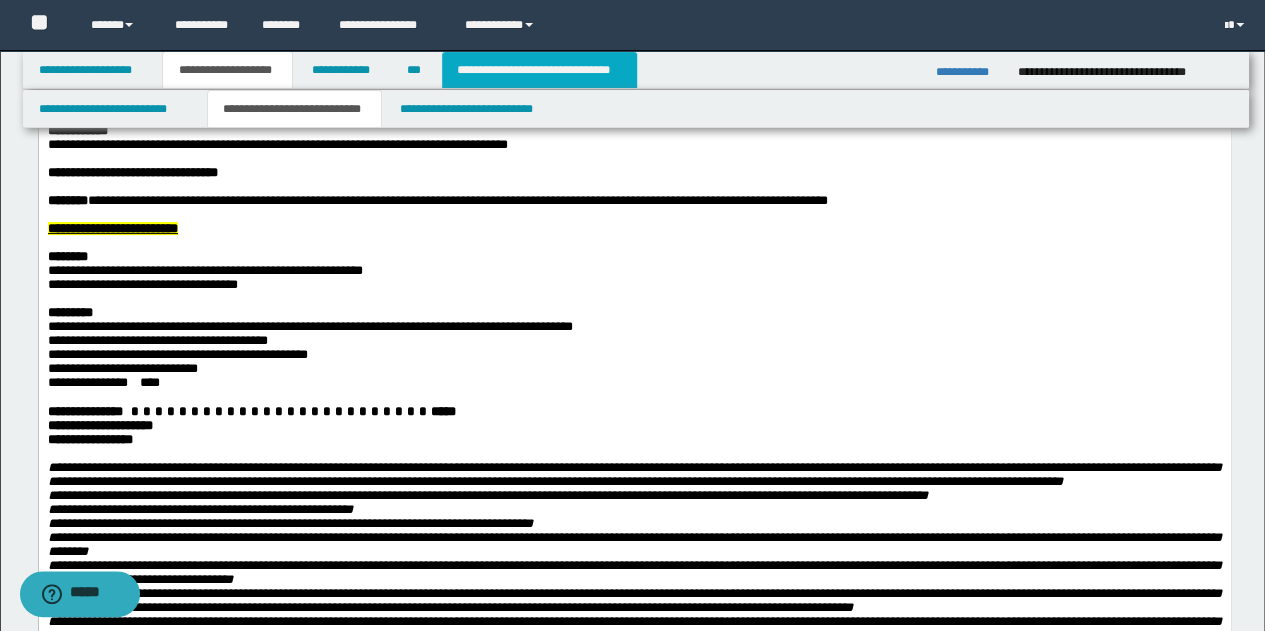 click on "**********" at bounding box center [539, 70] 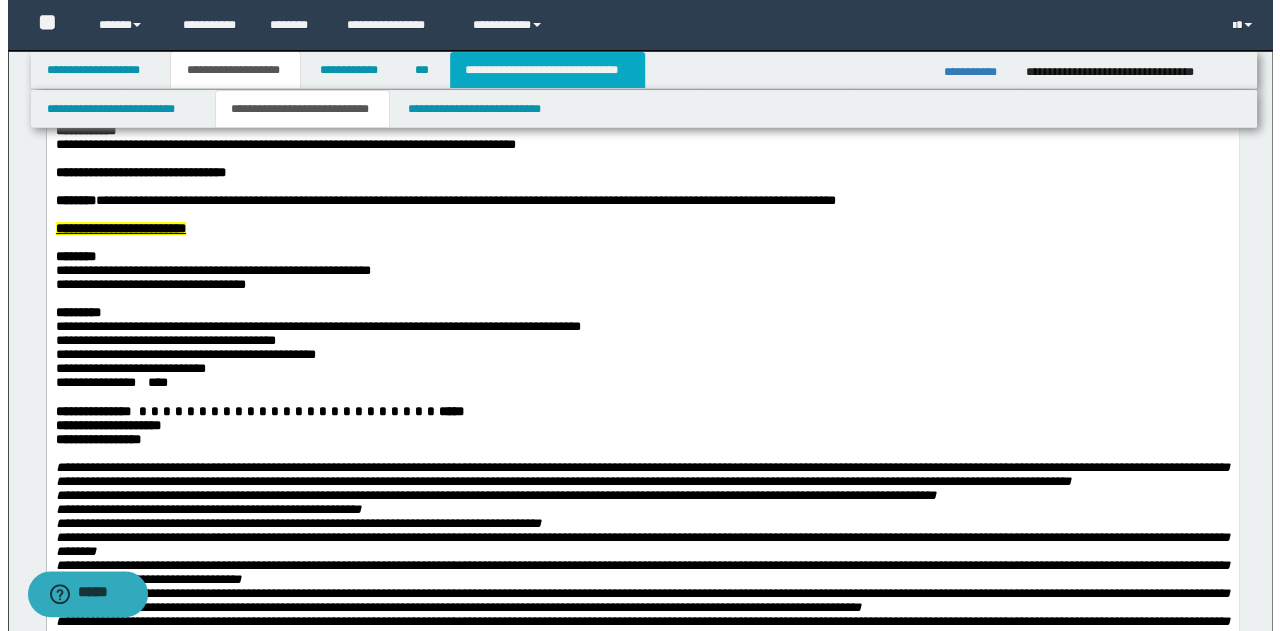scroll, scrollTop: 0, scrollLeft: 0, axis: both 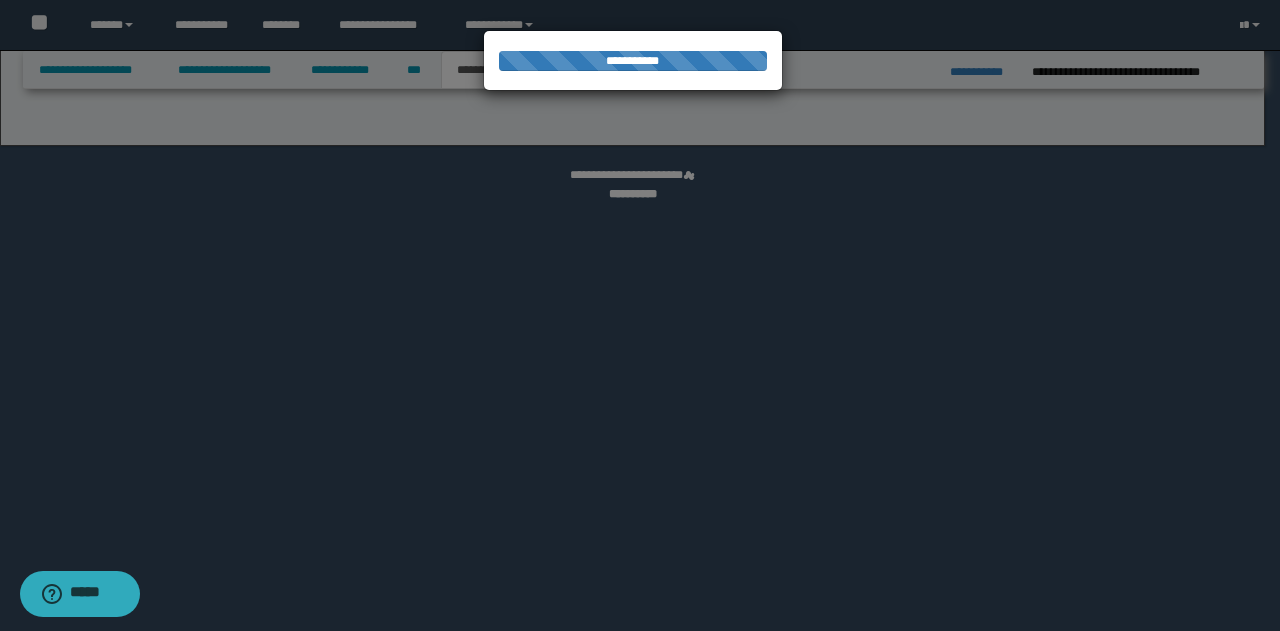 select on "*" 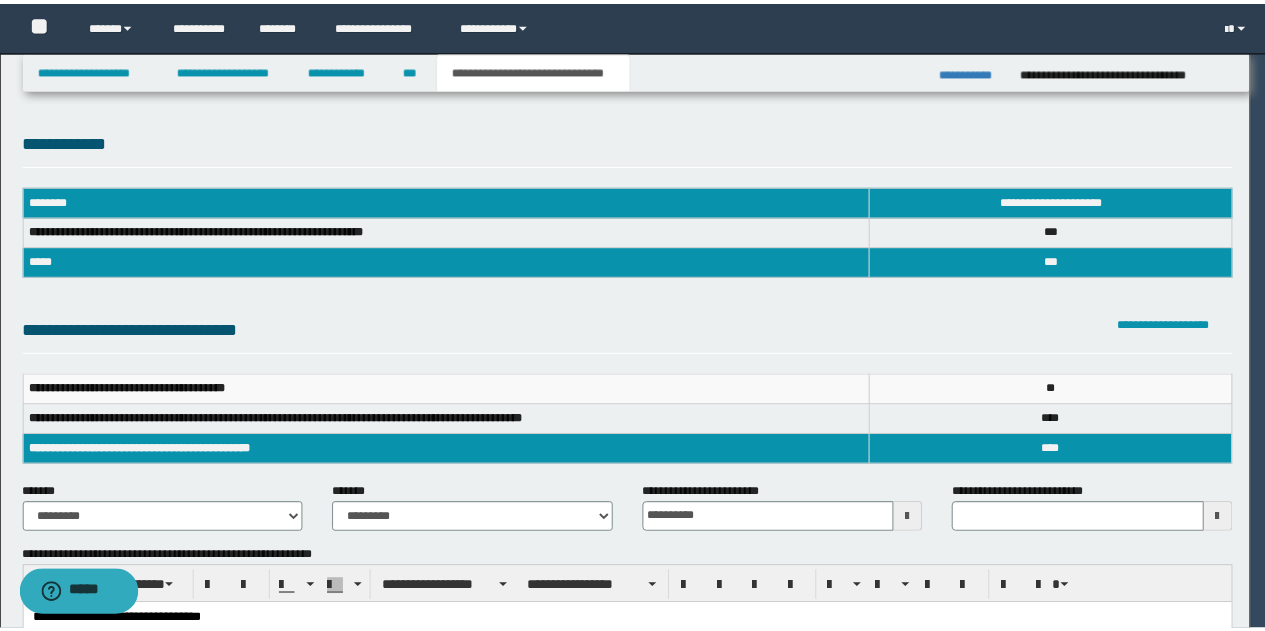 scroll, scrollTop: 0, scrollLeft: 0, axis: both 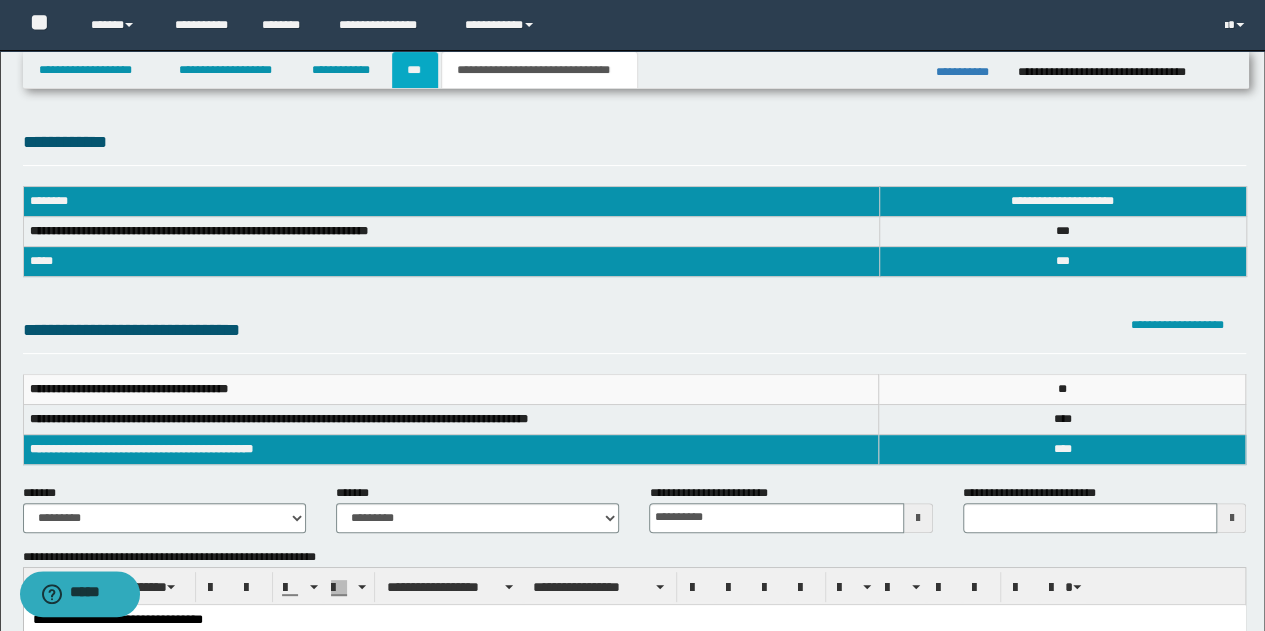 click on "***" at bounding box center [415, 70] 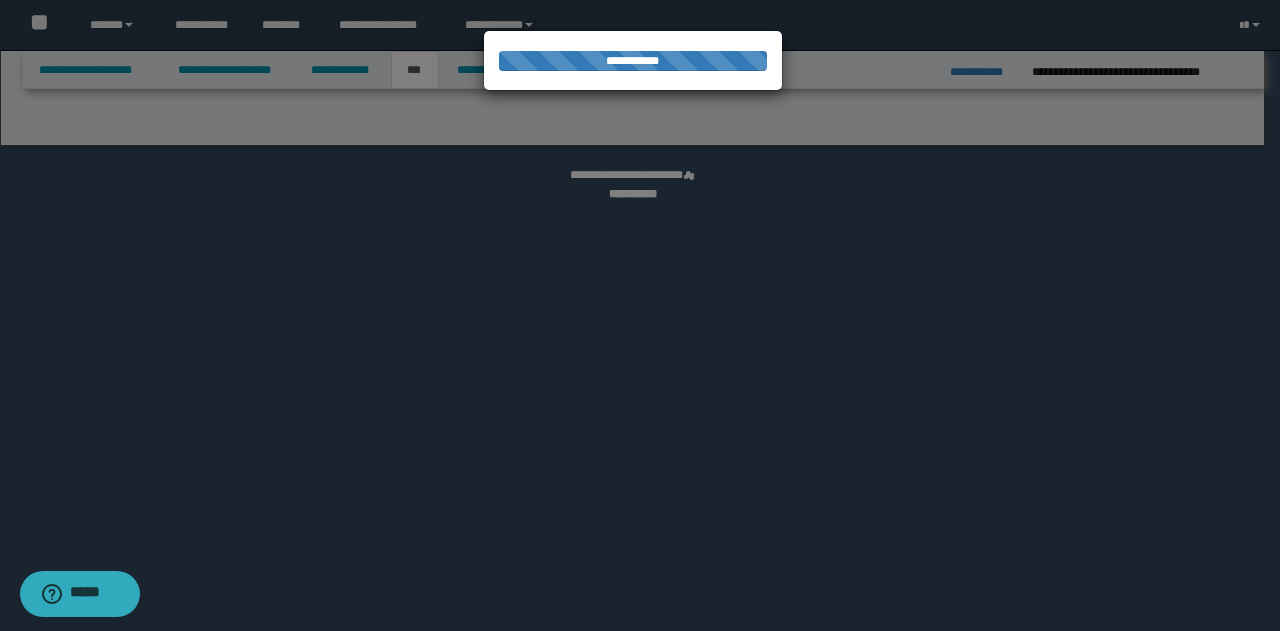 select on "*" 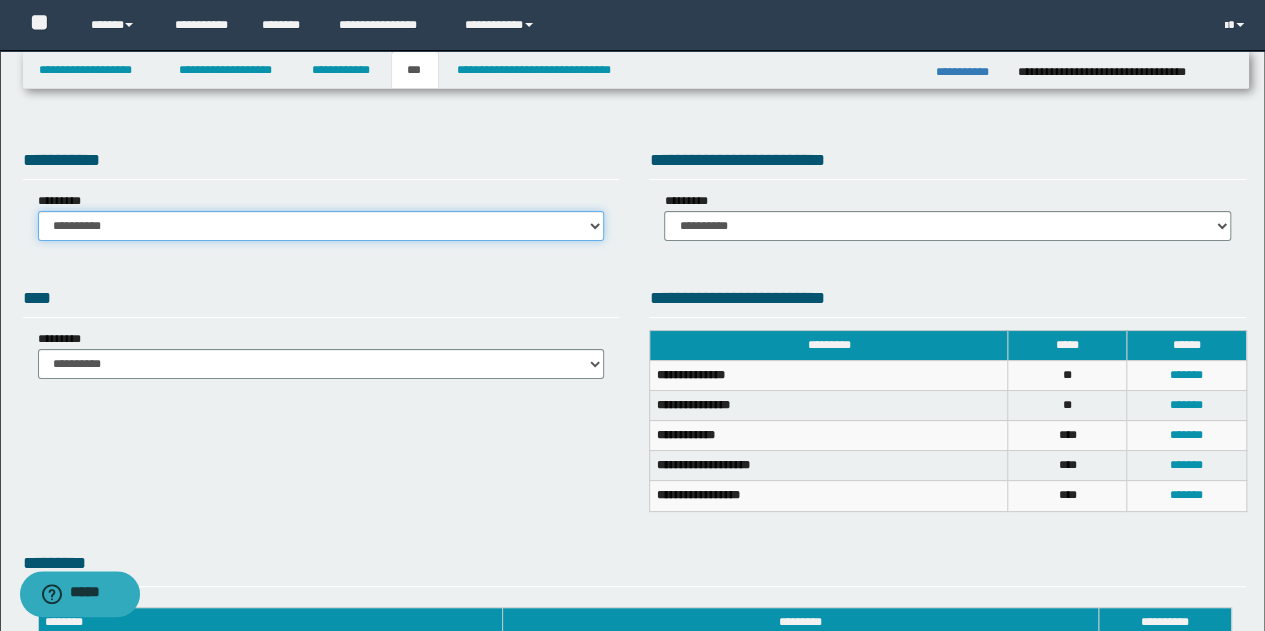 click on "**********" at bounding box center [321, 226] 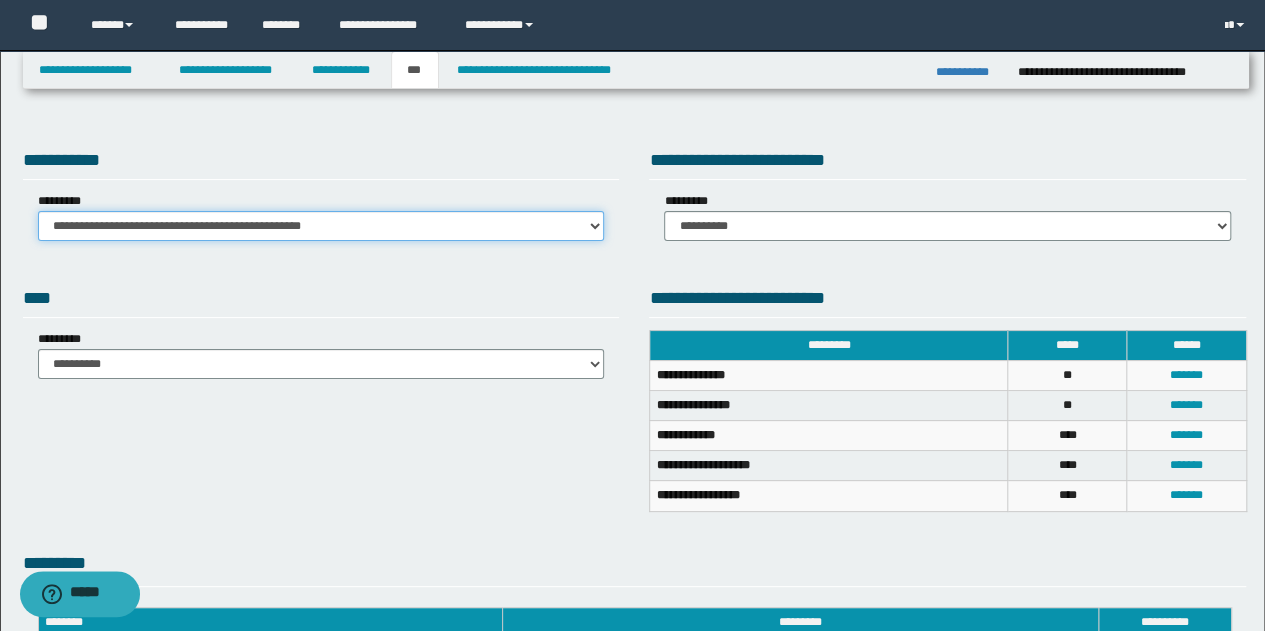 click on "**********" at bounding box center [321, 226] 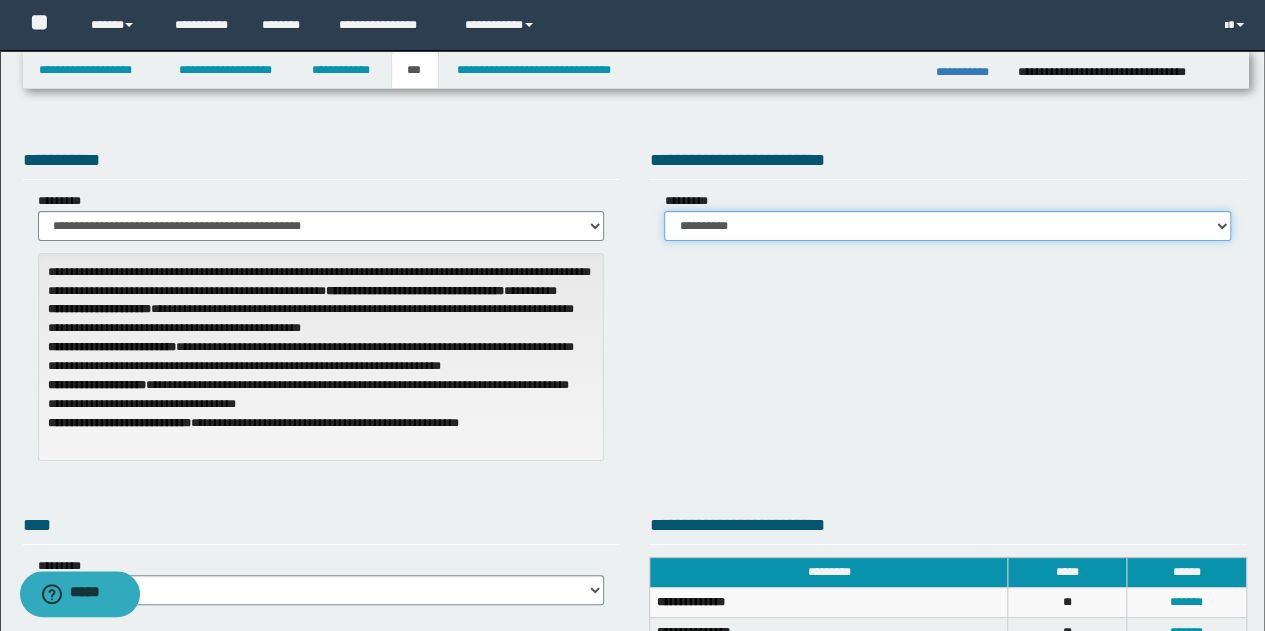 click on "**********" at bounding box center (947, 226) 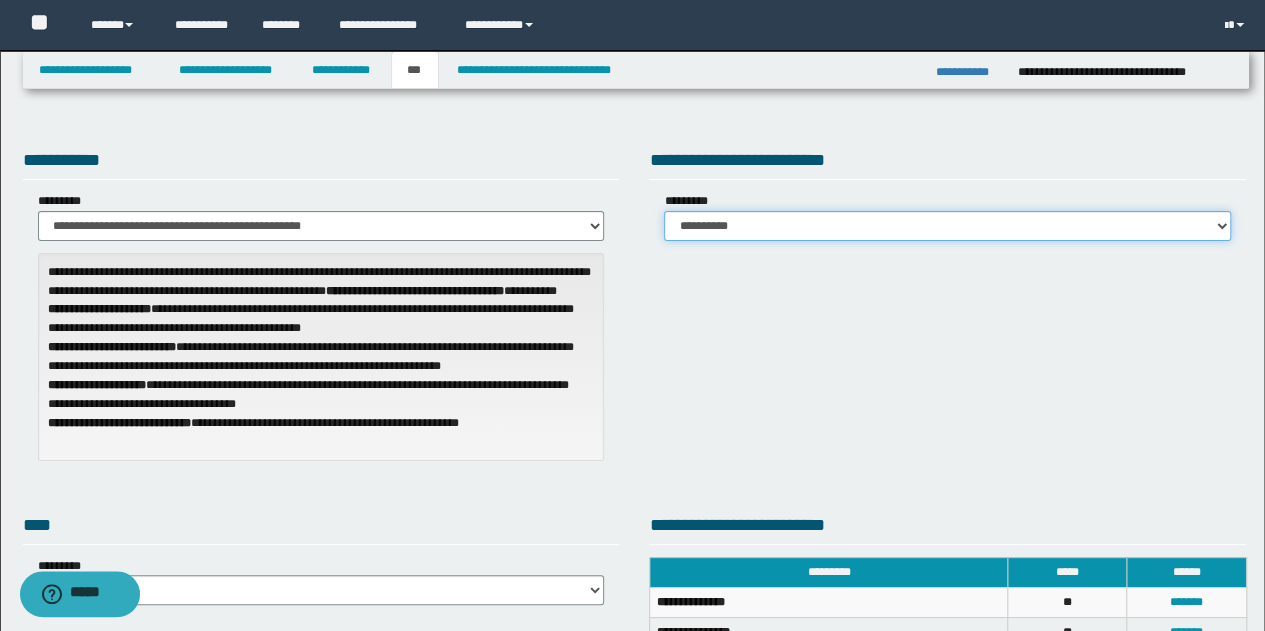 select on "*" 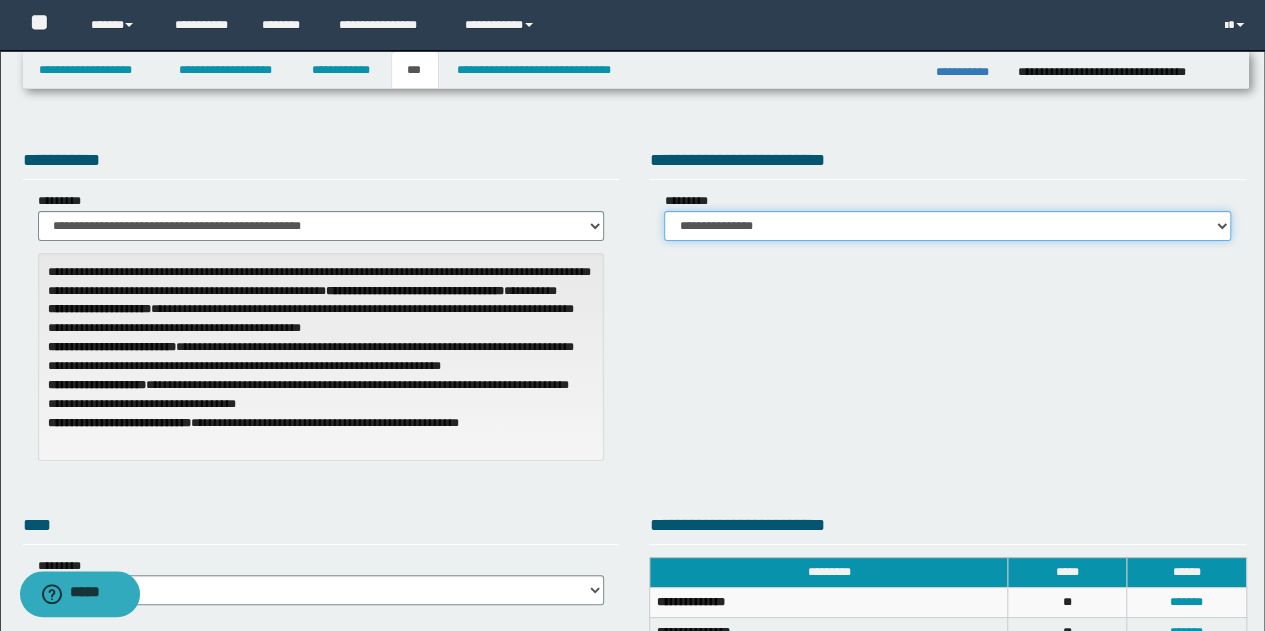 click on "**********" at bounding box center [947, 226] 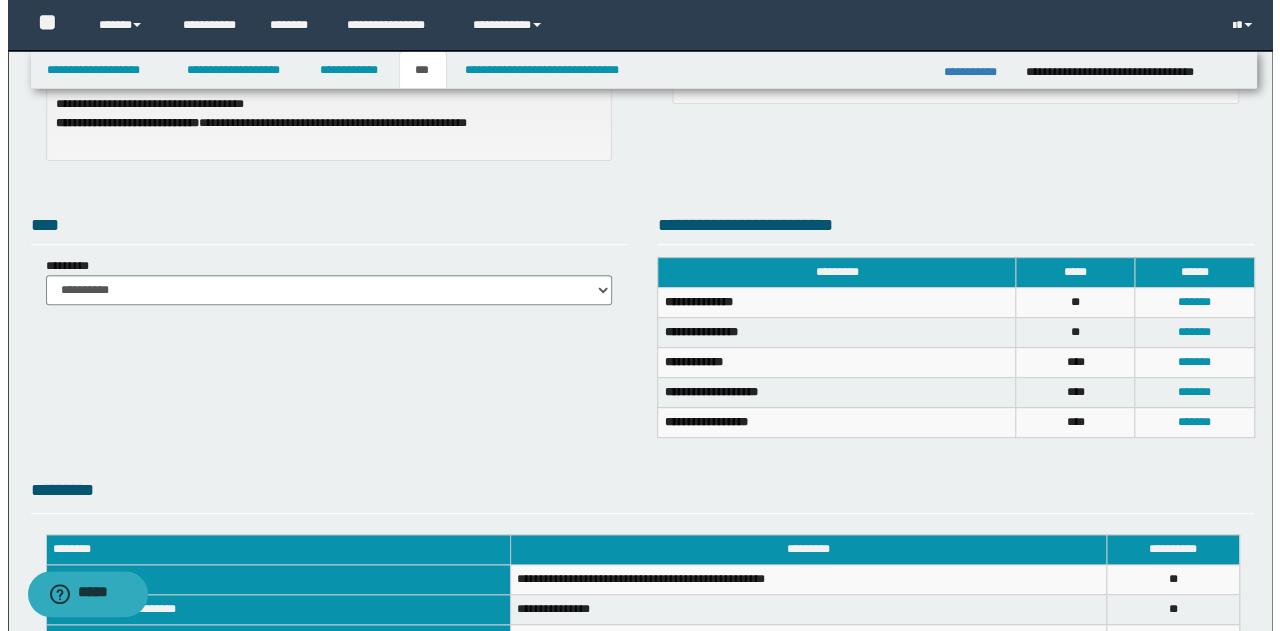 scroll, scrollTop: 400, scrollLeft: 0, axis: vertical 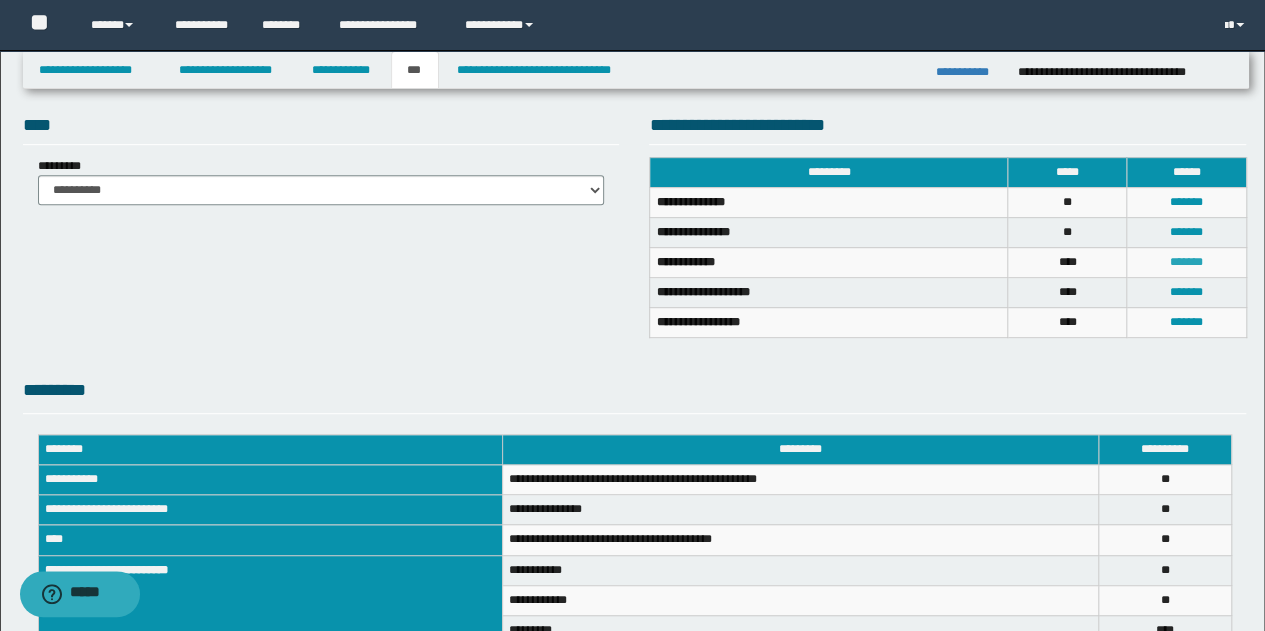 click on "*******" at bounding box center [1186, 262] 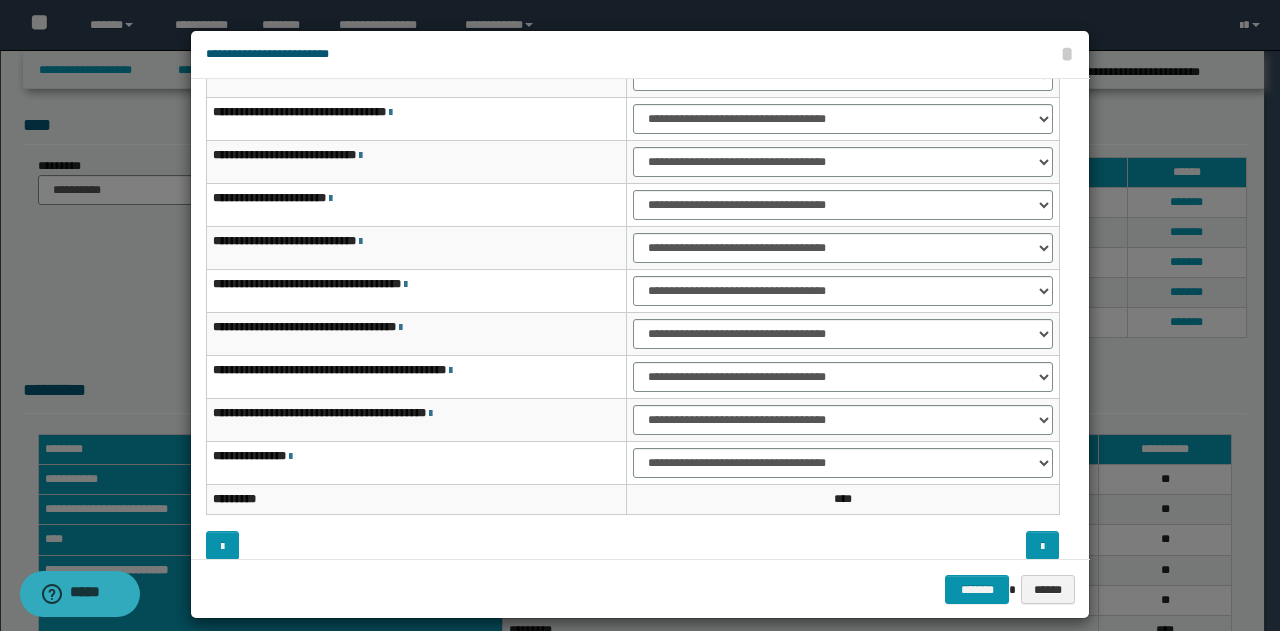 scroll, scrollTop: 101, scrollLeft: 0, axis: vertical 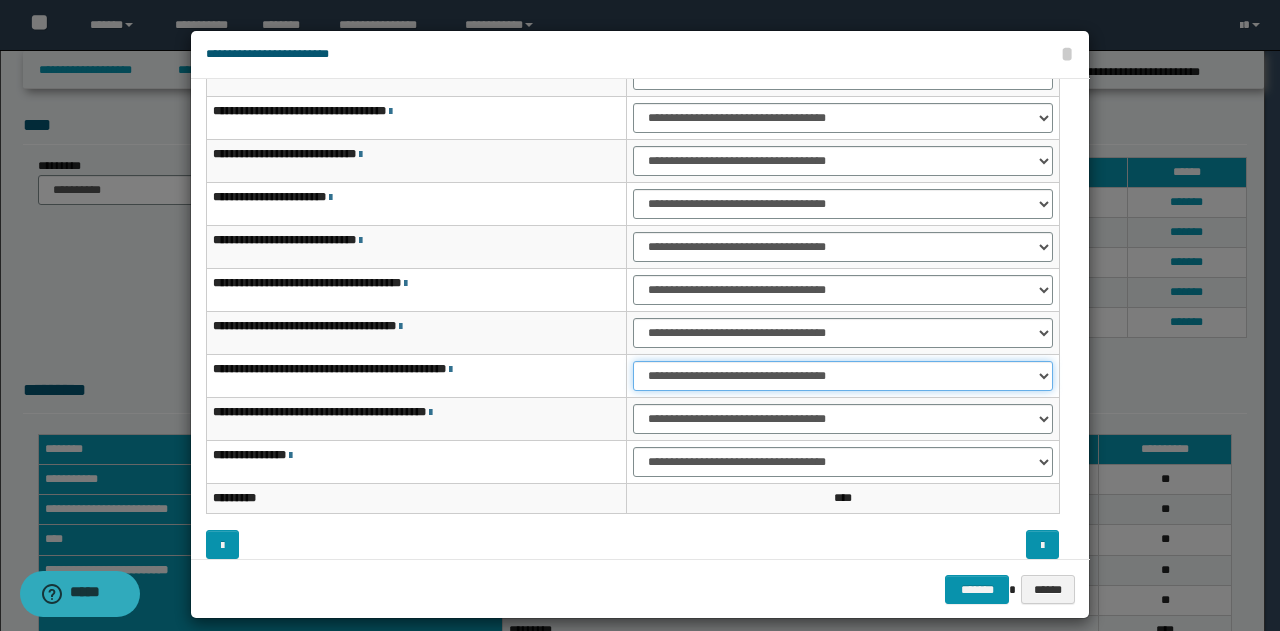 click on "**********" at bounding box center (843, 376) 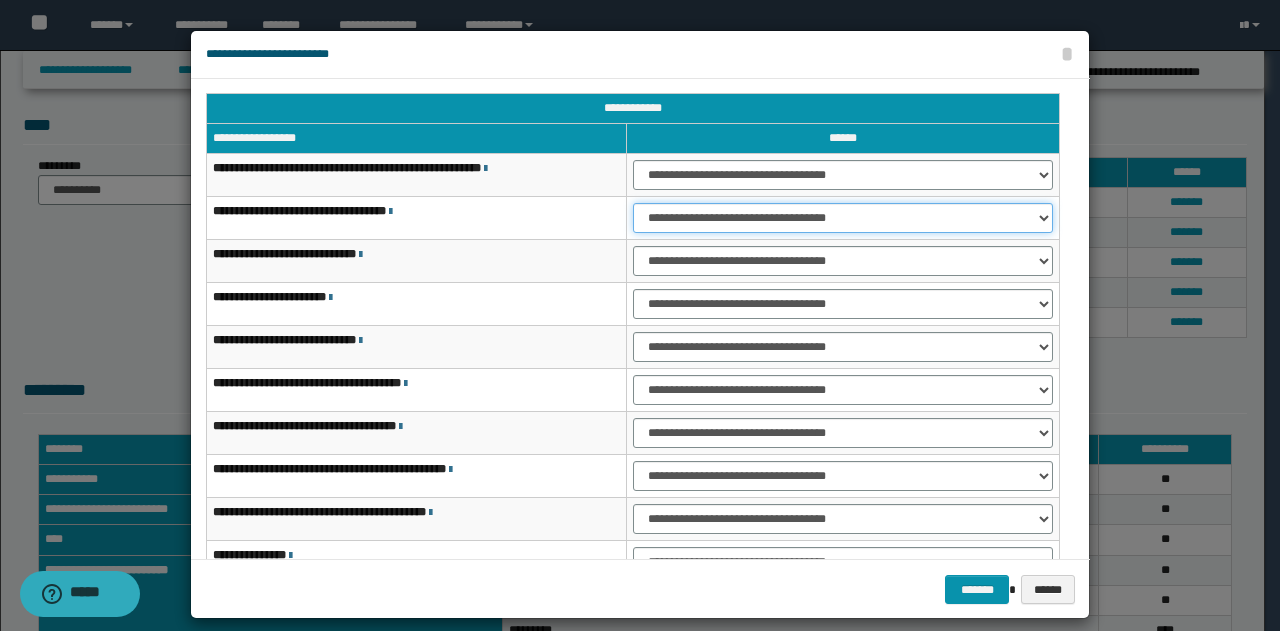 click on "**********" at bounding box center [843, 218] 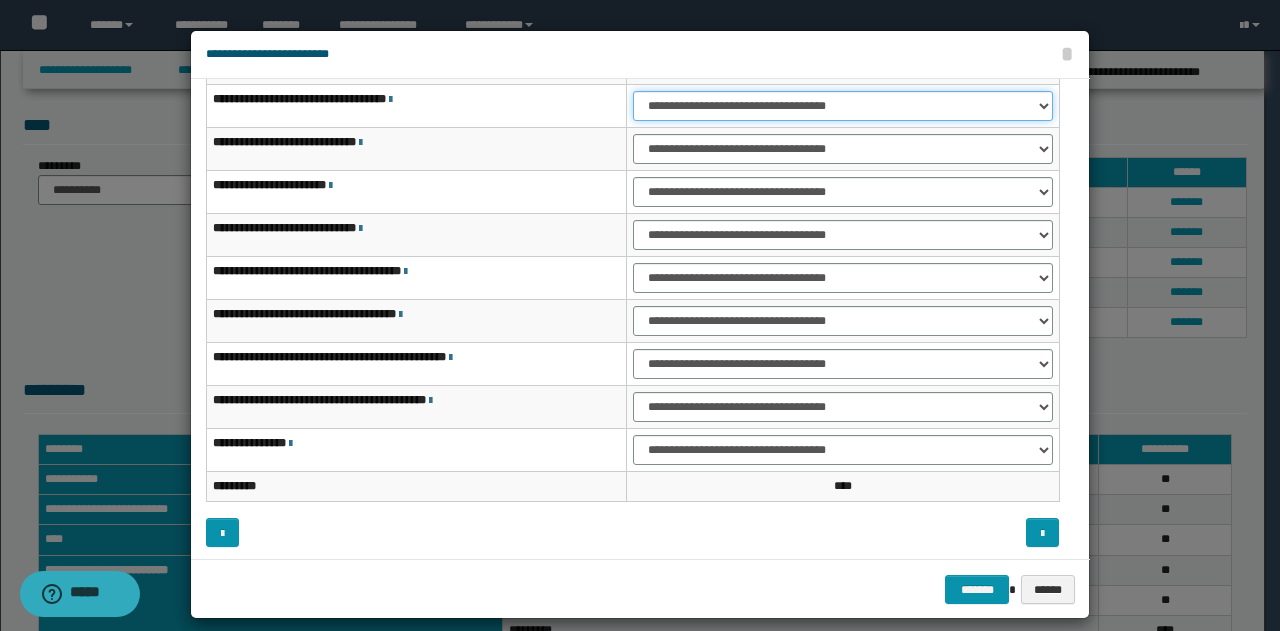 scroll, scrollTop: 116, scrollLeft: 0, axis: vertical 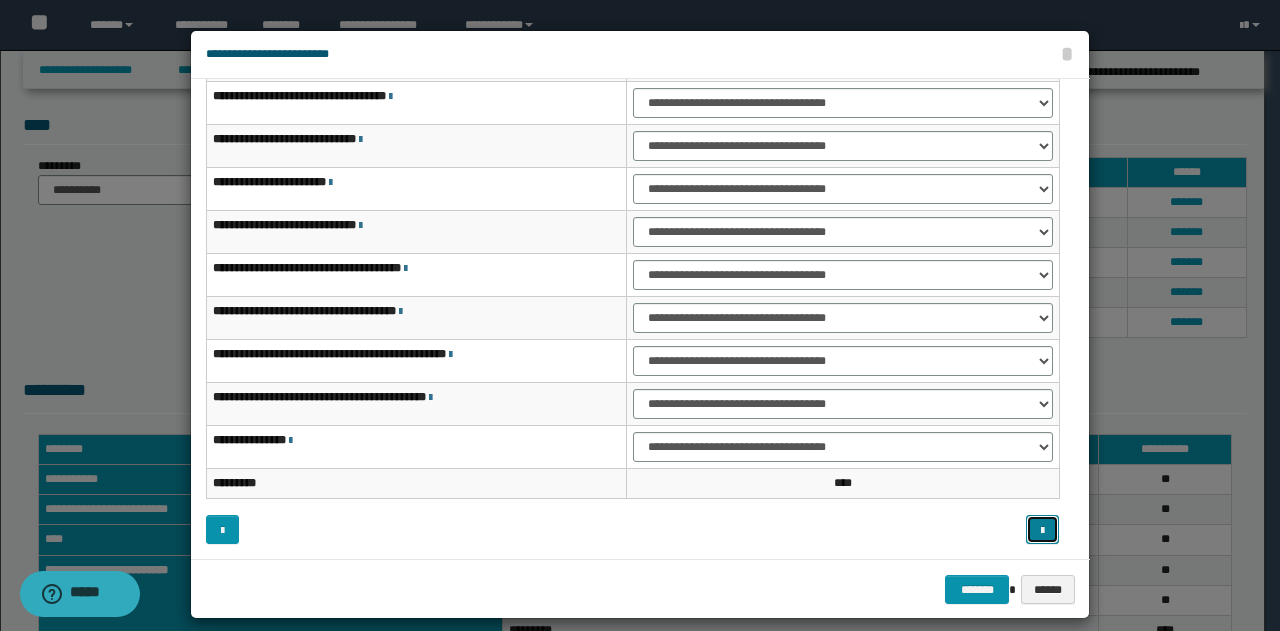 click at bounding box center (1042, 529) 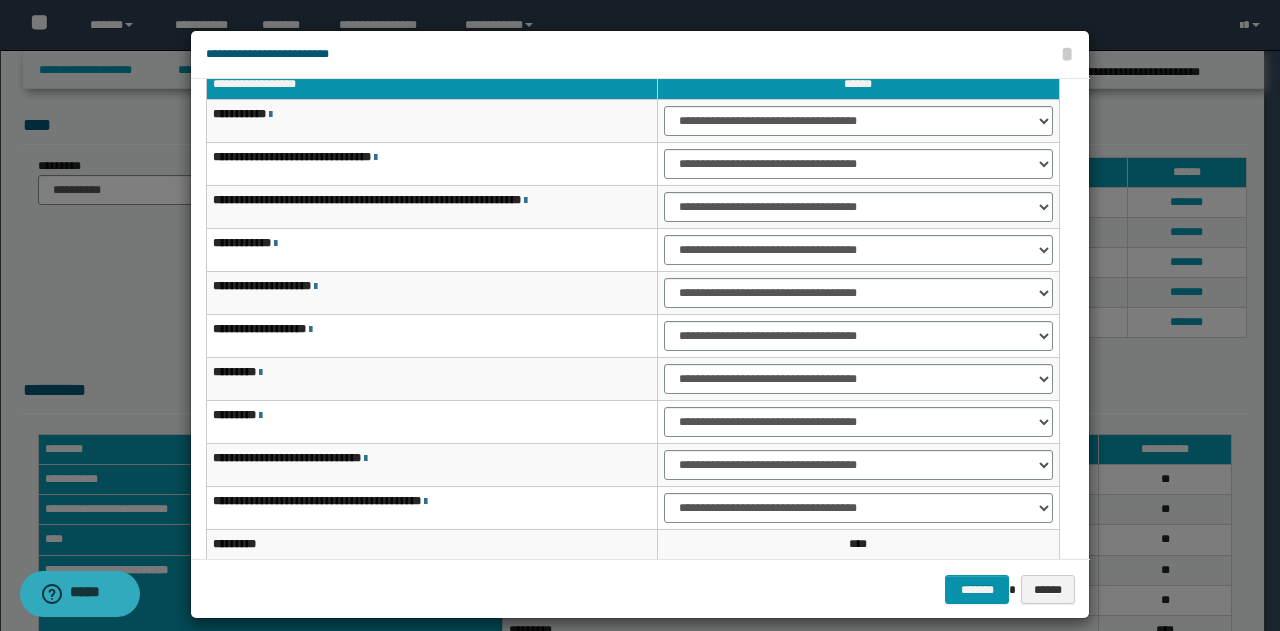 scroll, scrollTop: 0, scrollLeft: 0, axis: both 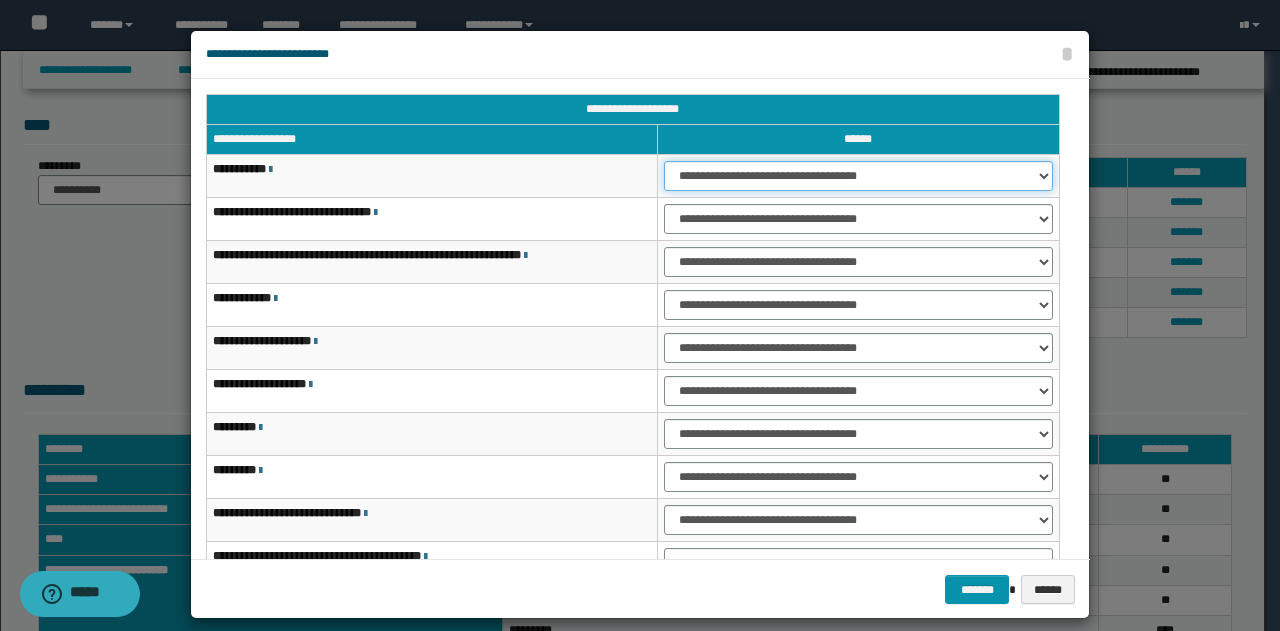 click on "**********" at bounding box center (858, 176) 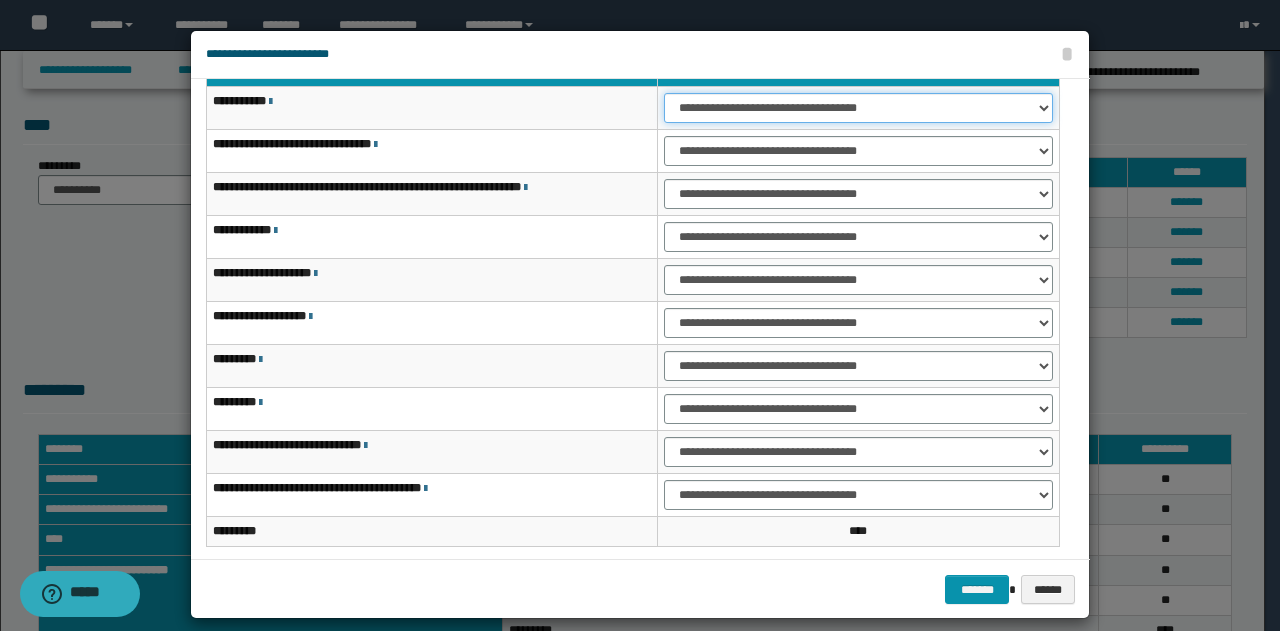 scroll, scrollTop: 100, scrollLeft: 0, axis: vertical 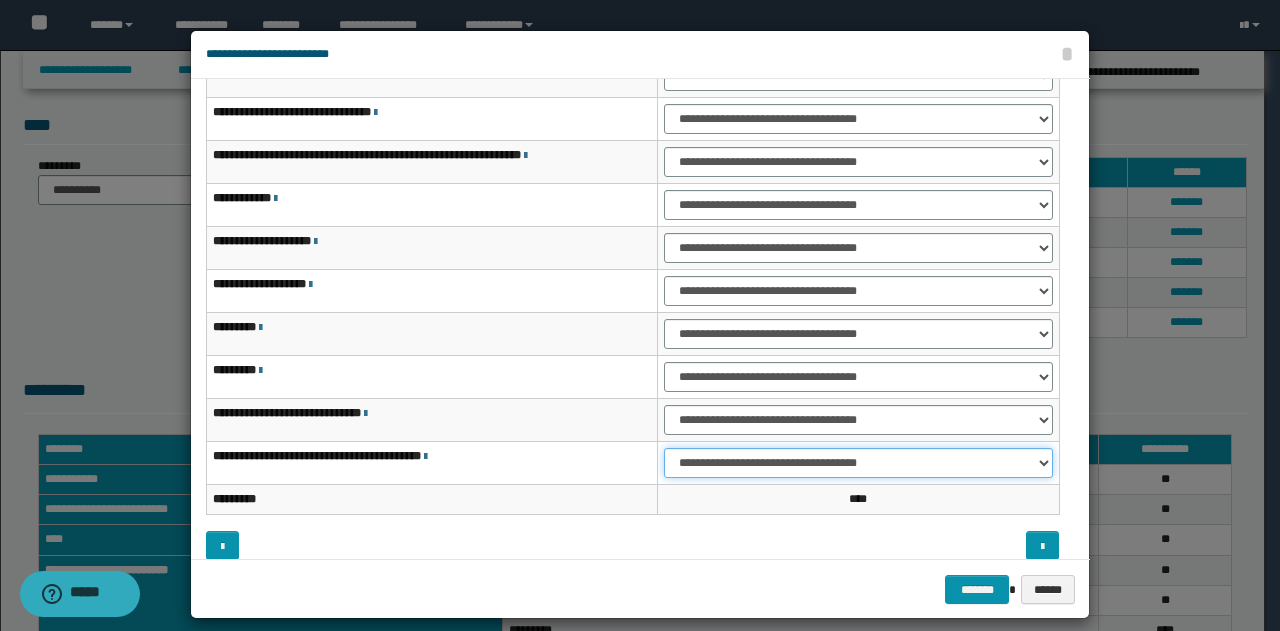 click on "**********" at bounding box center [858, 463] 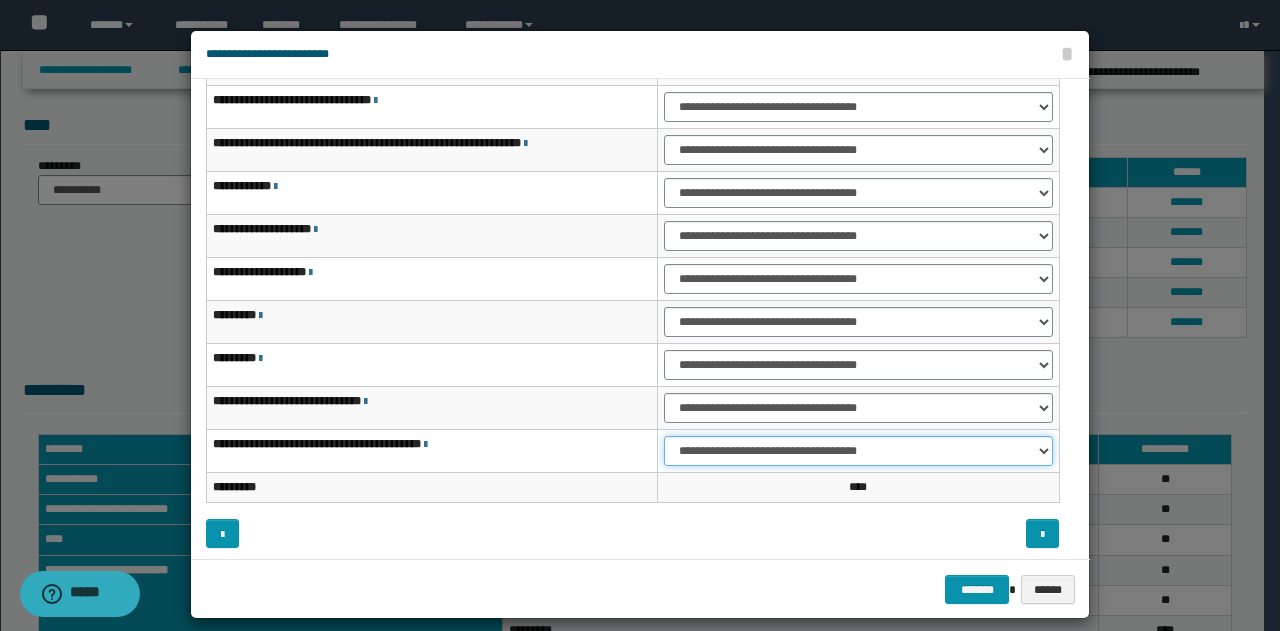 scroll, scrollTop: 116, scrollLeft: 0, axis: vertical 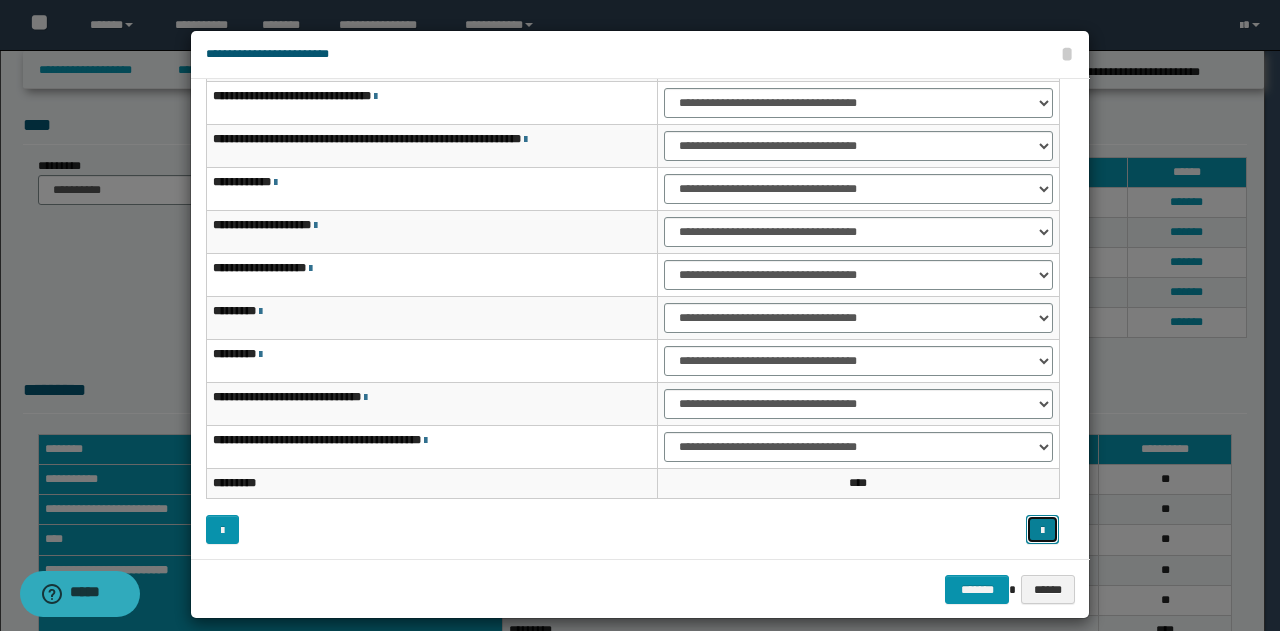 click at bounding box center (1042, 531) 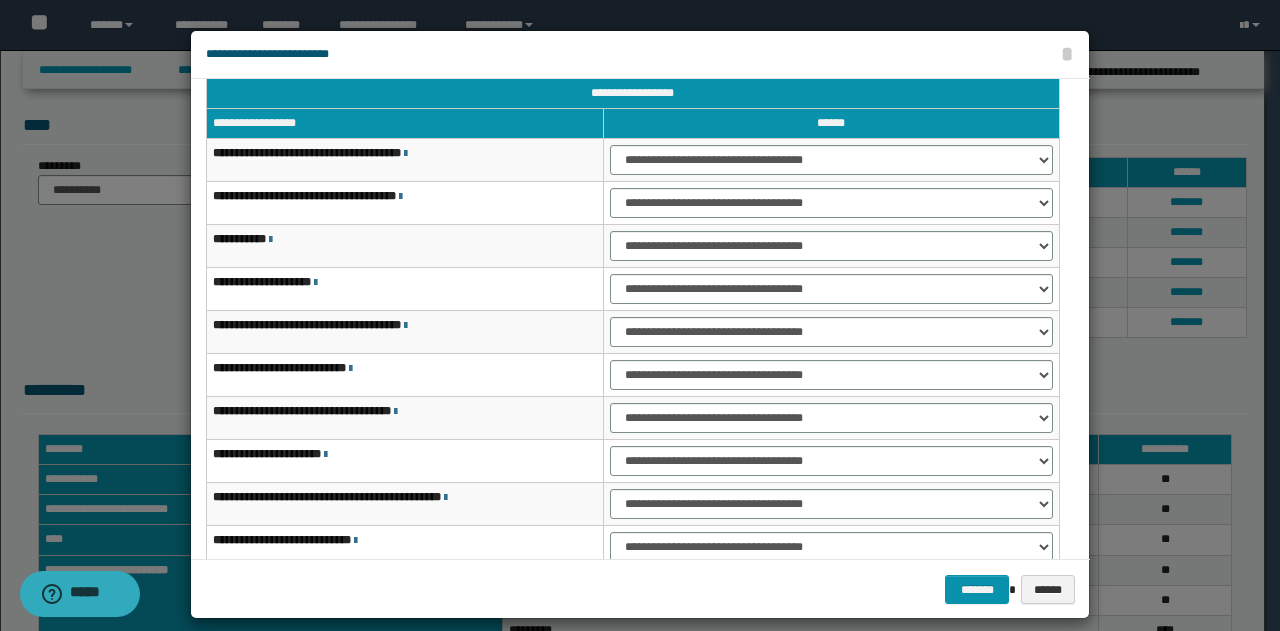 scroll, scrollTop: 116, scrollLeft: 0, axis: vertical 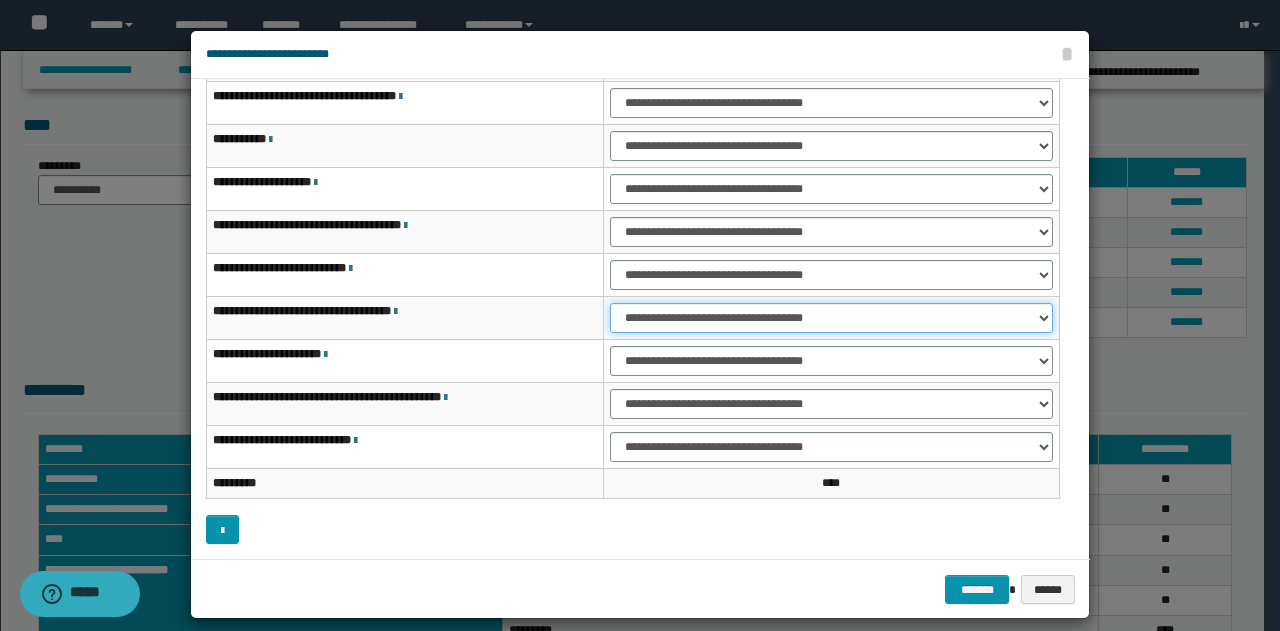 click on "**********" at bounding box center (831, 318) 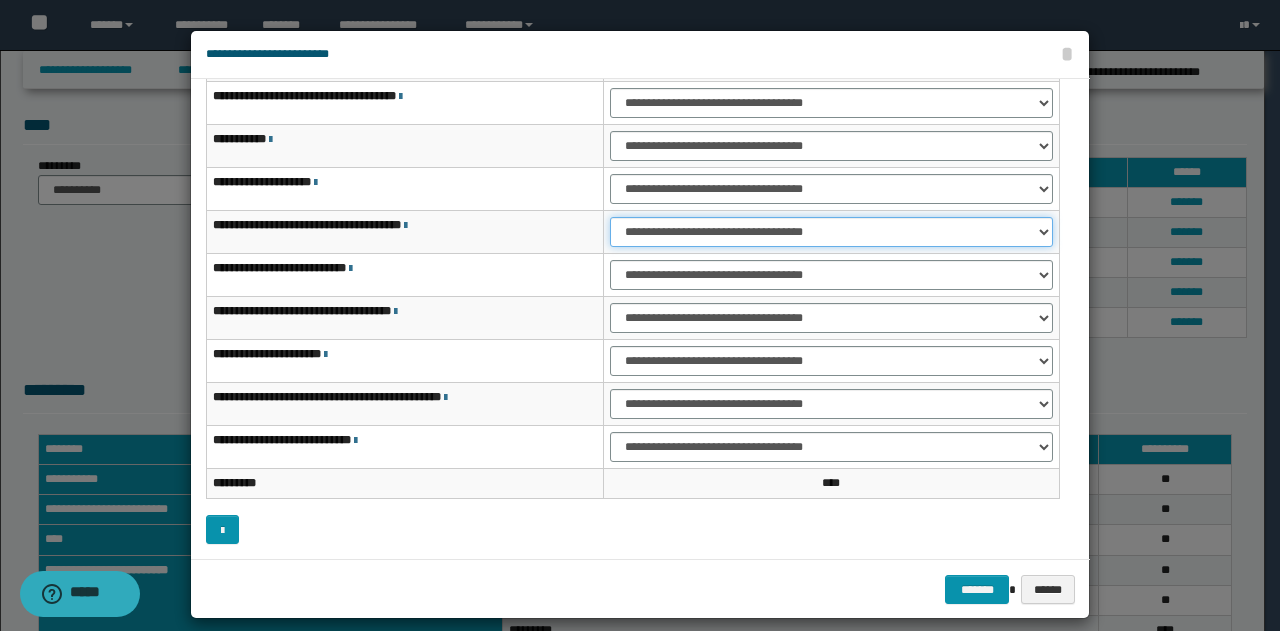 click on "**********" at bounding box center [831, 232] 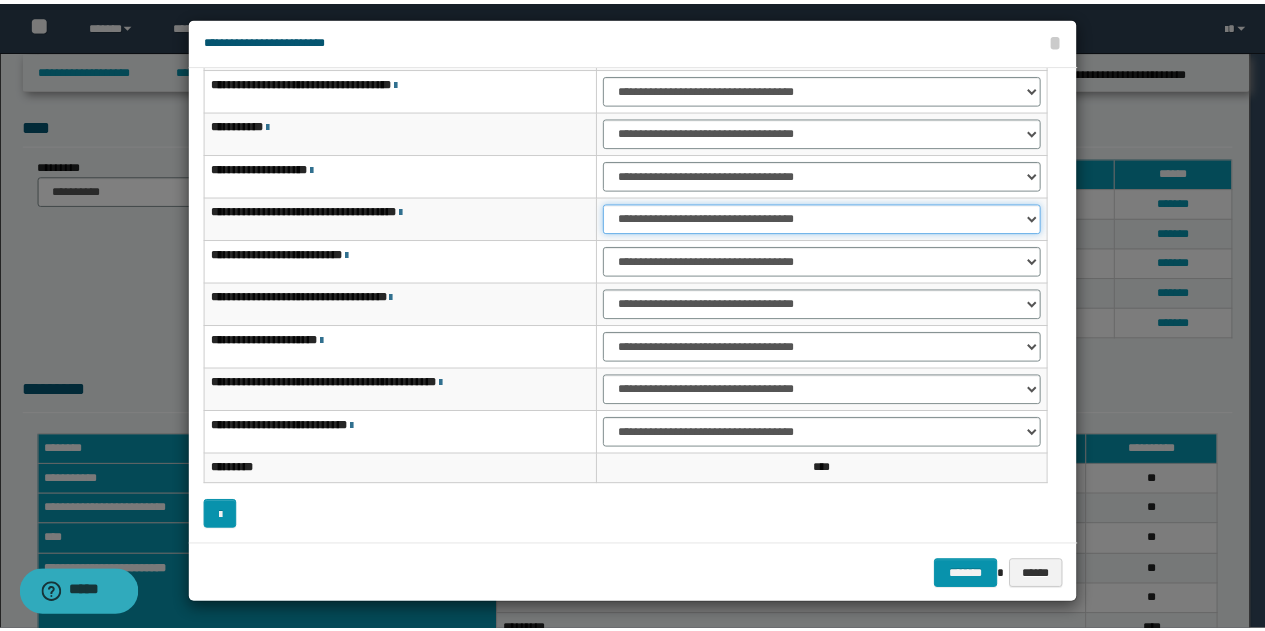 scroll, scrollTop: 18, scrollLeft: 0, axis: vertical 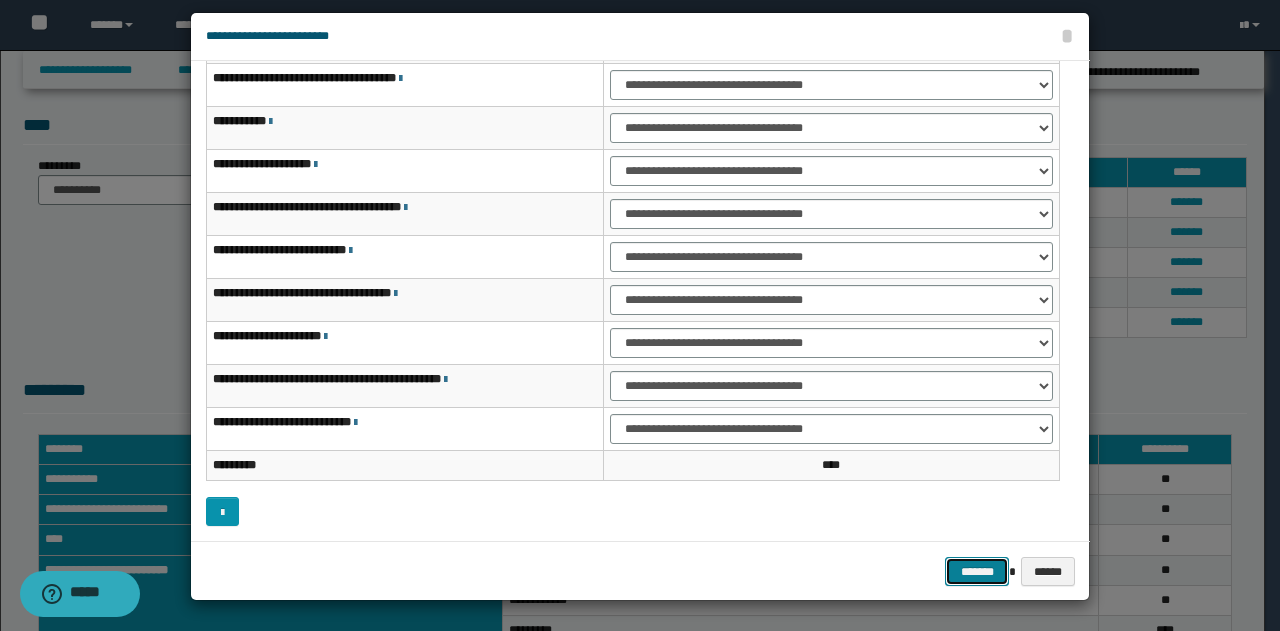 click on "*******" at bounding box center [977, 571] 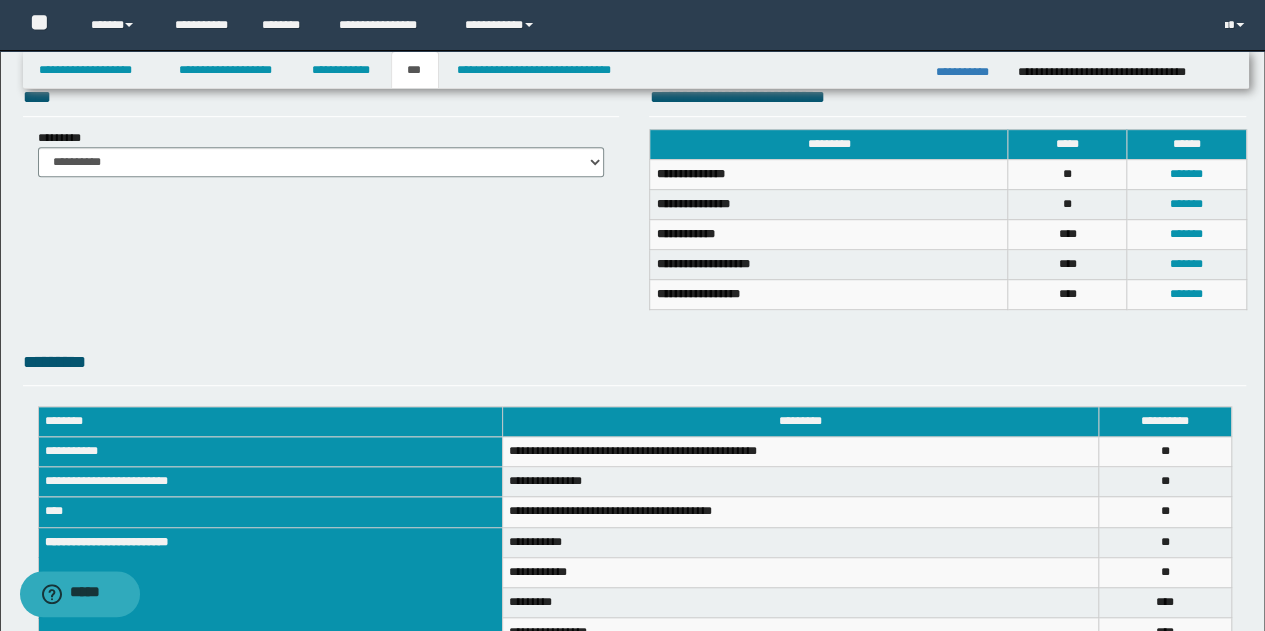 scroll, scrollTop: 229, scrollLeft: 0, axis: vertical 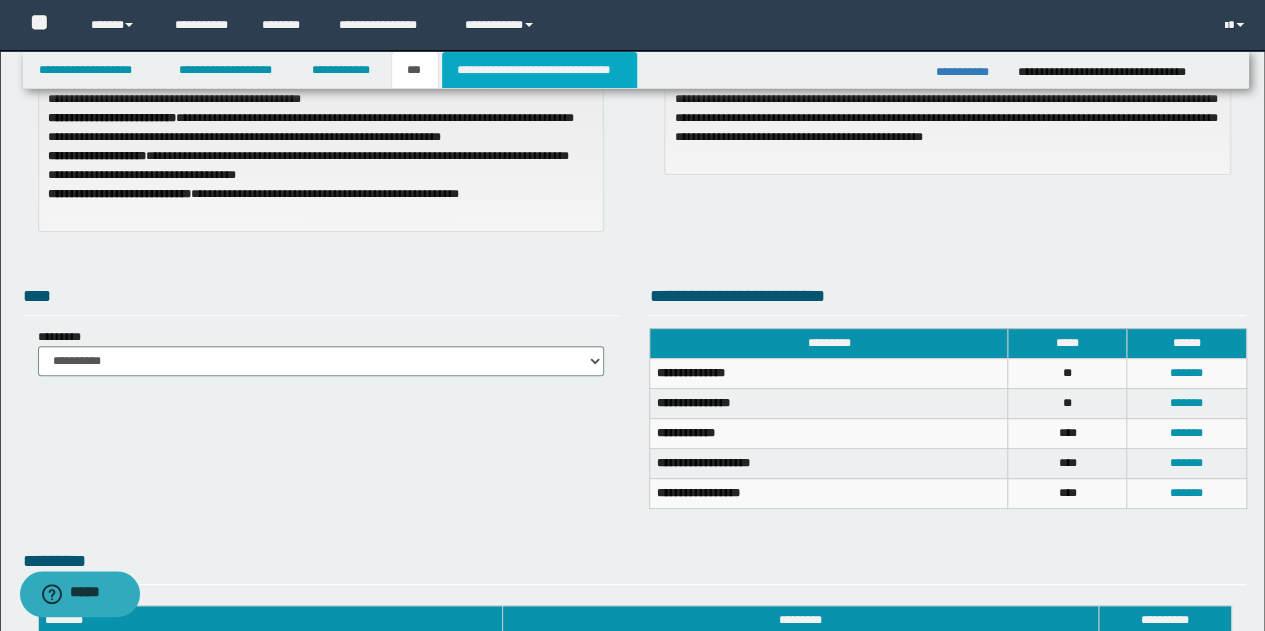 click on "**********" at bounding box center (539, 70) 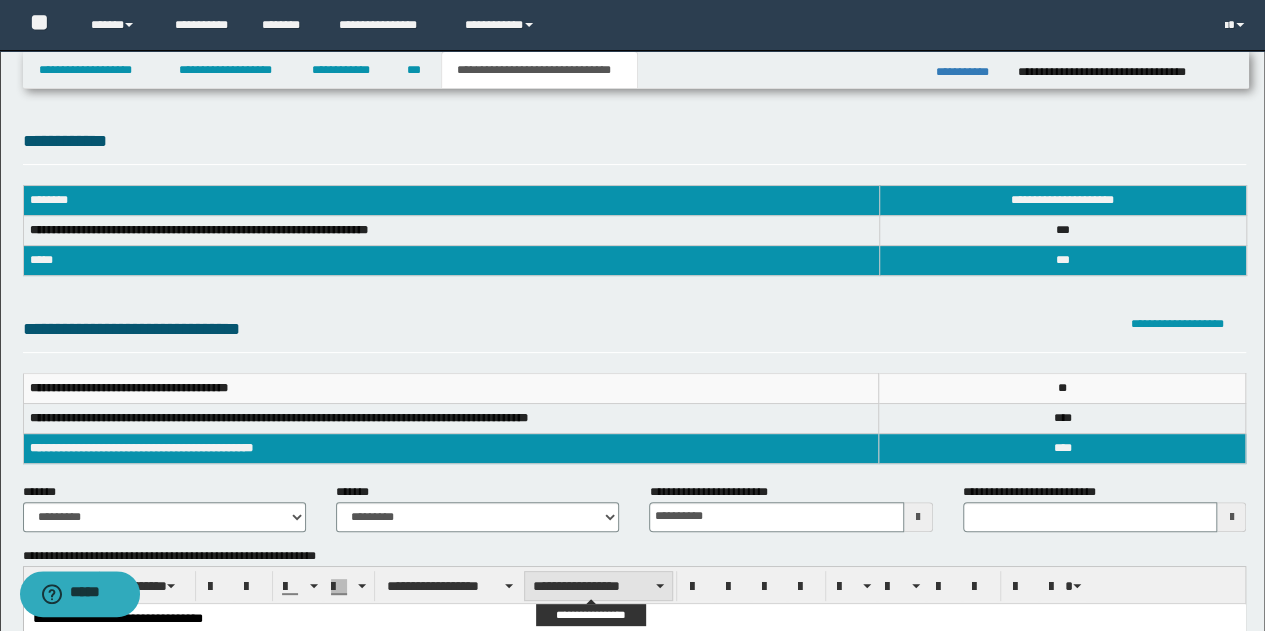 scroll, scrollTop: 0, scrollLeft: 0, axis: both 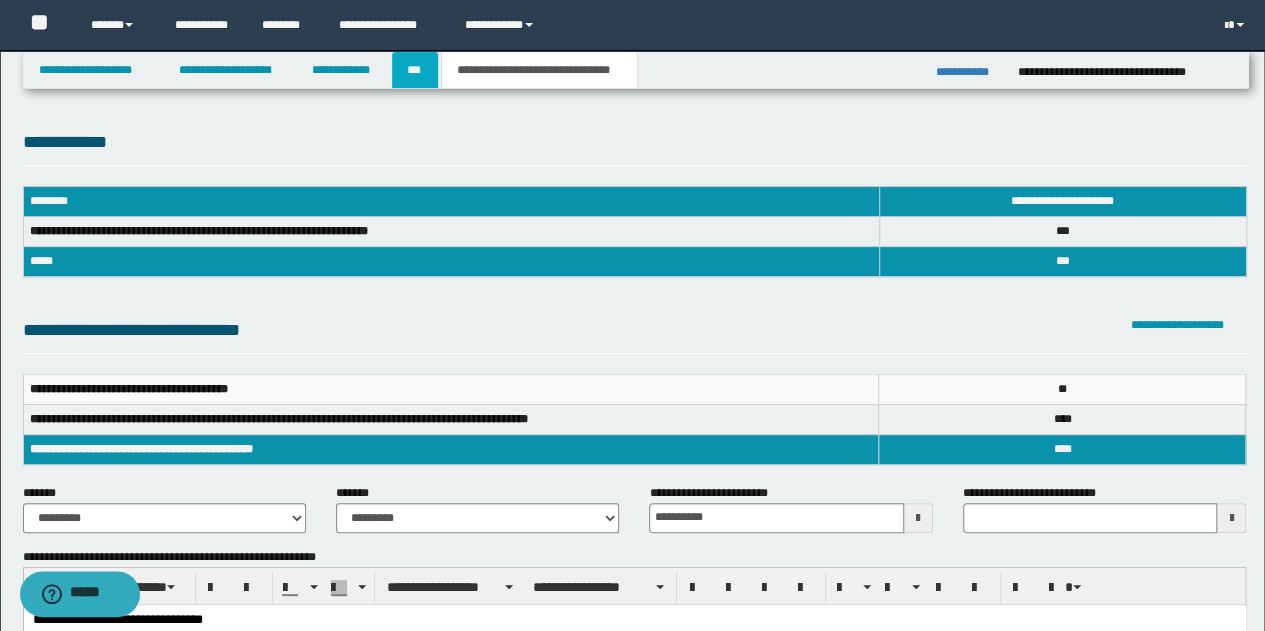 click on "***" at bounding box center (415, 70) 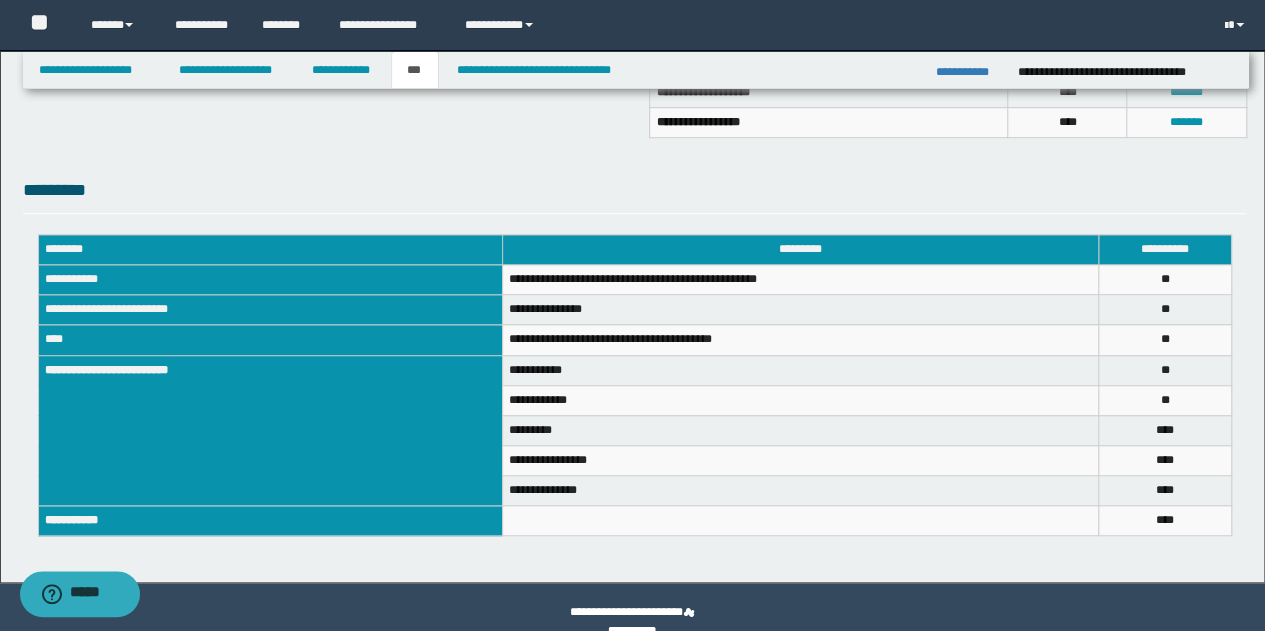 scroll, scrollTop: 629, scrollLeft: 0, axis: vertical 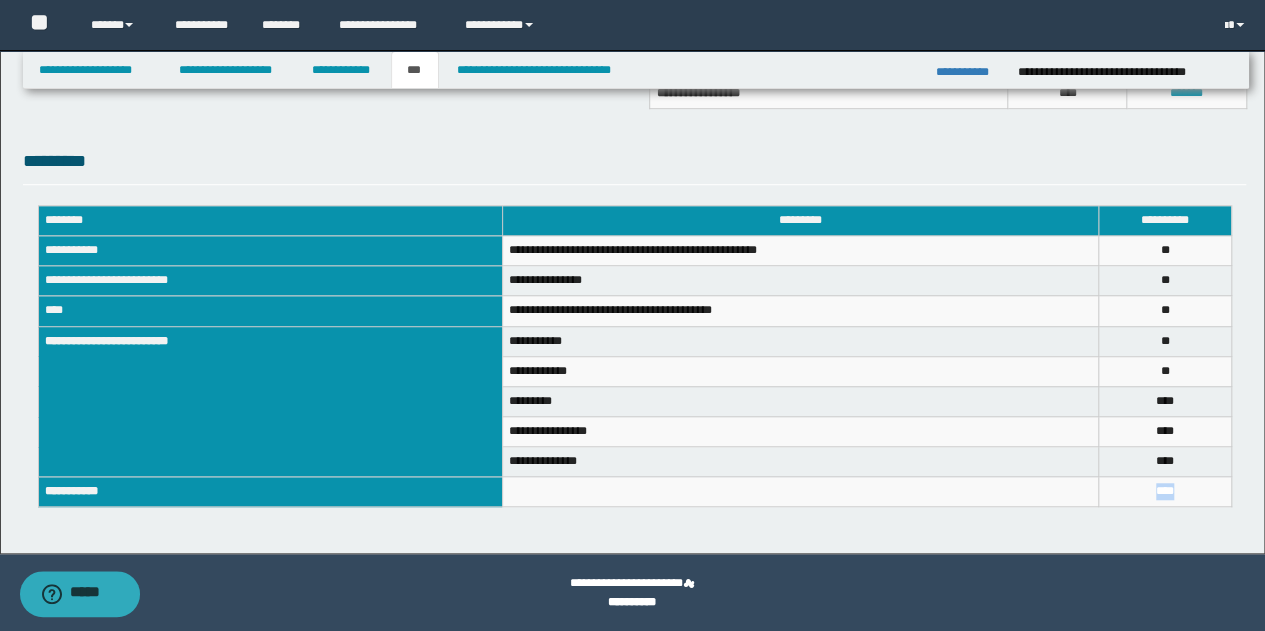 drag, startPoint x: 1196, startPoint y: 486, endPoint x: 1138, endPoint y: 486, distance: 58 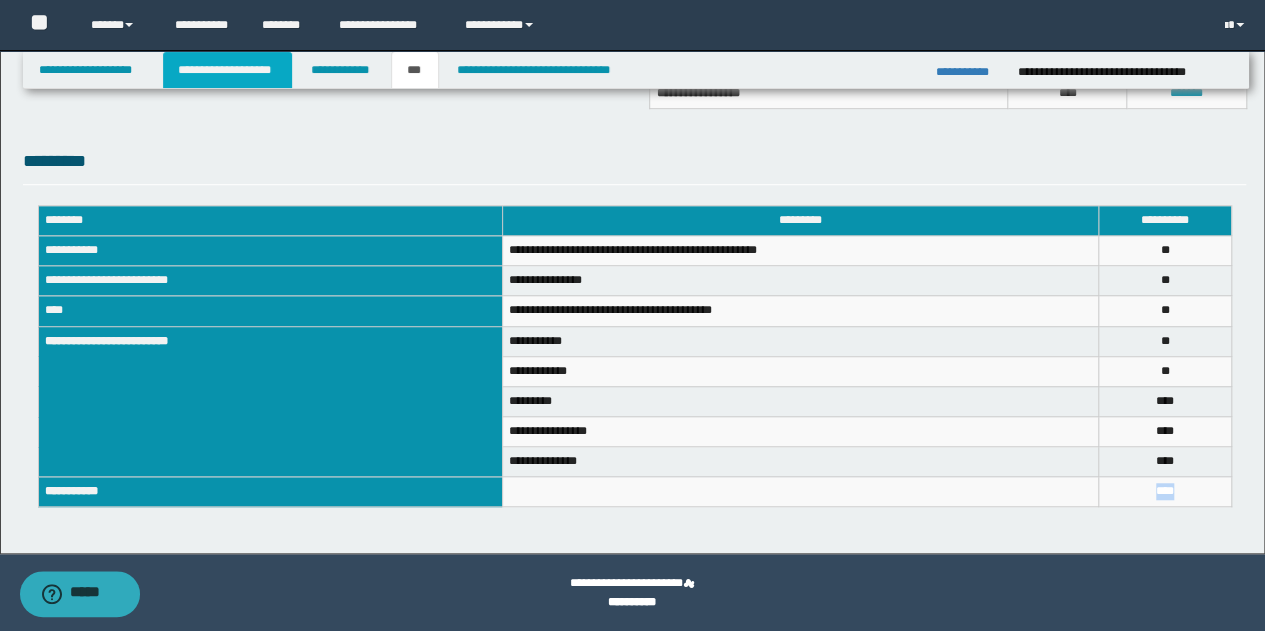 click on "**********" at bounding box center (227, 70) 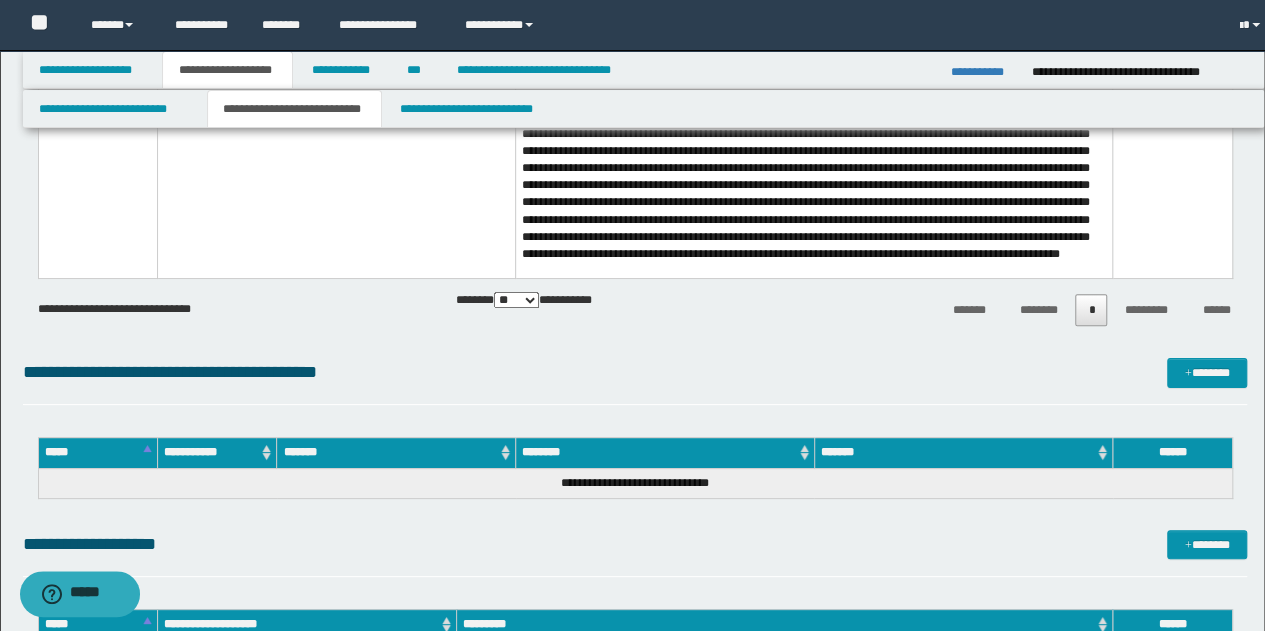 scroll, scrollTop: 660, scrollLeft: 0, axis: vertical 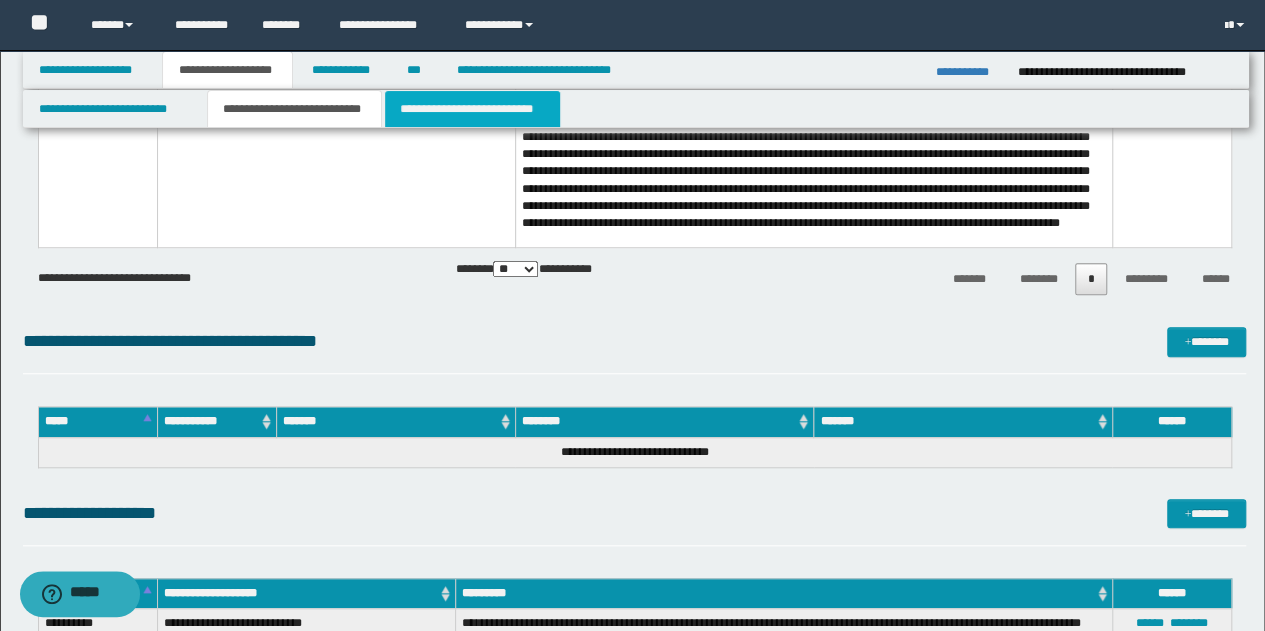 click on "**********" at bounding box center [472, 109] 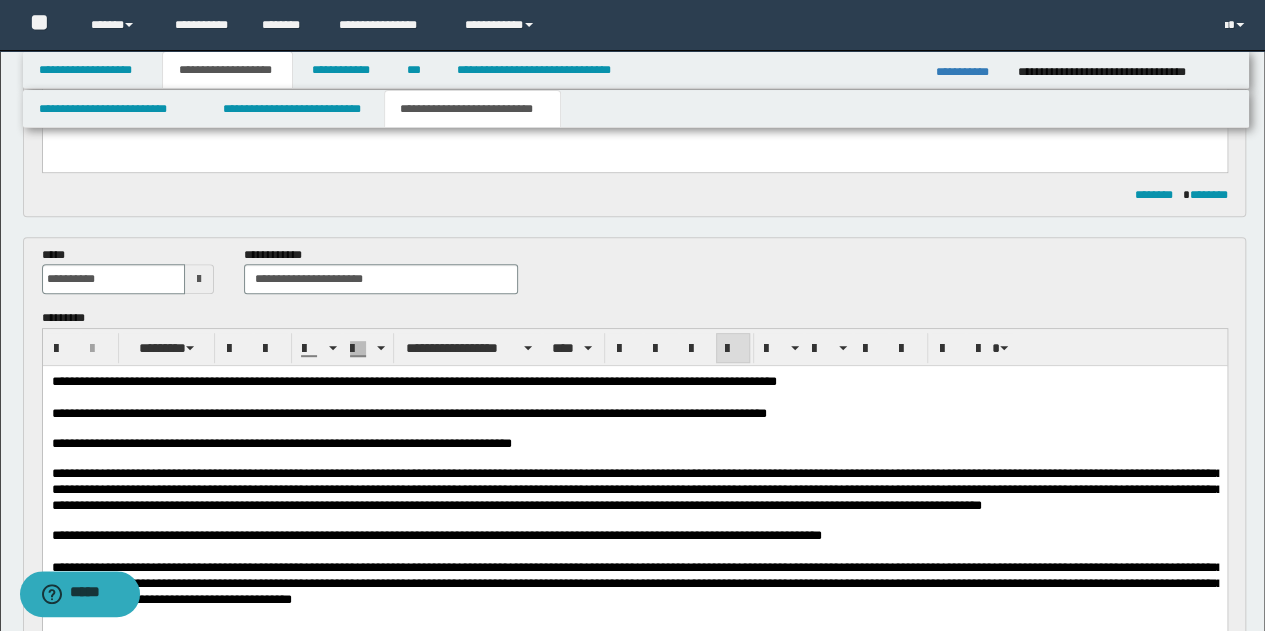 scroll, scrollTop: 460, scrollLeft: 0, axis: vertical 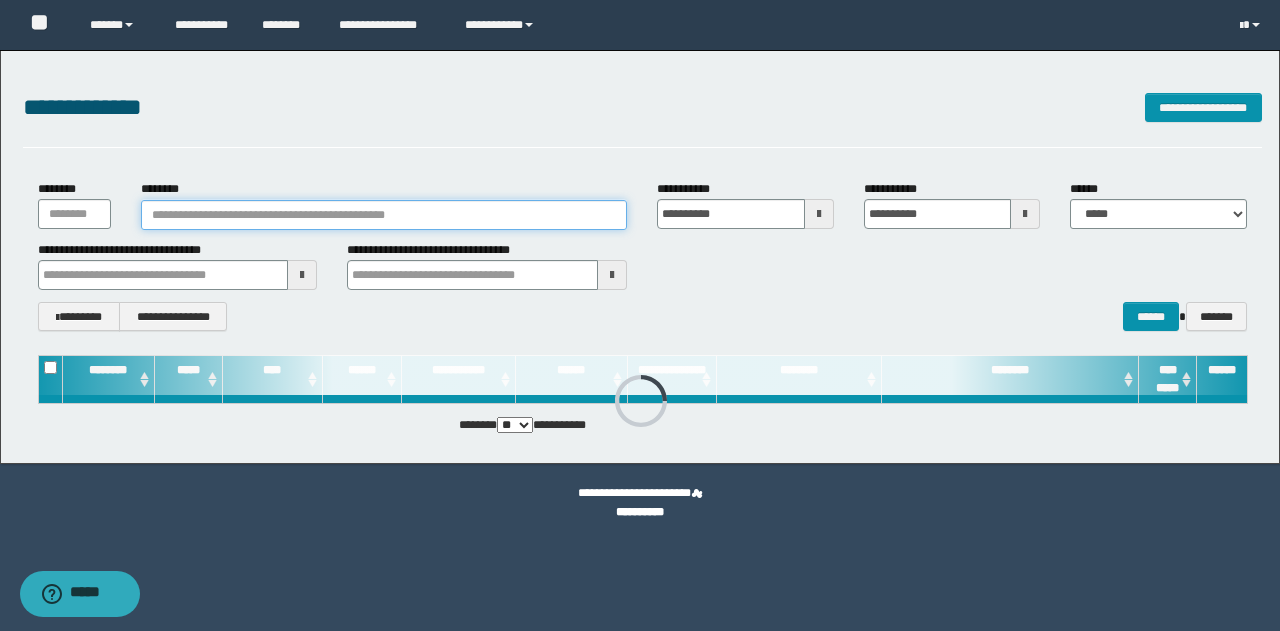 click on "********" at bounding box center (384, 215) 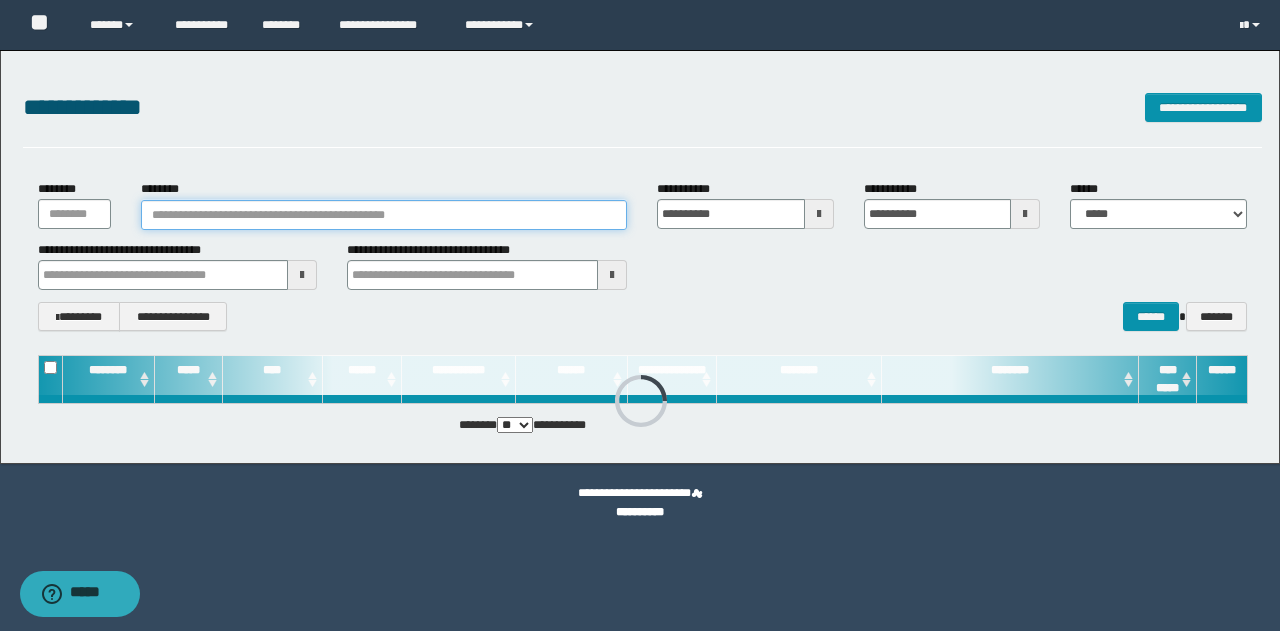 paste on "**********" 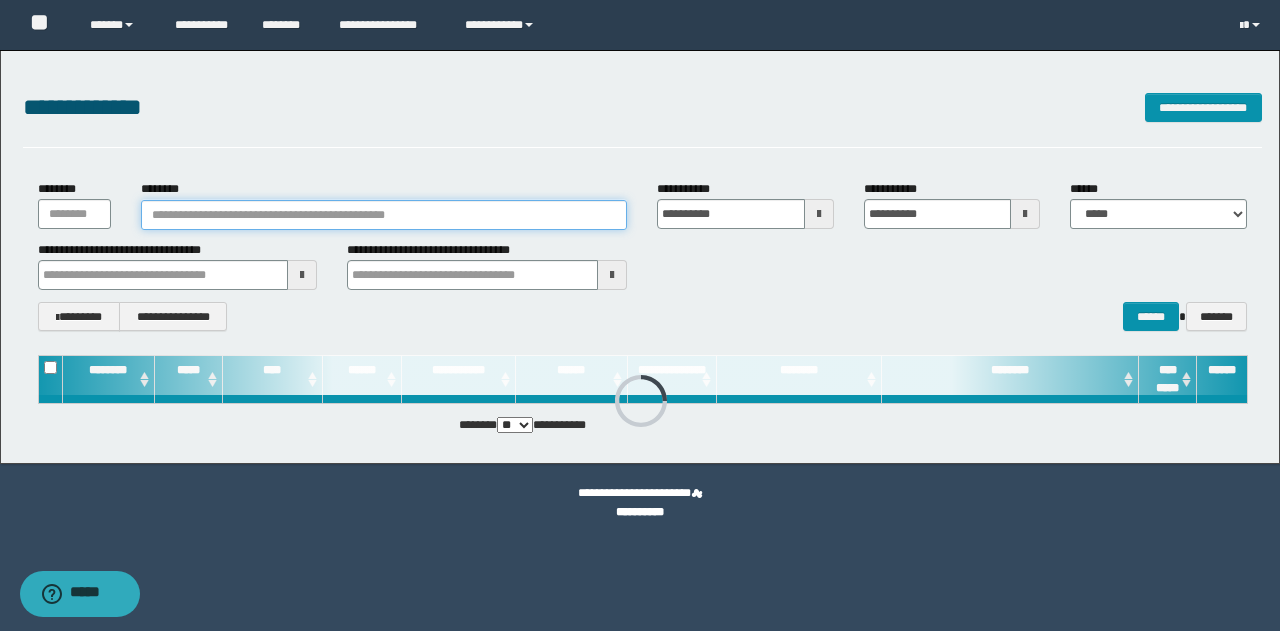 type on "**********" 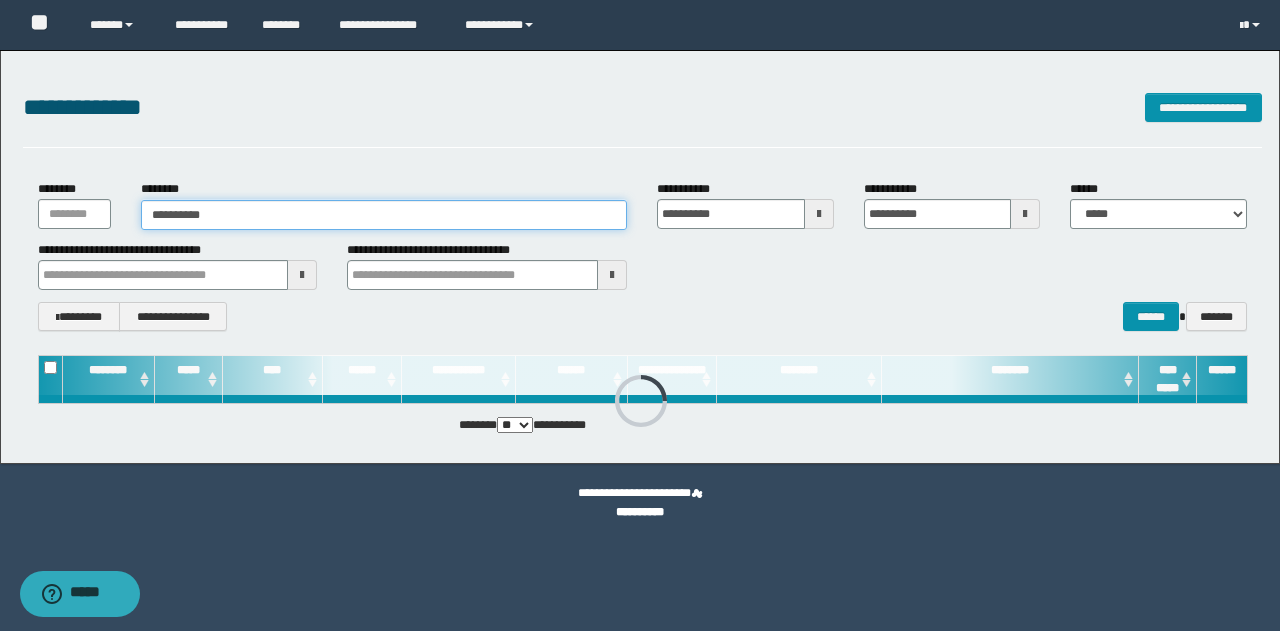 type on "**********" 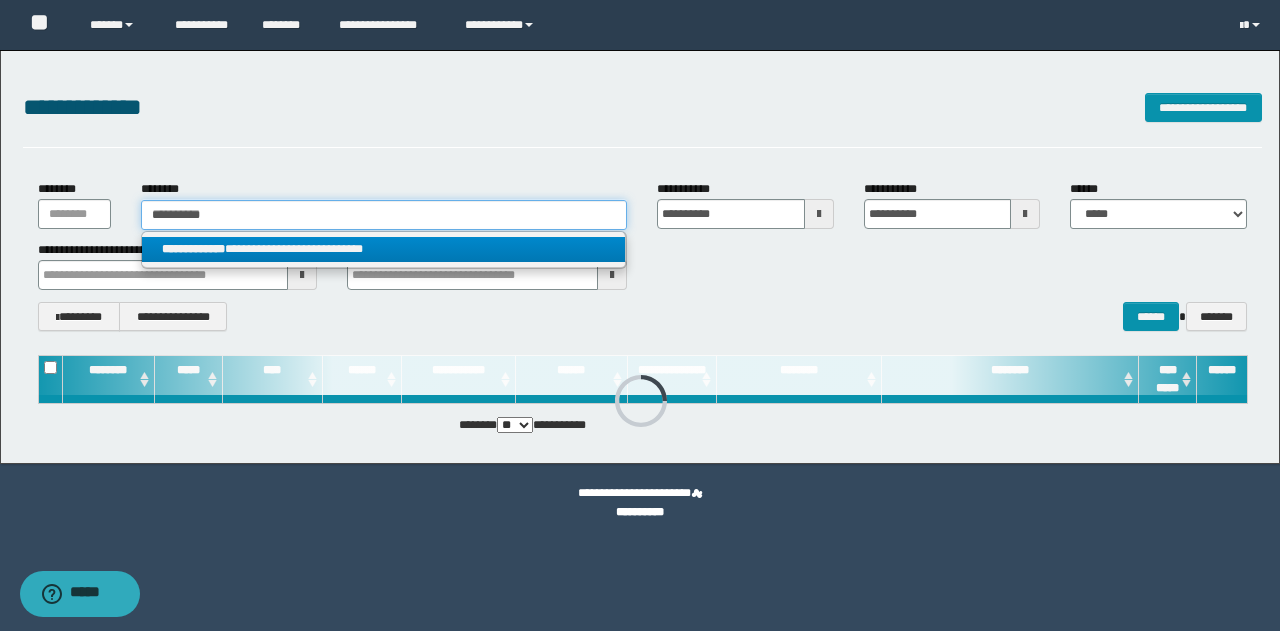 type on "**********" 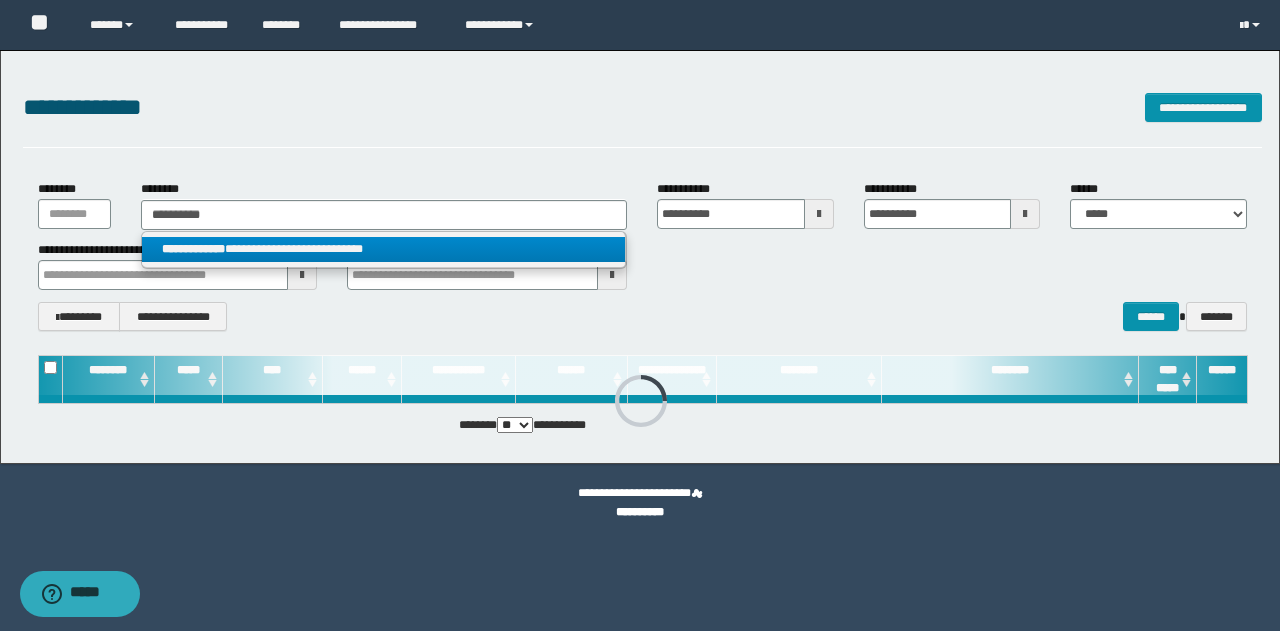 click on "**********" at bounding box center [384, 249] 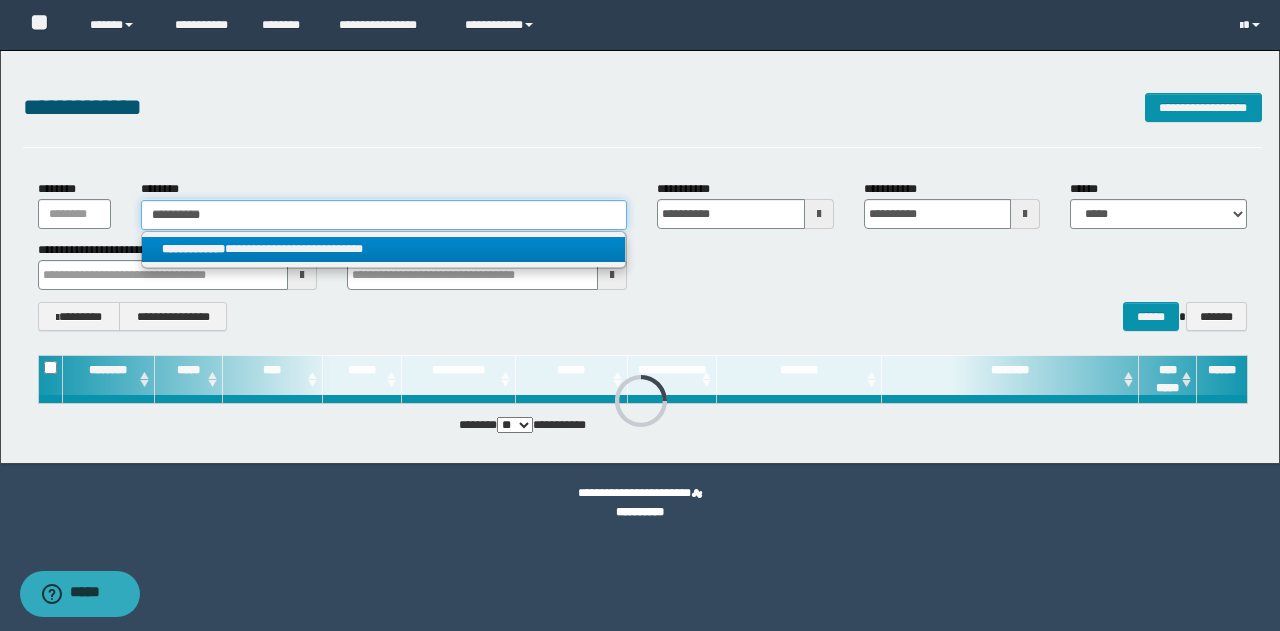 type 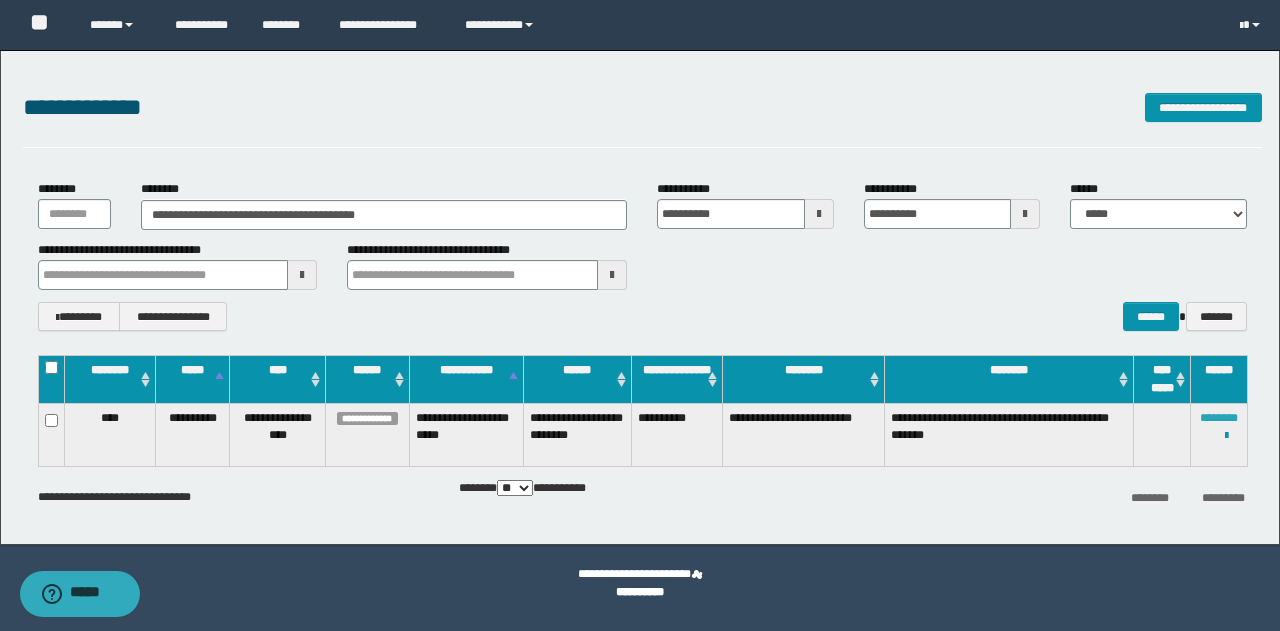 click on "********" at bounding box center [1219, 418] 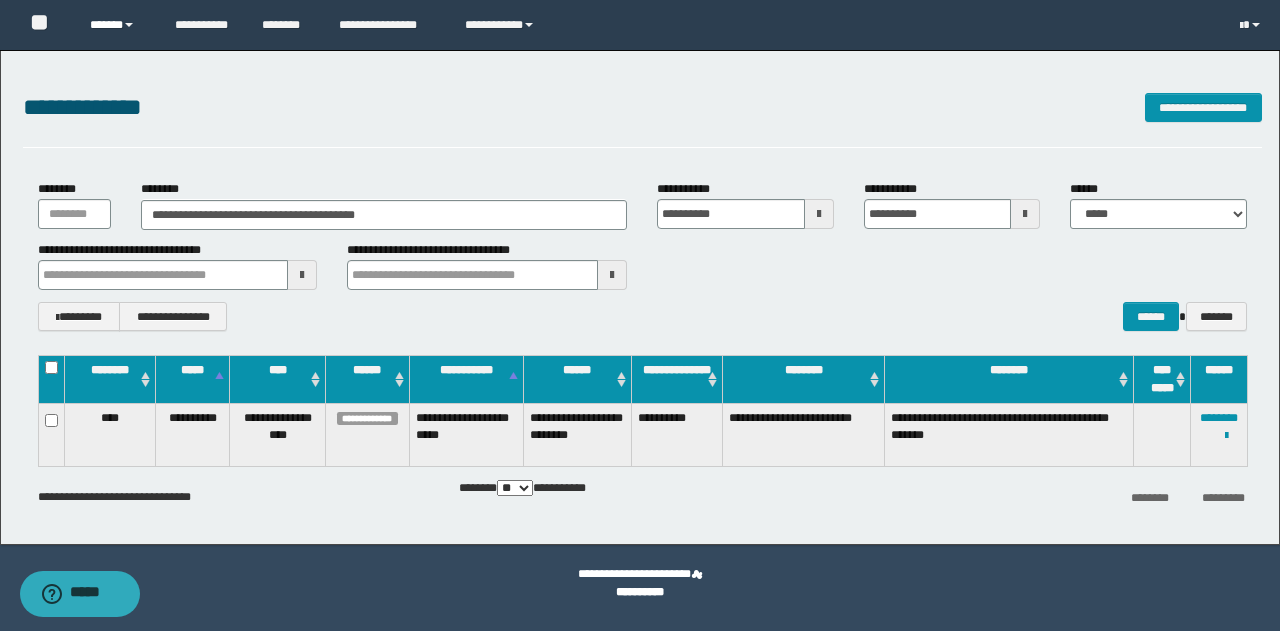 click on "******" at bounding box center (117, 25) 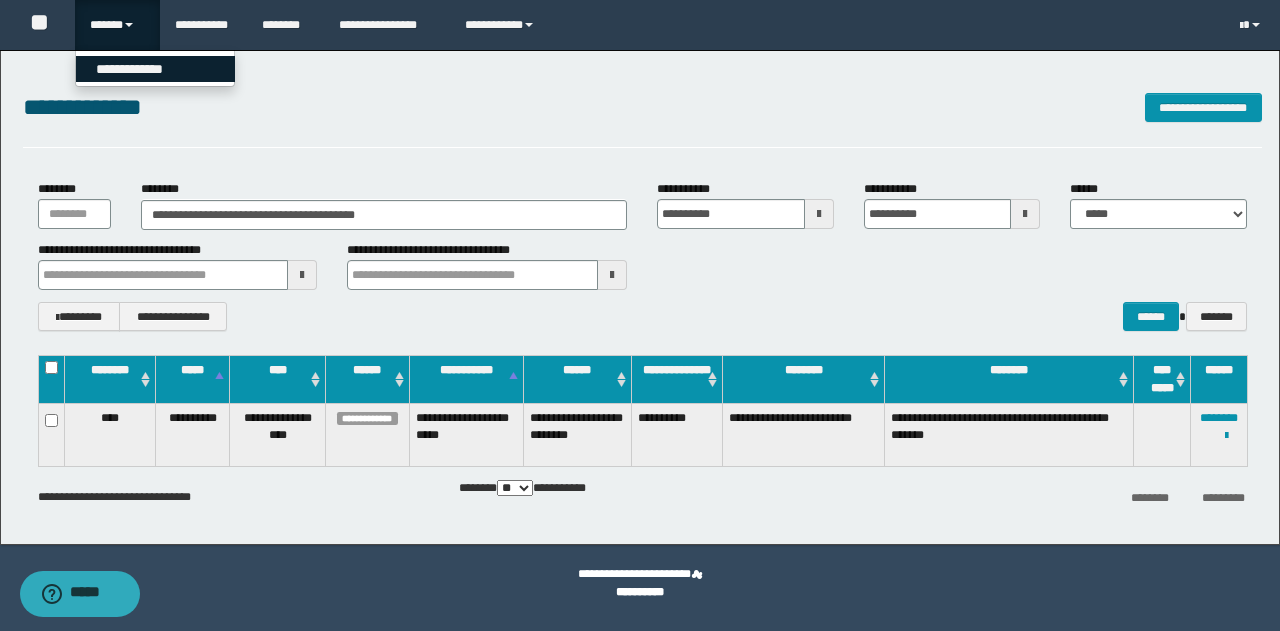 click on "**********" at bounding box center [155, 69] 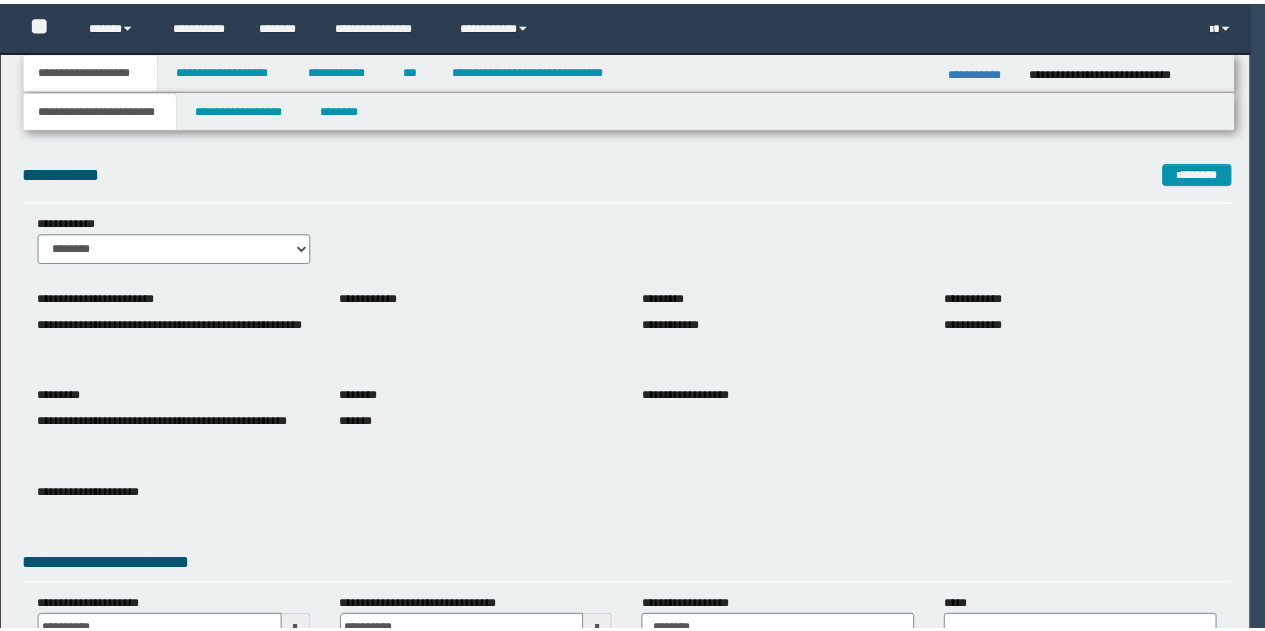 scroll, scrollTop: 0, scrollLeft: 0, axis: both 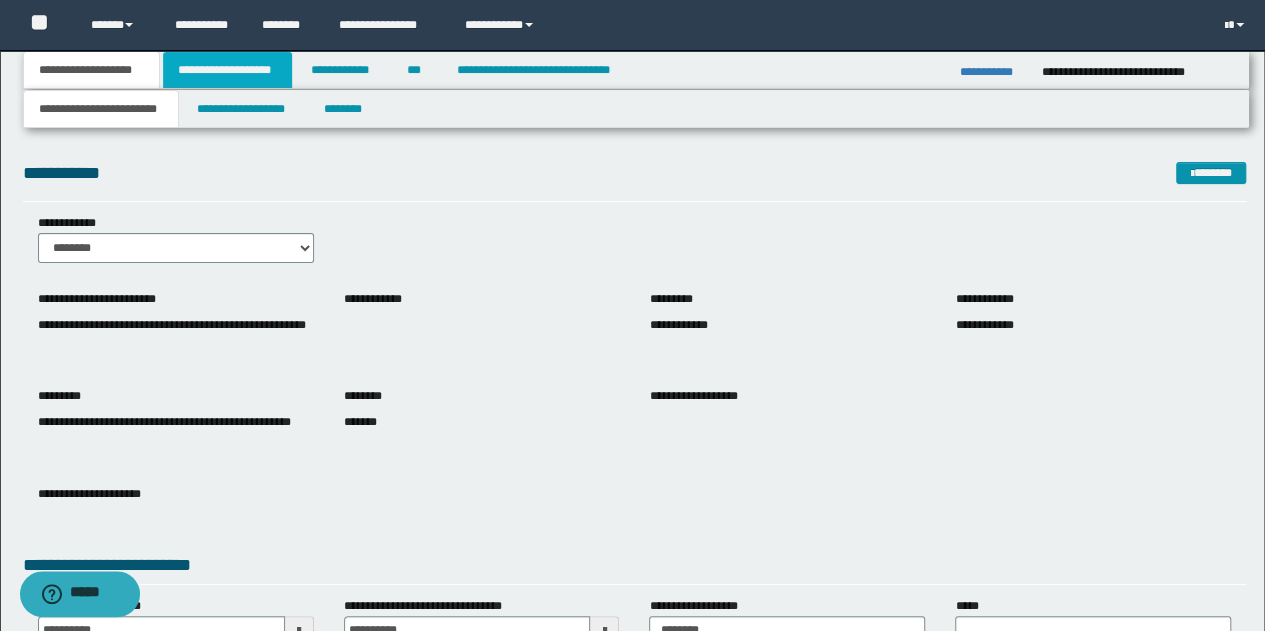 click on "**********" at bounding box center [227, 70] 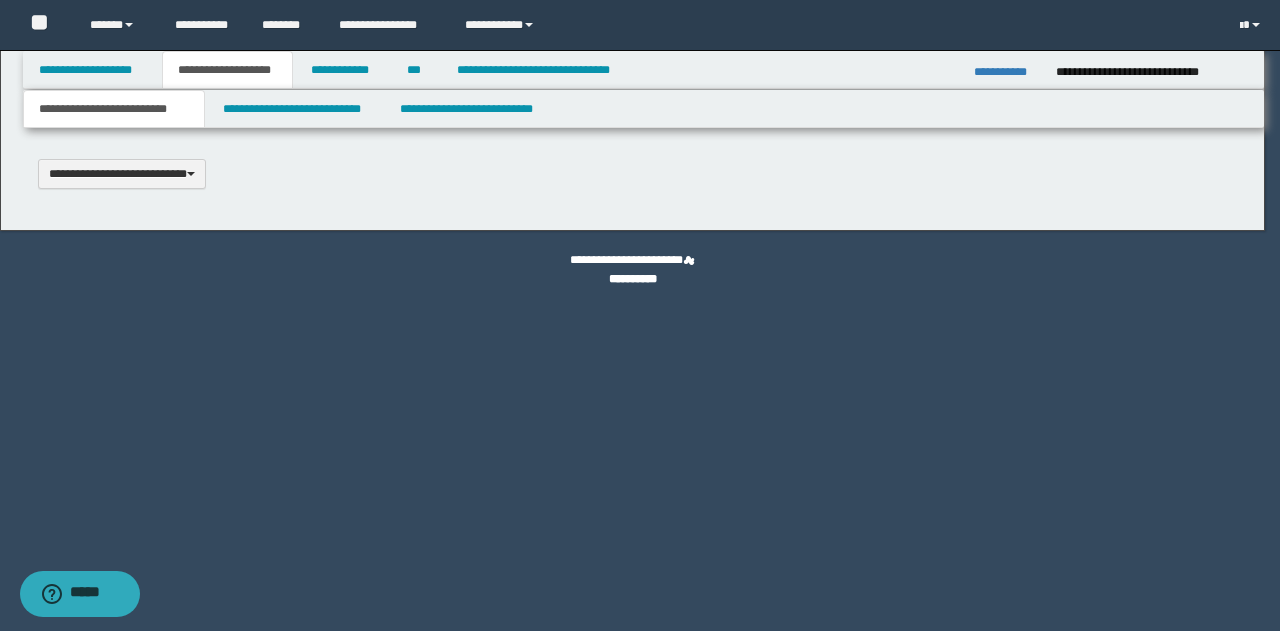 type 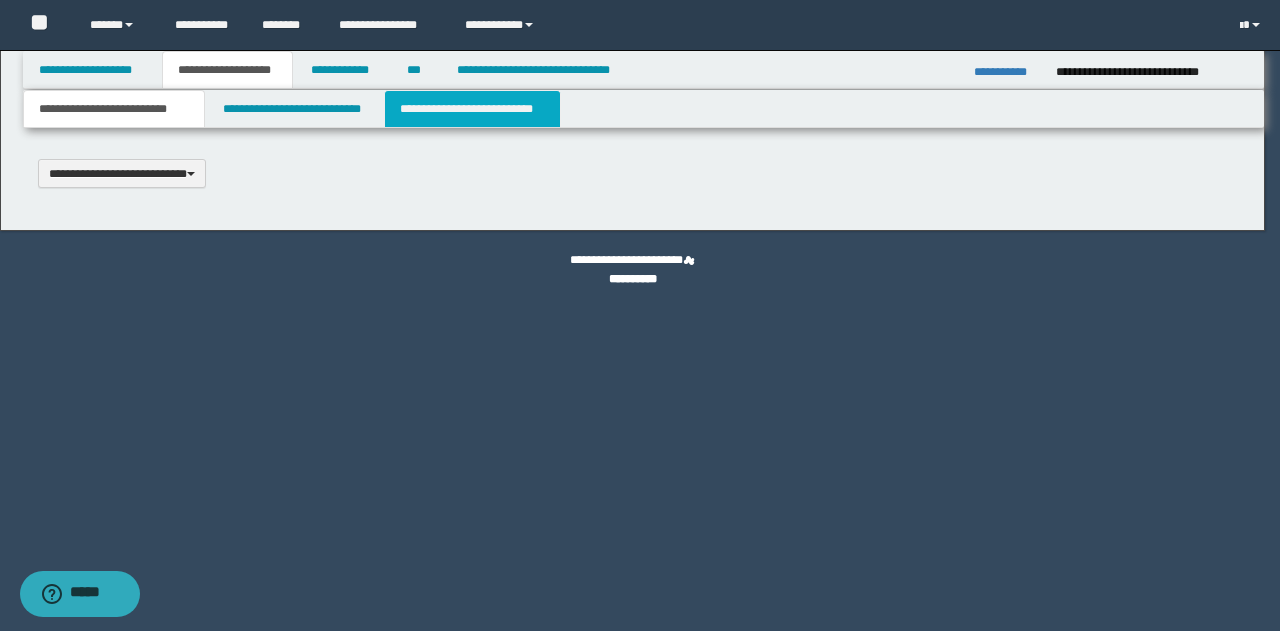 scroll, scrollTop: 0, scrollLeft: 0, axis: both 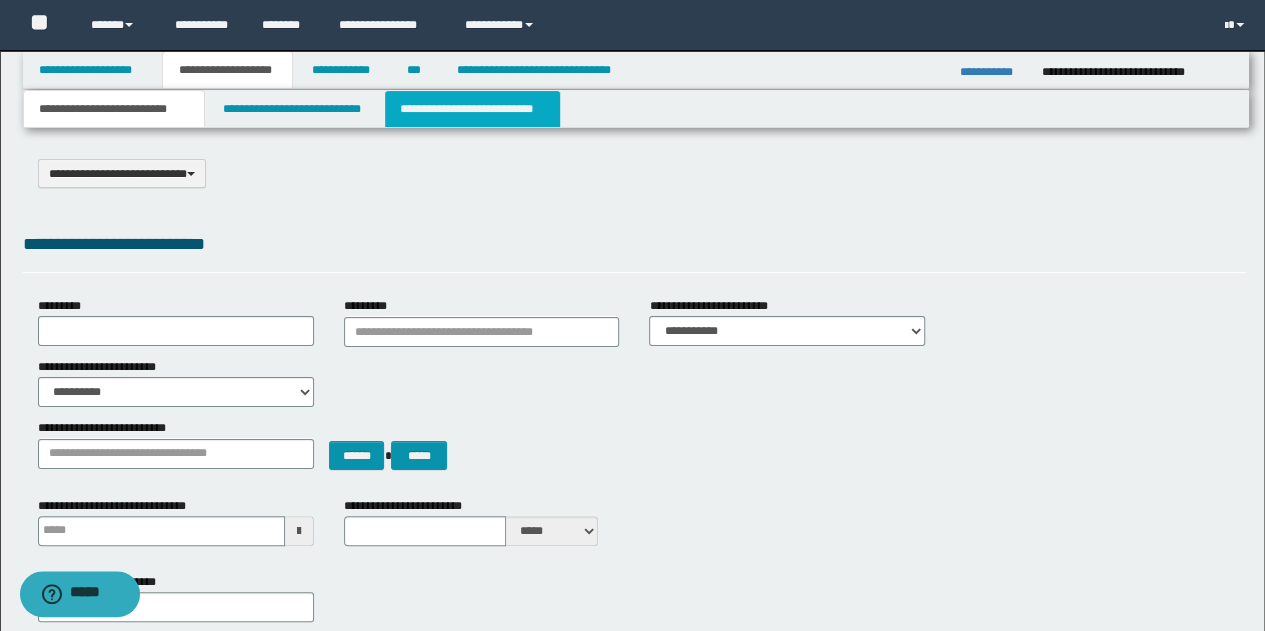 click on "**********" at bounding box center (472, 109) 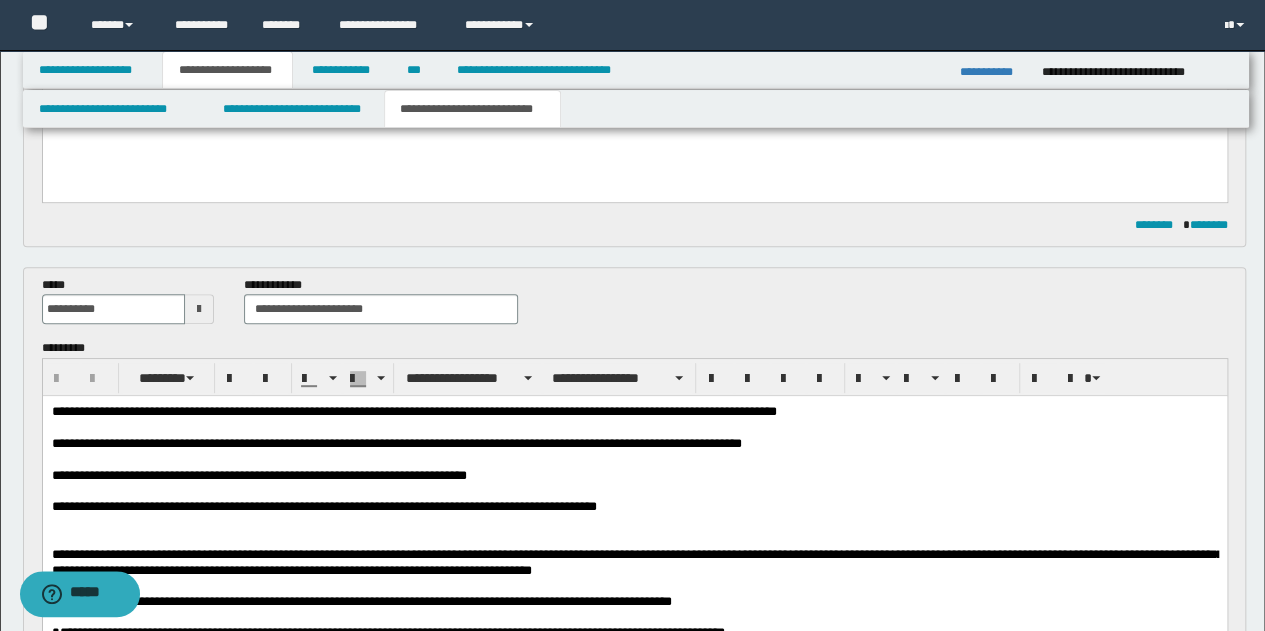 scroll, scrollTop: 400, scrollLeft: 0, axis: vertical 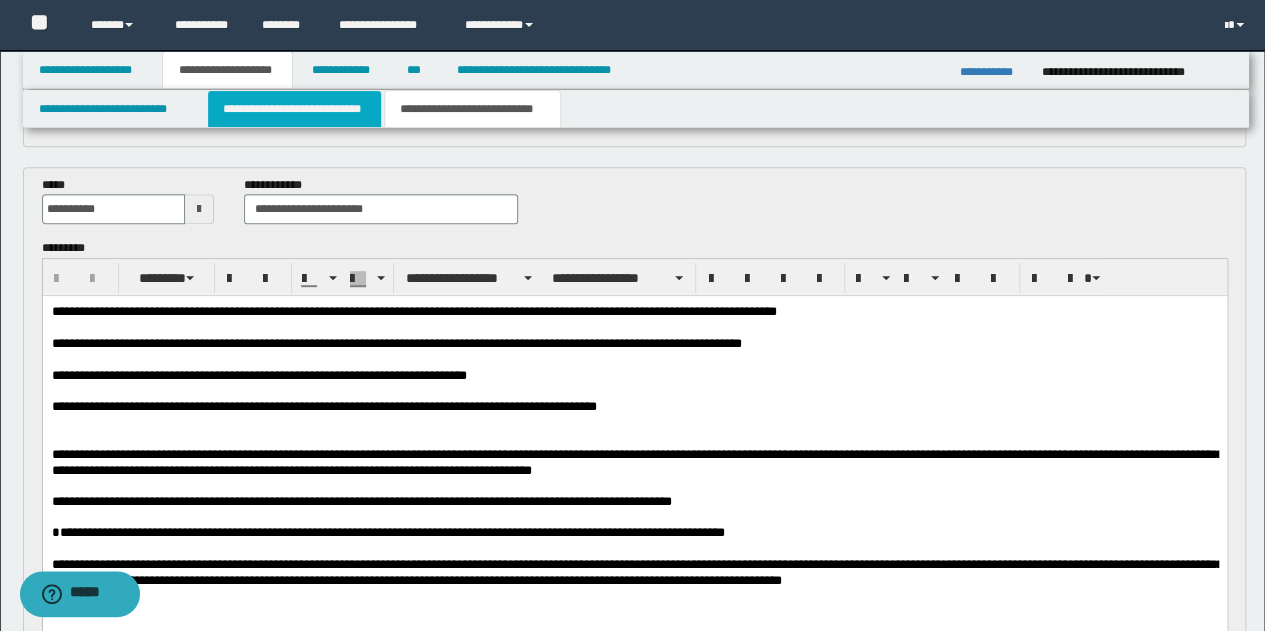 click on "**********" at bounding box center (294, 109) 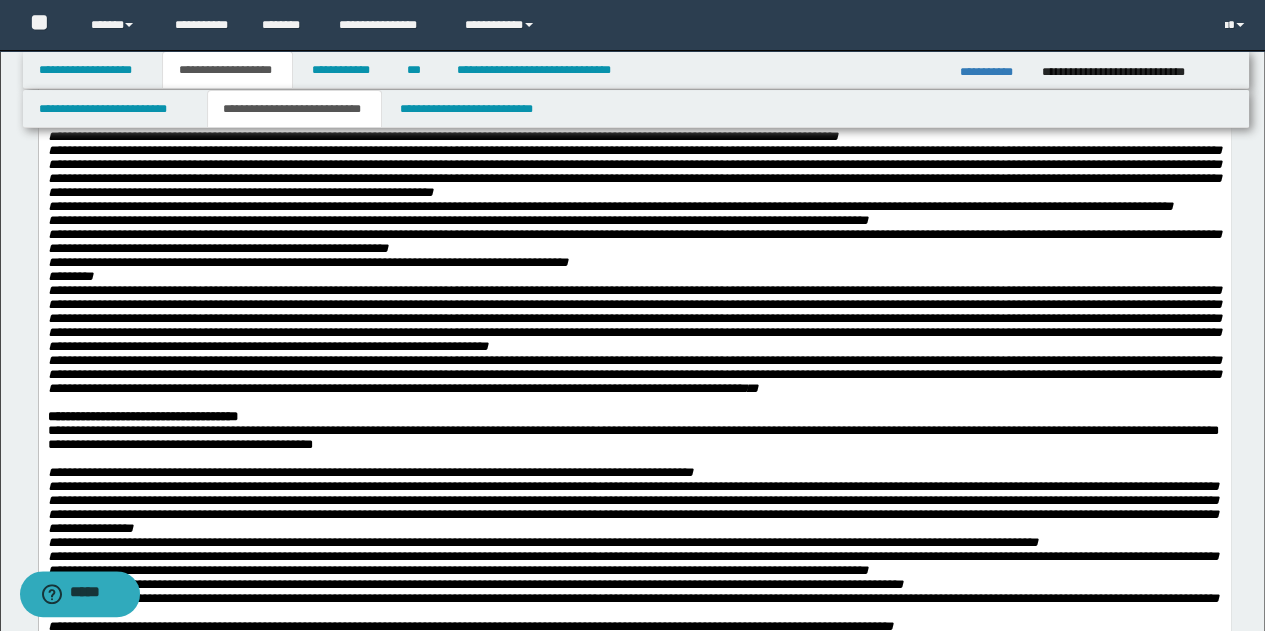 scroll, scrollTop: 400, scrollLeft: 0, axis: vertical 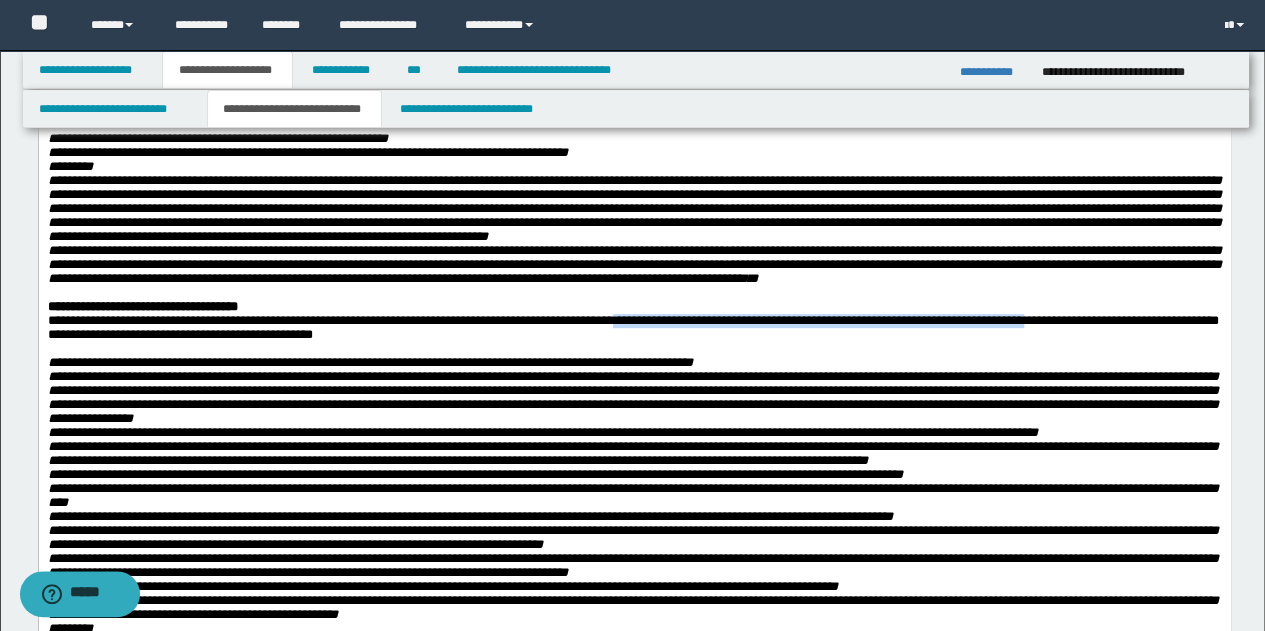 drag, startPoint x: 668, startPoint y: 398, endPoint x: 1108, endPoint y: 399, distance: 440.00113 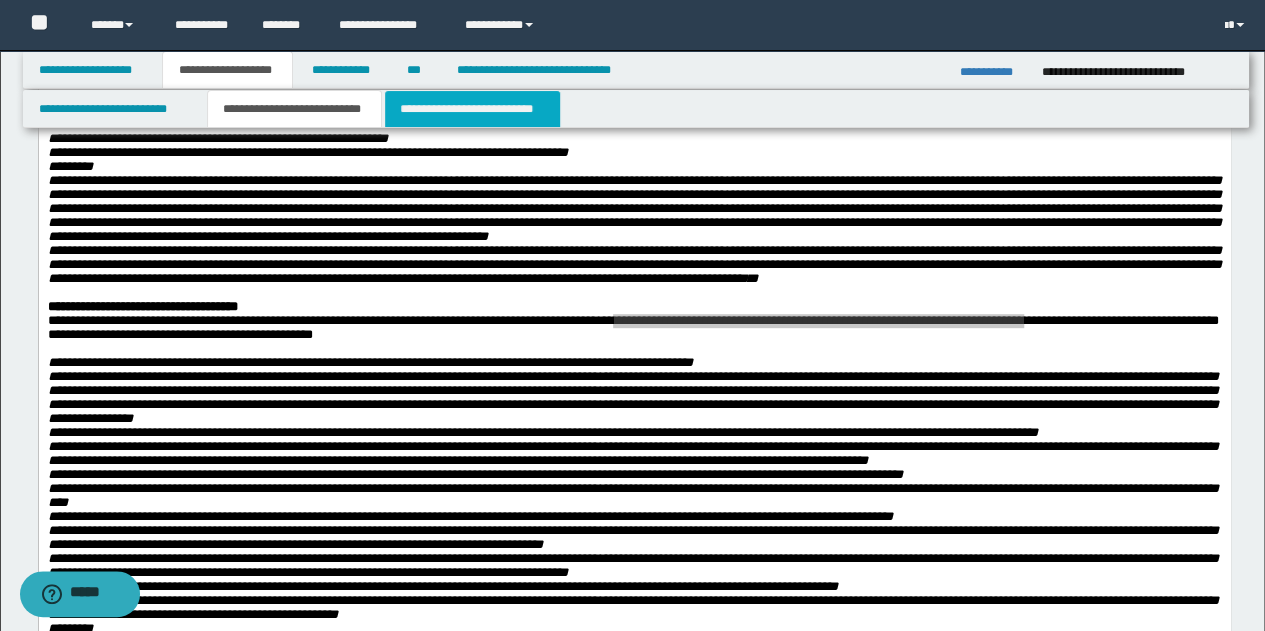 click on "**********" at bounding box center (472, 109) 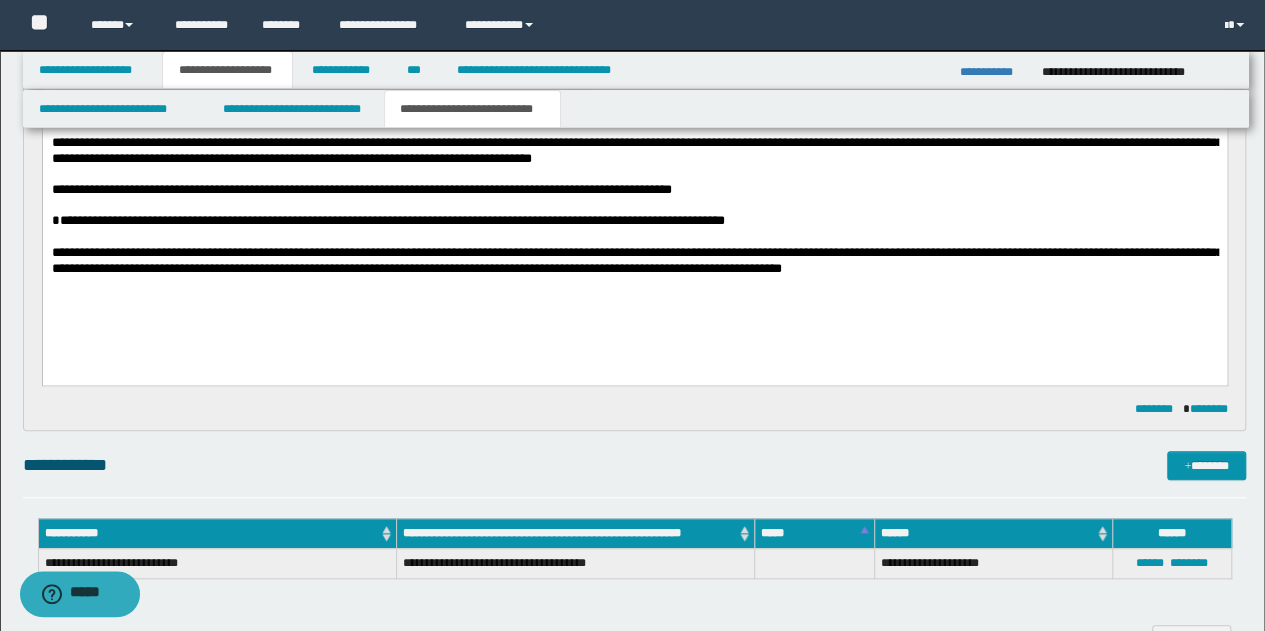 scroll, scrollTop: 900, scrollLeft: 0, axis: vertical 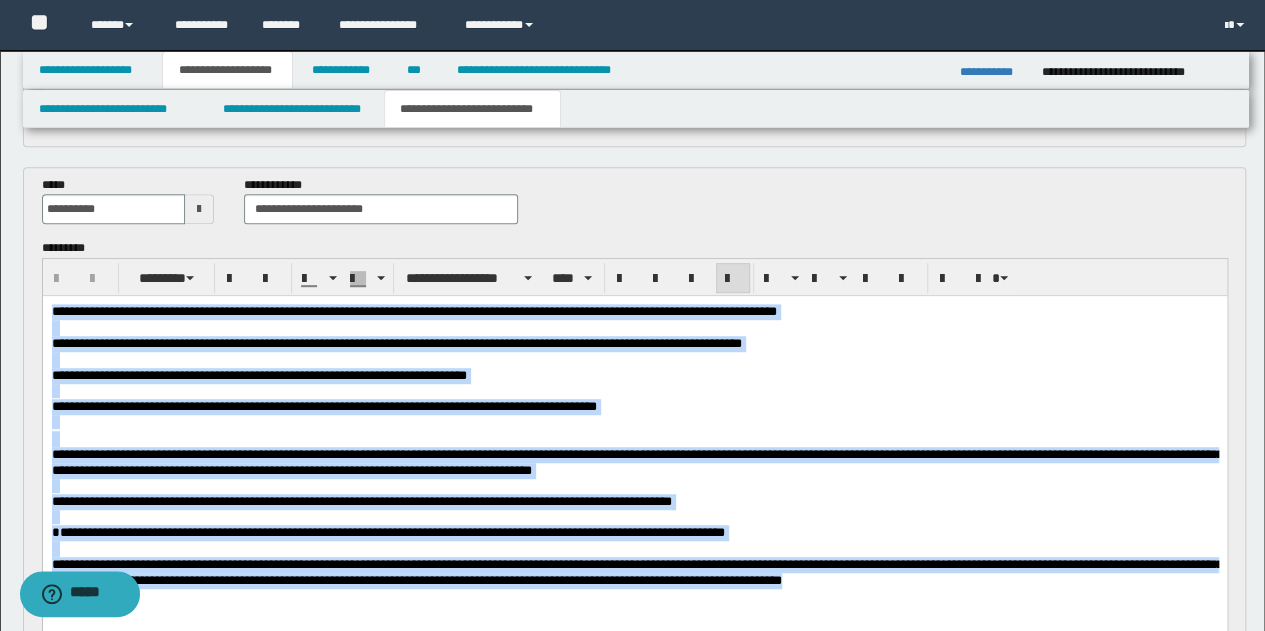 drag, startPoint x: 51, startPoint y: 313, endPoint x: 838, endPoint y: 598, distance: 837.01495 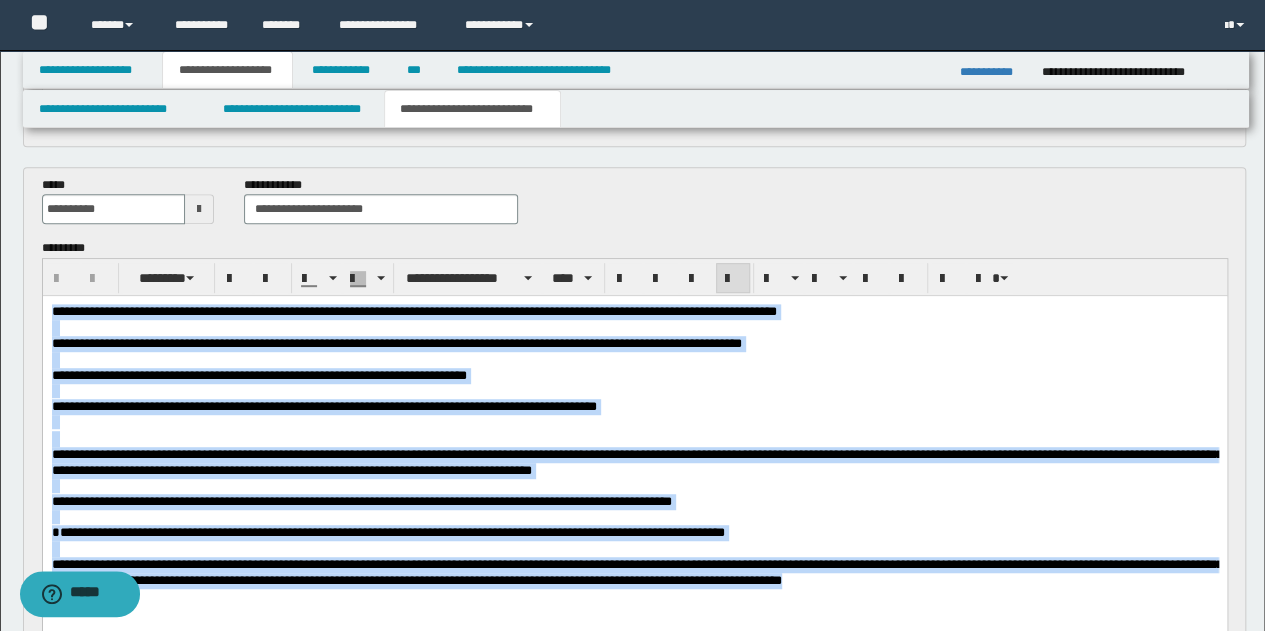 click on "**********" at bounding box center (634, 471) 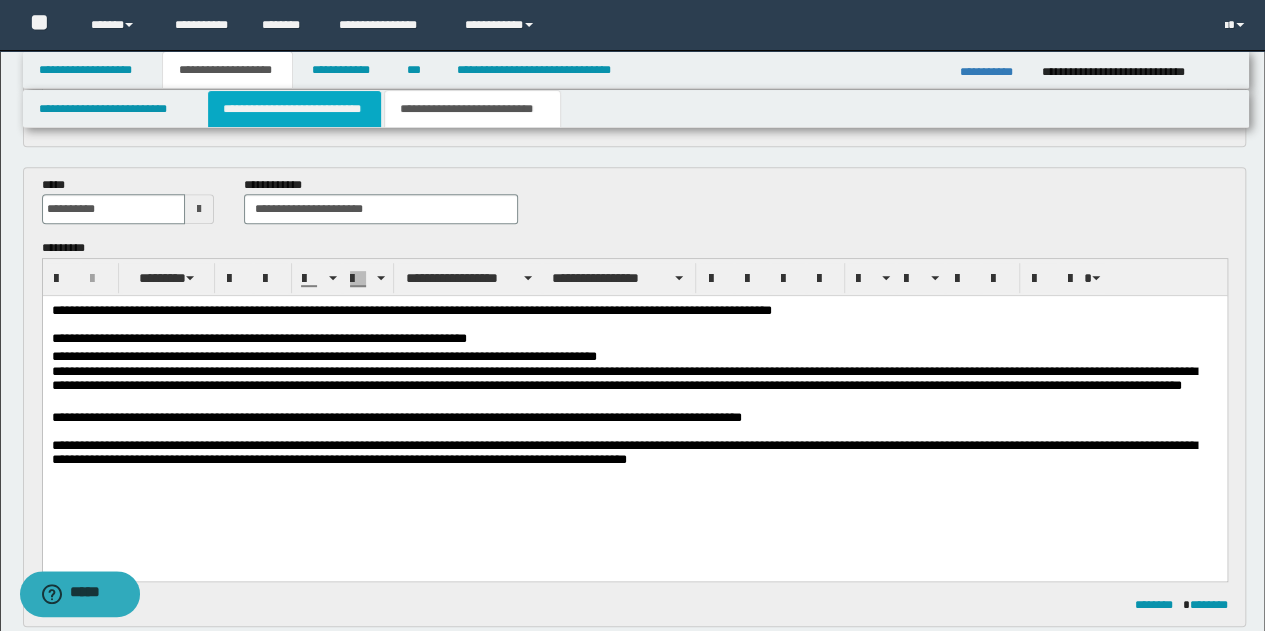 click on "**********" at bounding box center (294, 109) 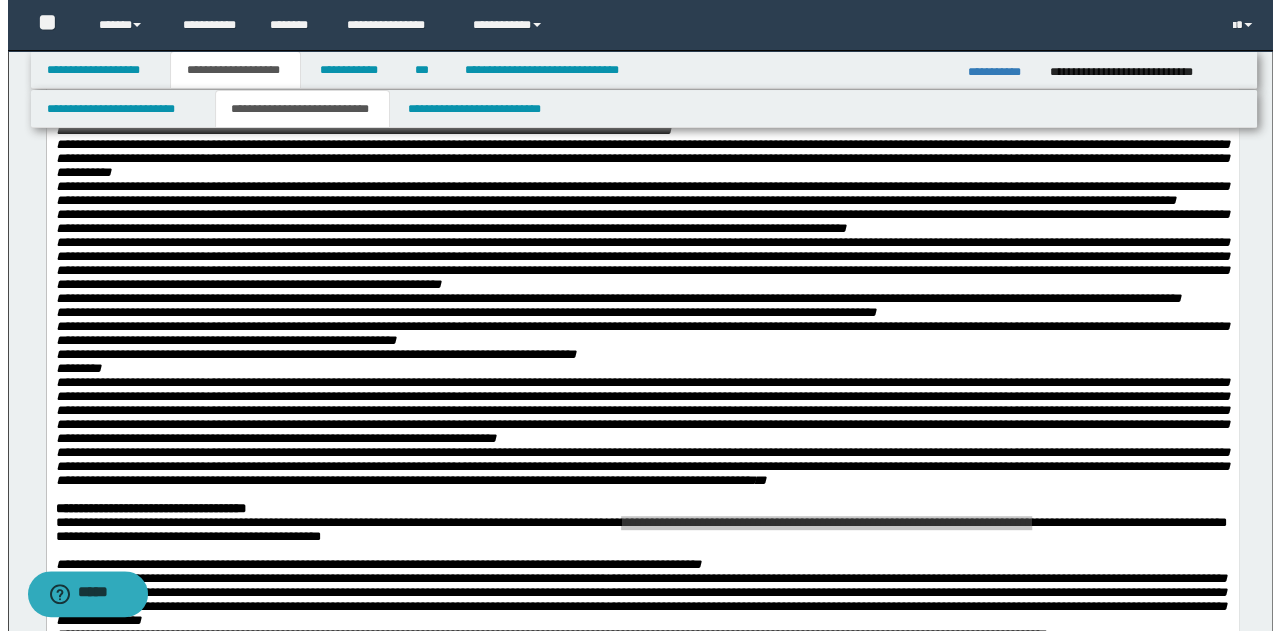 scroll, scrollTop: 0, scrollLeft: 0, axis: both 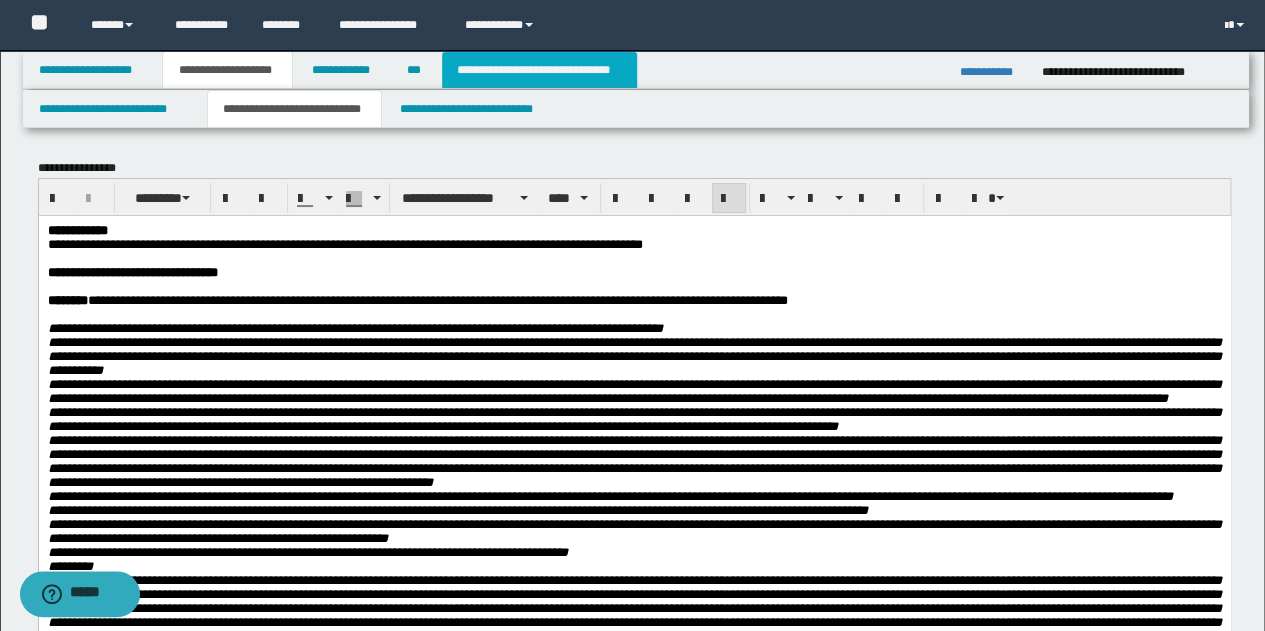 click on "**********" at bounding box center (539, 70) 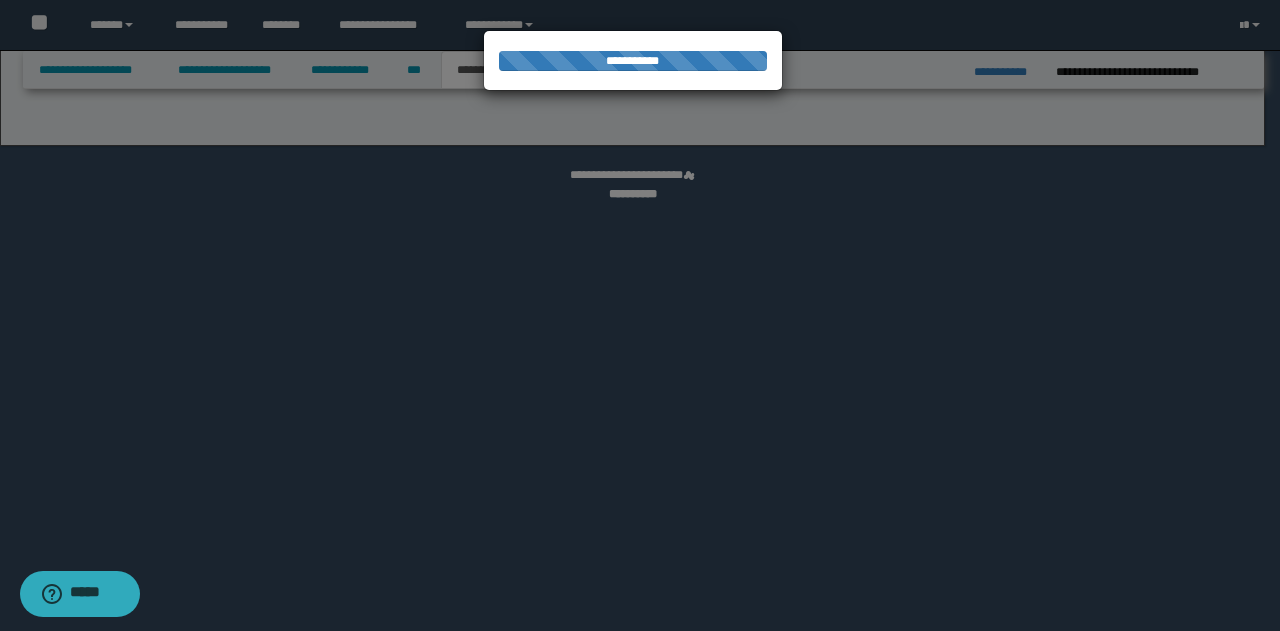select on "*" 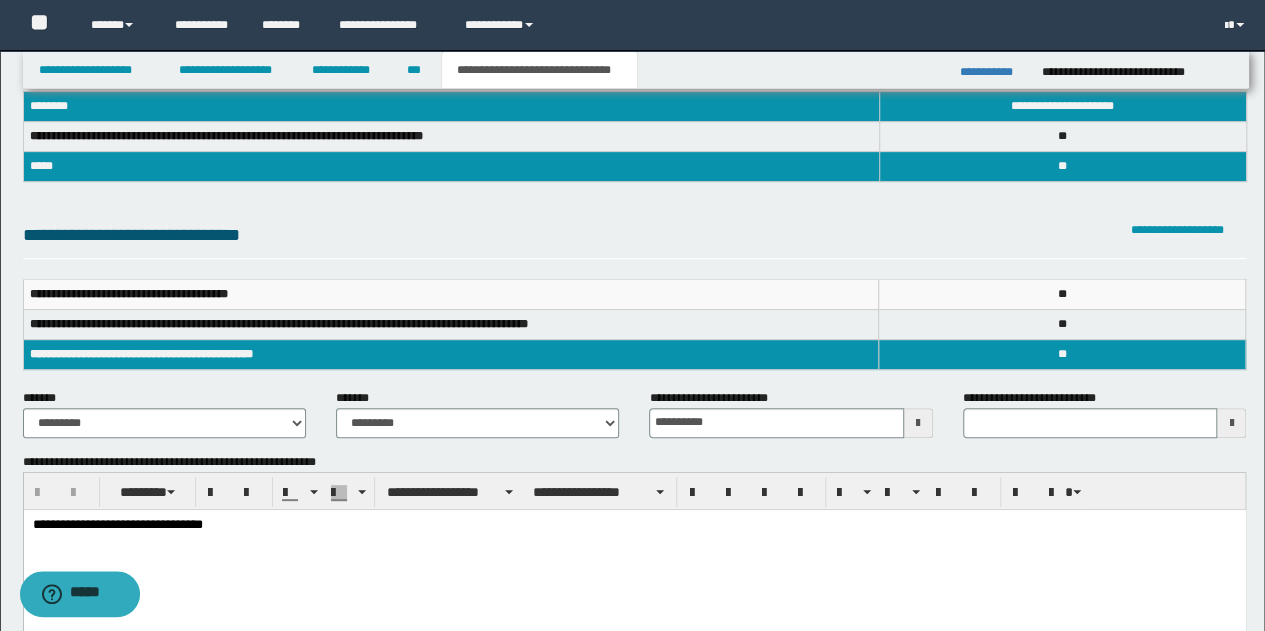 scroll, scrollTop: 93, scrollLeft: 0, axis: vertical 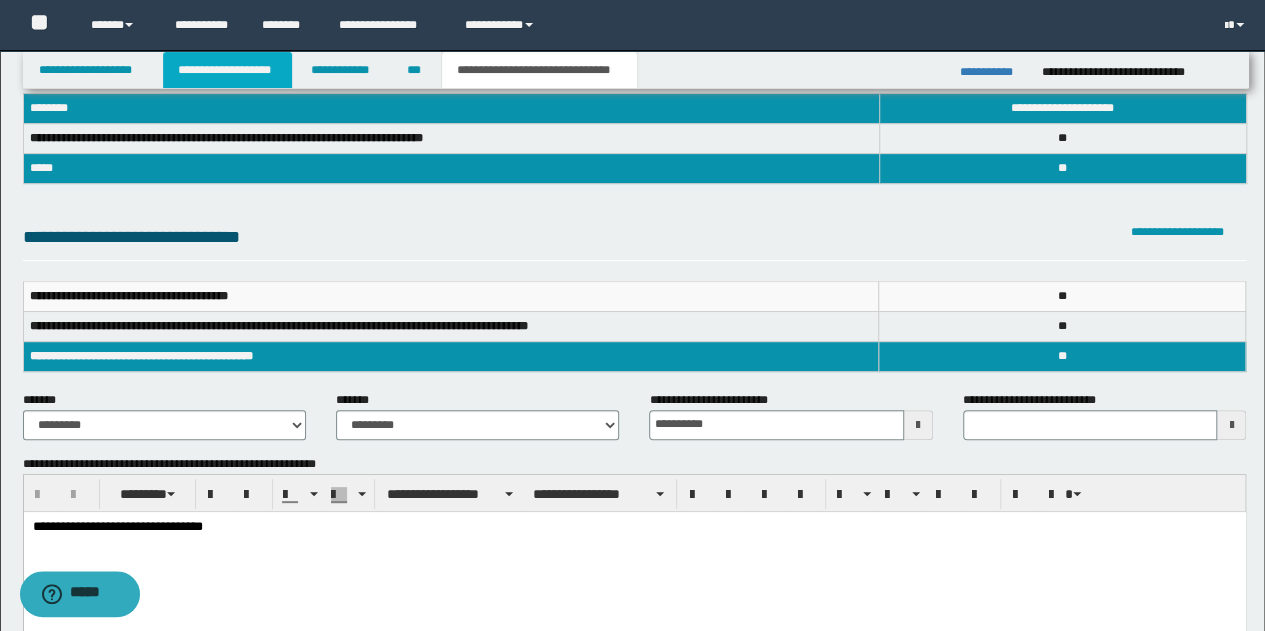 click on "**********" at bounding box center [227, 70] 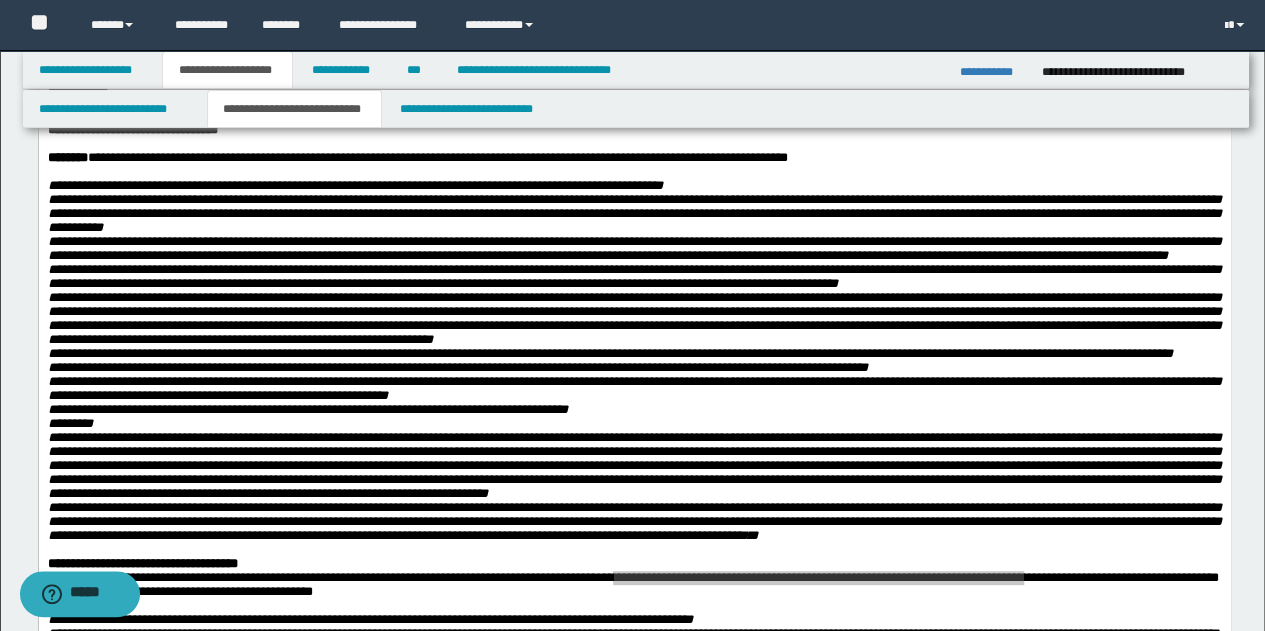 scroll, scrollTop: 0, scrollLeft: 0, axis: both 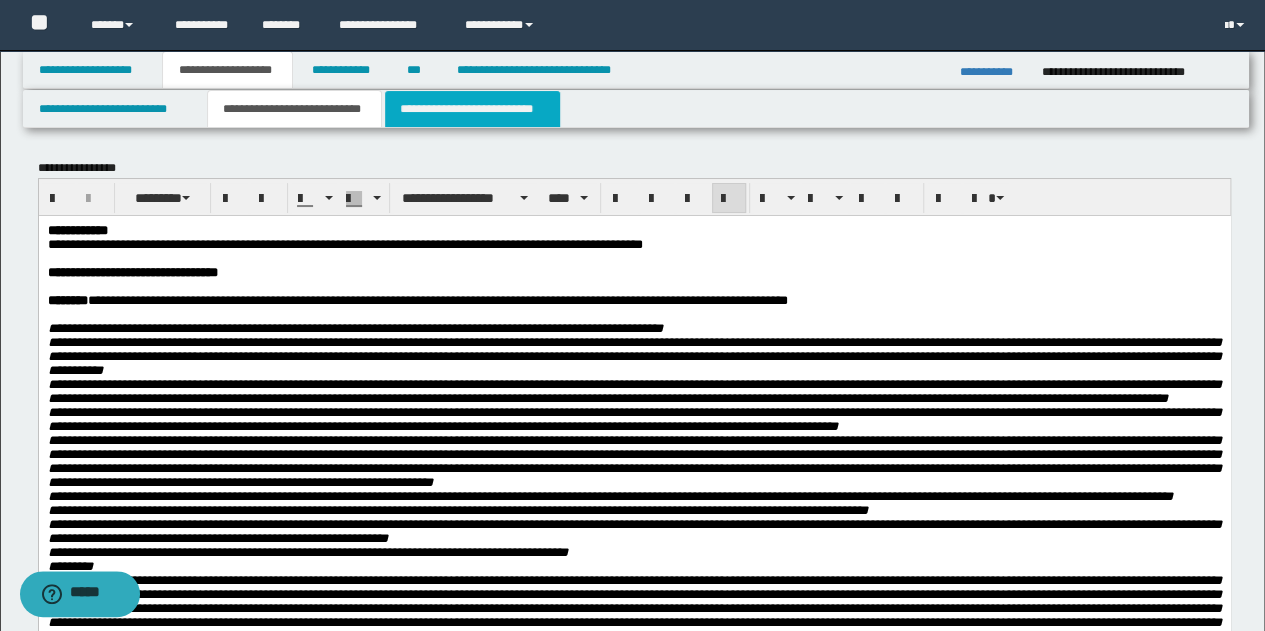 click on "**********" at bounding box center (472, 109) 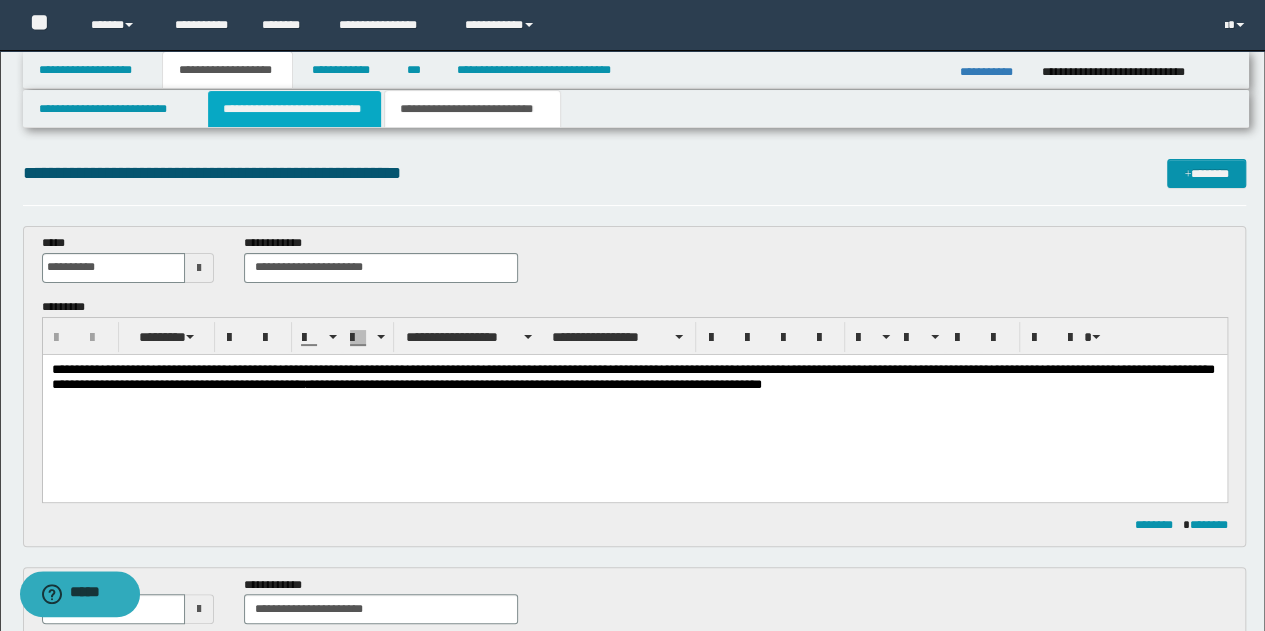 click on "**********" at bounding box center (294, 109) 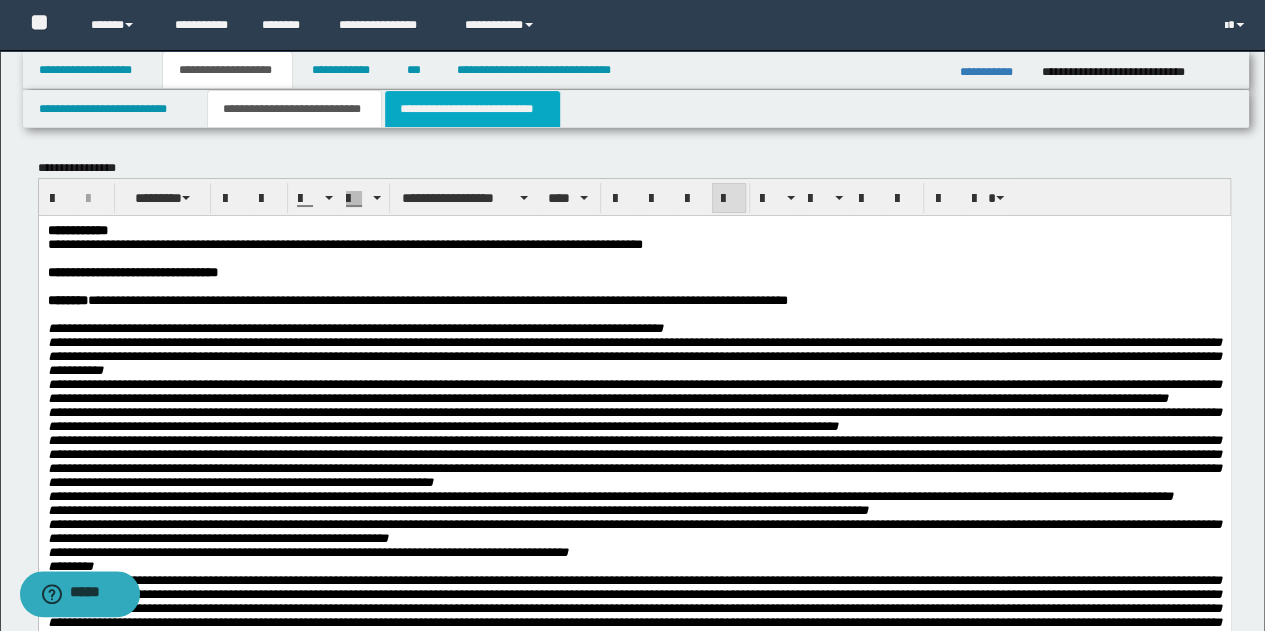 click on "**********" at bounding box center [472, 109] 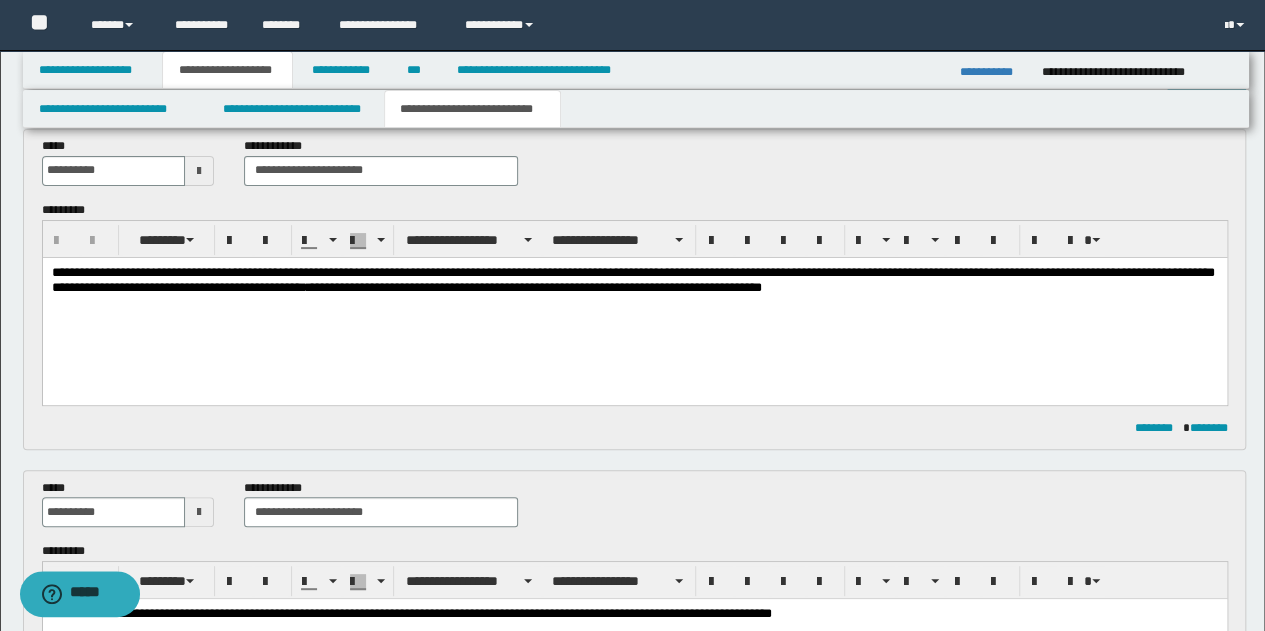 scroll, scrollTop: 300, scrollLeft: 0, axis: vertical 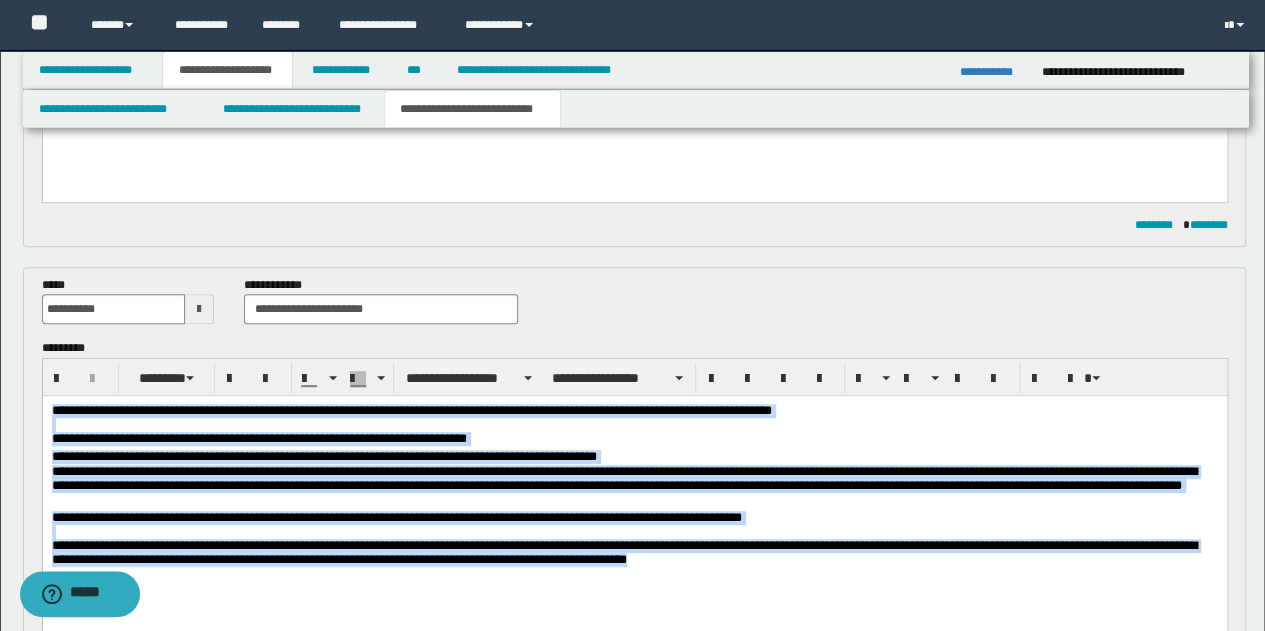 drag, startPoint x: 51, startPoint y: 411, endPoint x: 707, endPoint y: 574, distance: 675.9475 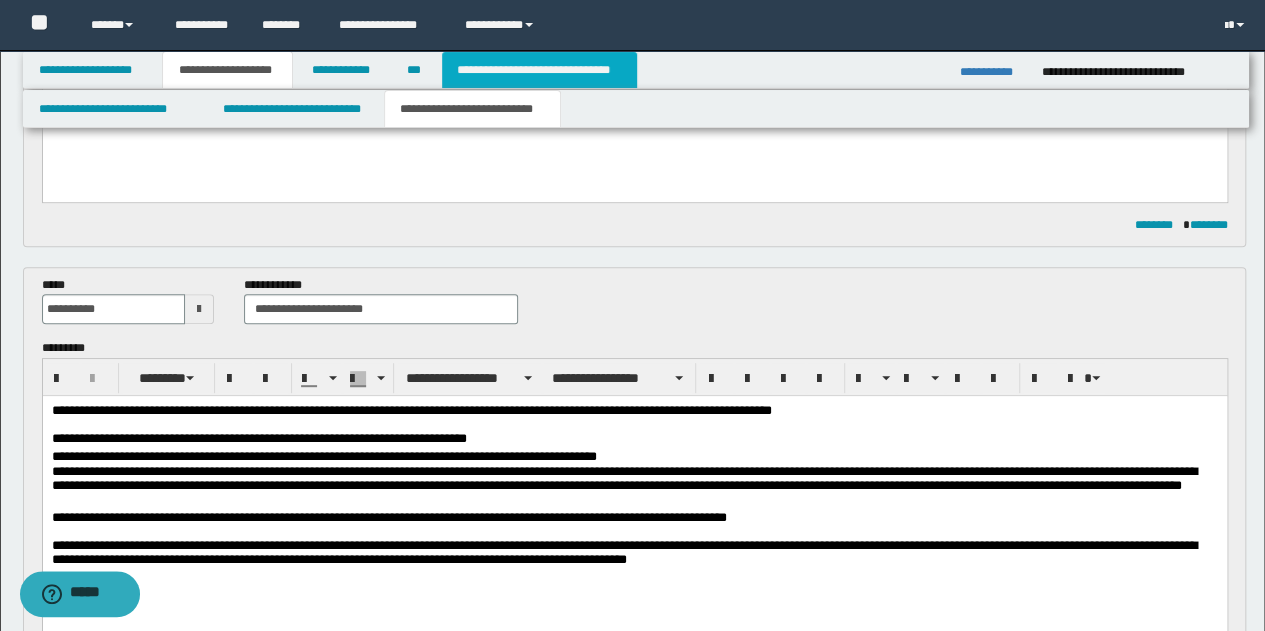 click on "**********" at bounding box center [539, 70] 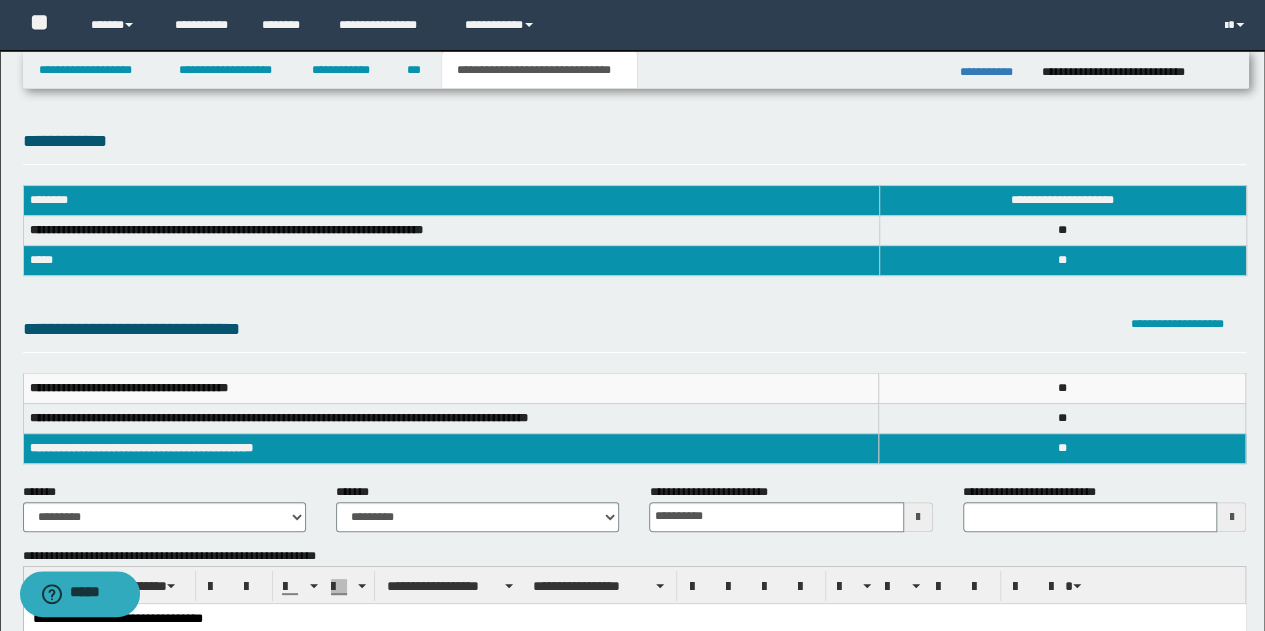 scroll, scrollTop: 0, scrollLeft: 0, axis: both 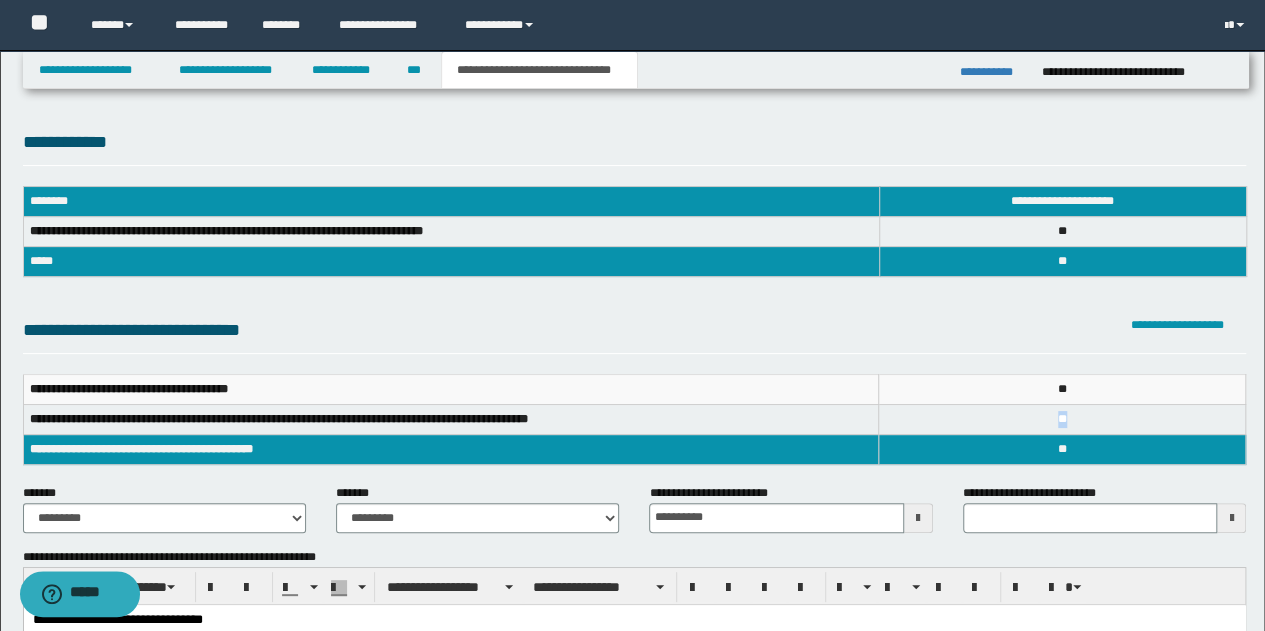 drag, startPoint x: 1105, startPoint y: 416, endPoint x: 1001, endPoint y: 420, distance: 104.0769 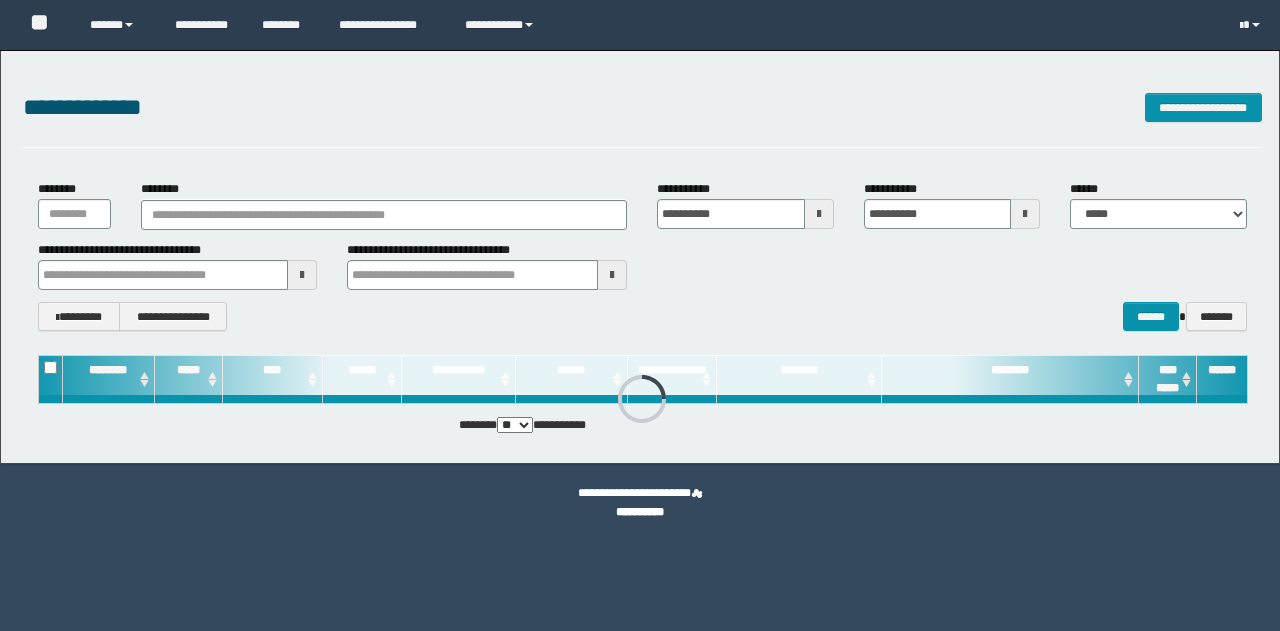 scroll, scrollTop: 0, scrollLeft: 0, axis: both 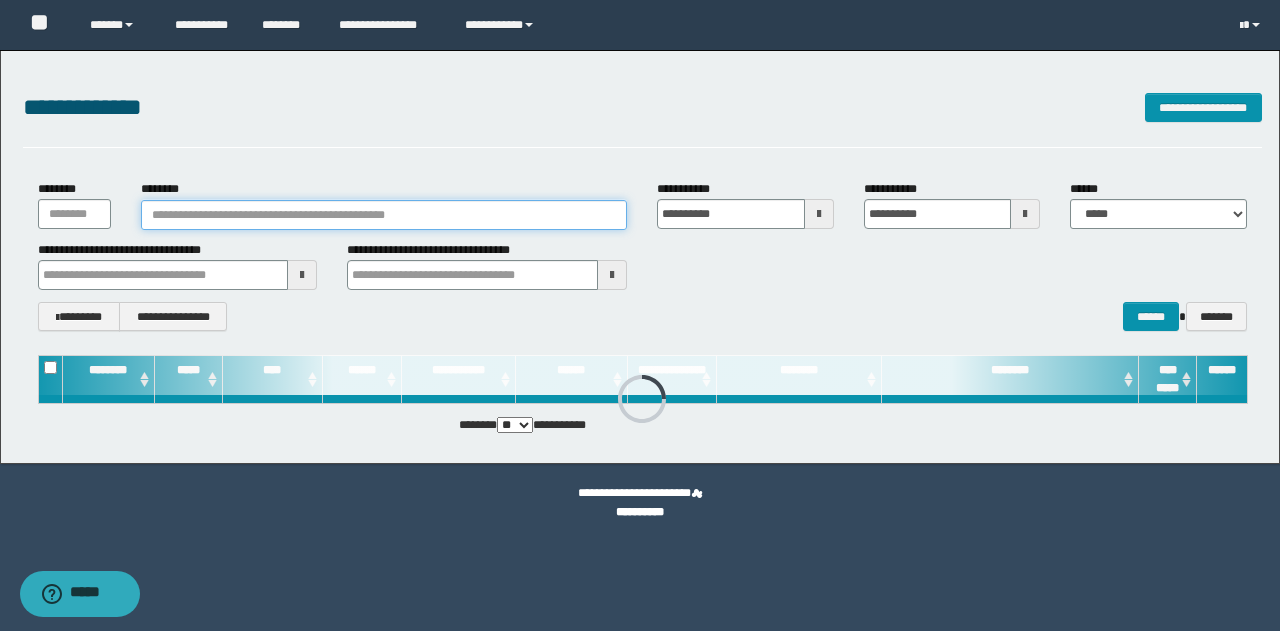 click on "********" at bounding box center (384, 215) 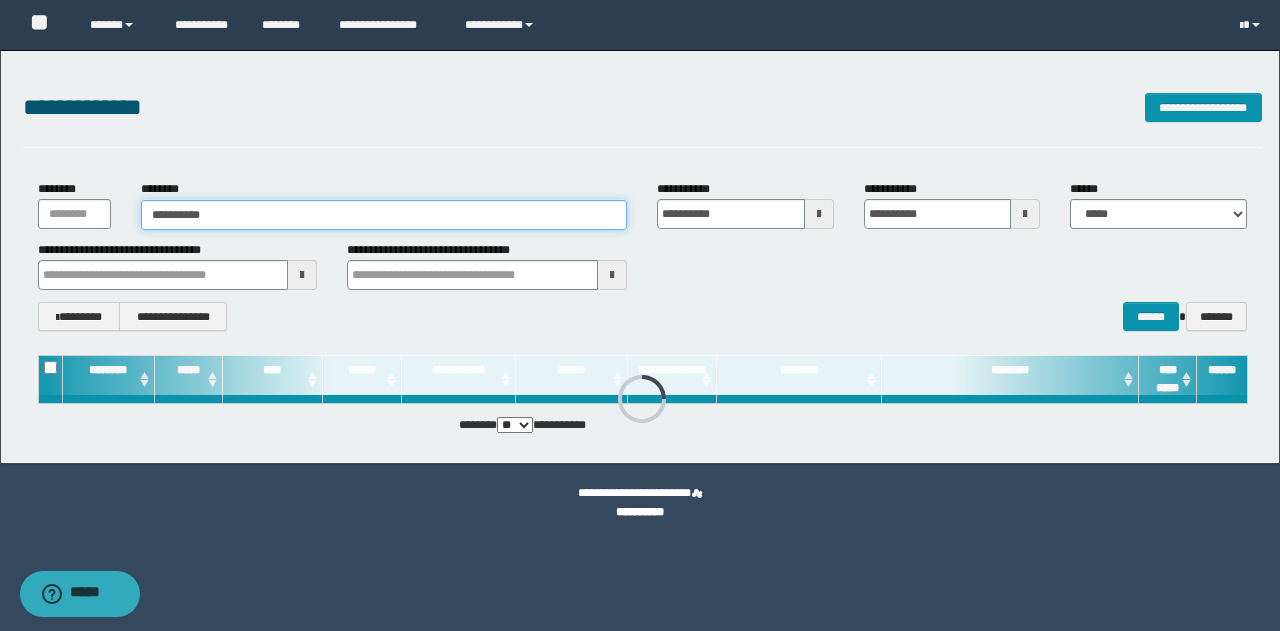 type on "**********" 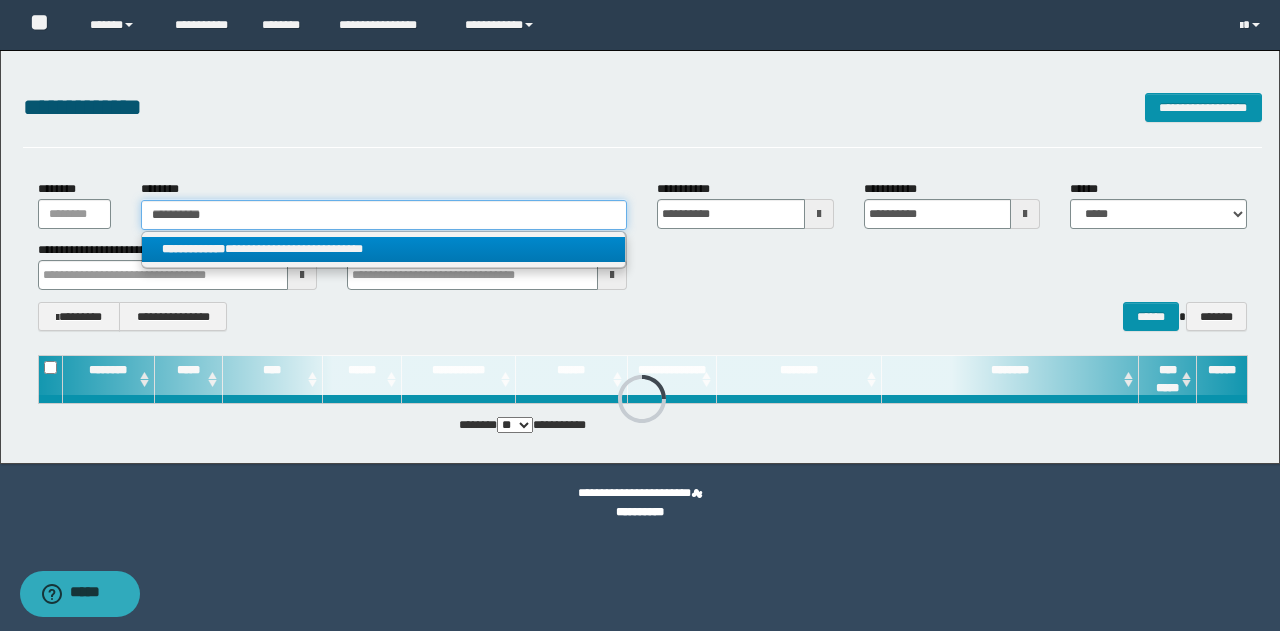 type on "**********" 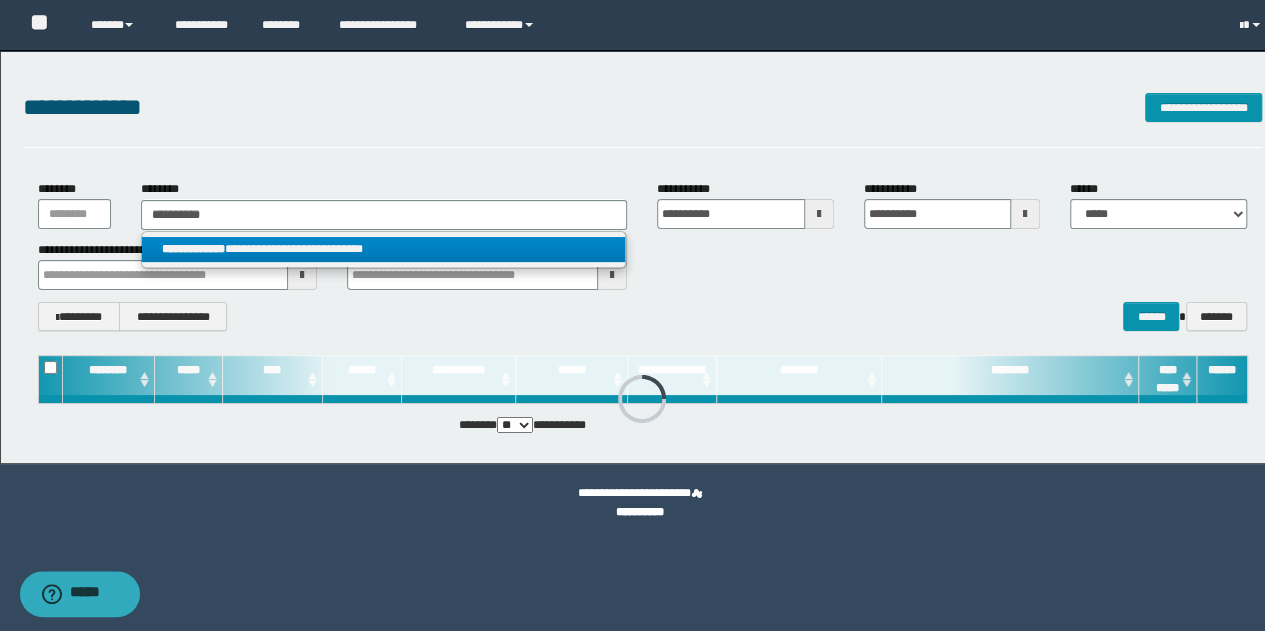 click on "**********" at bounding box center (384, 249) 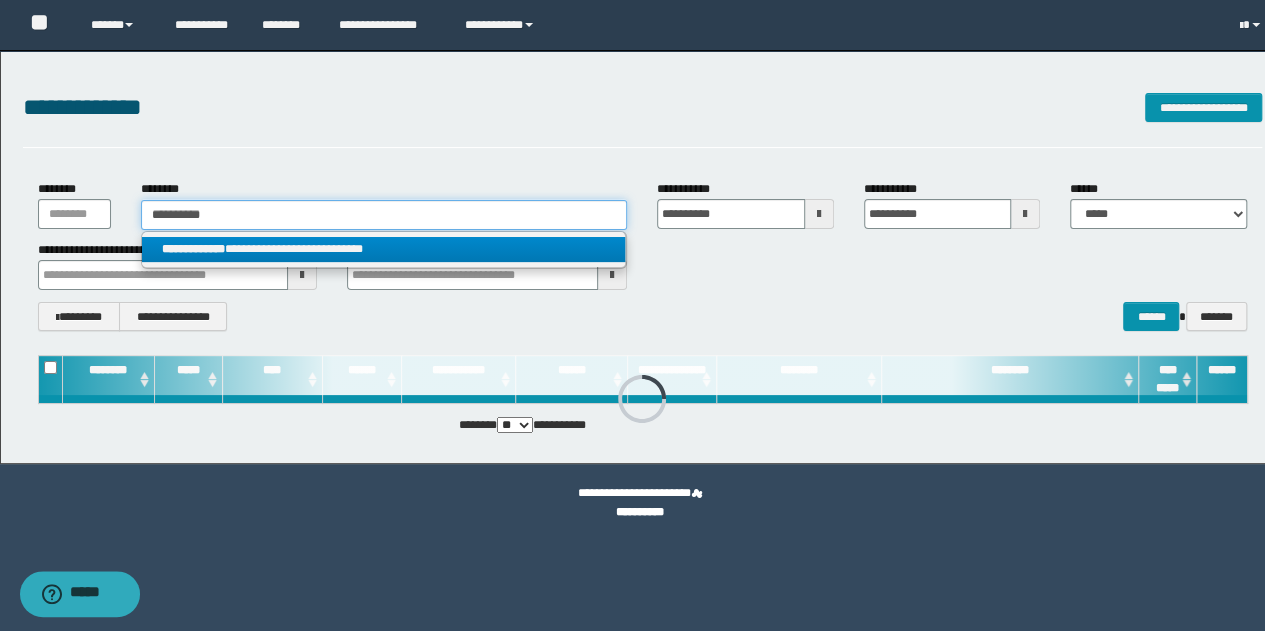 type 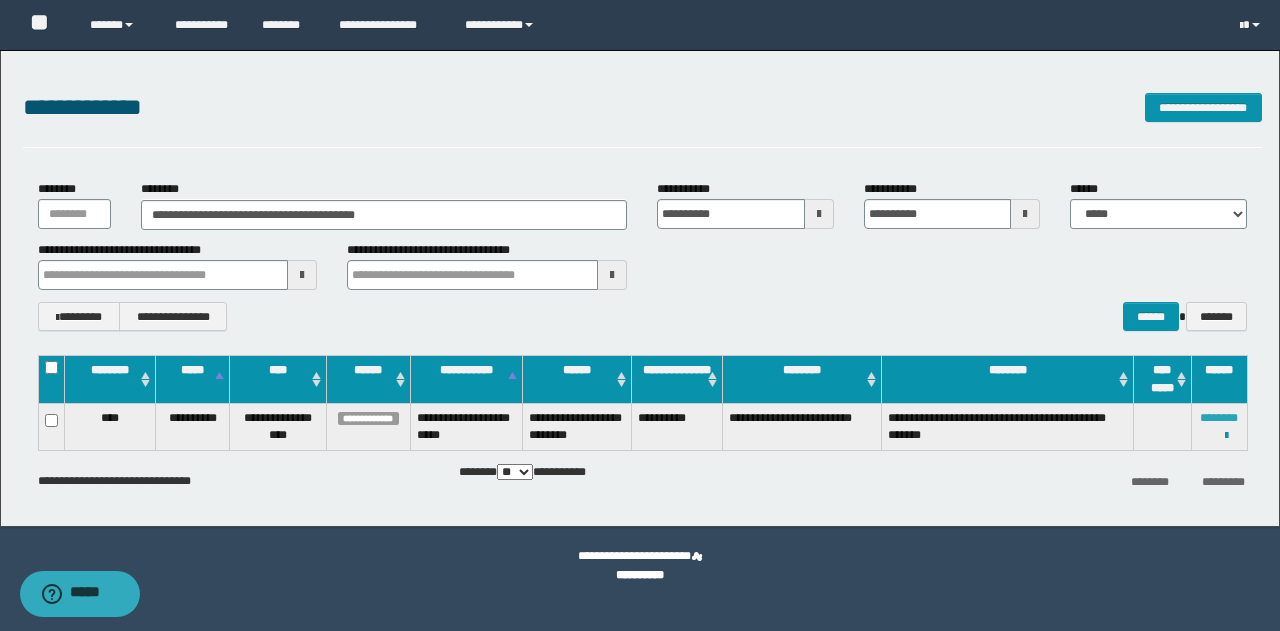 click on "********" at bounding box center (1219, 418) 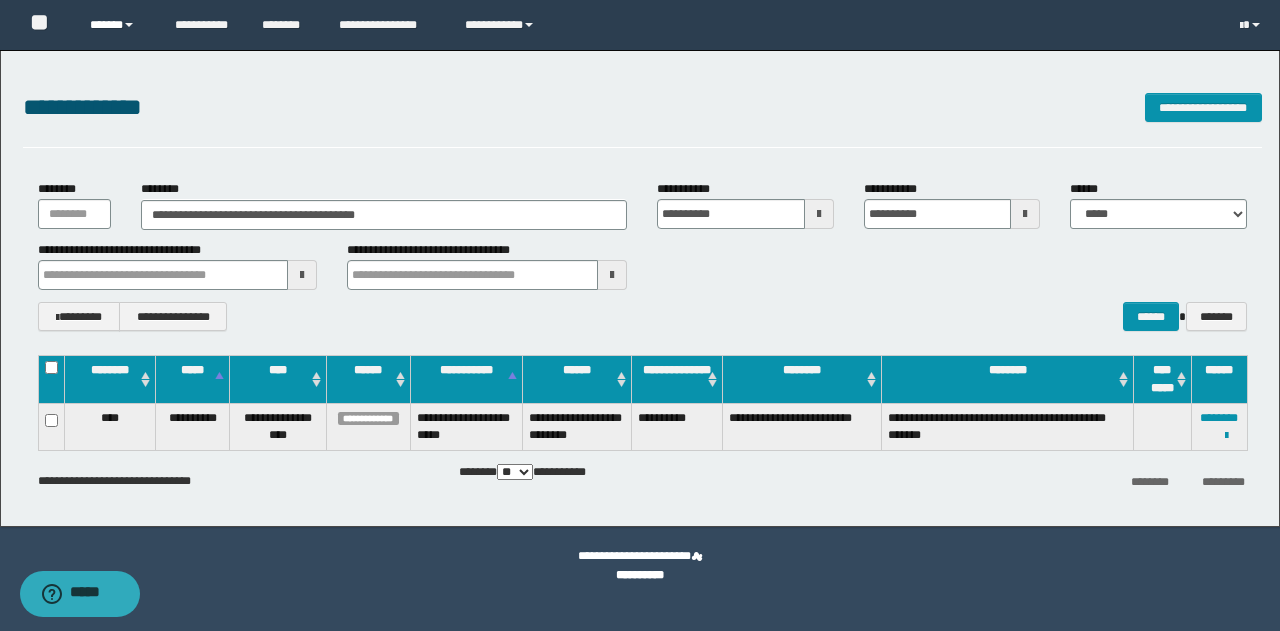 click on "******" at bounding box center [117, 25] 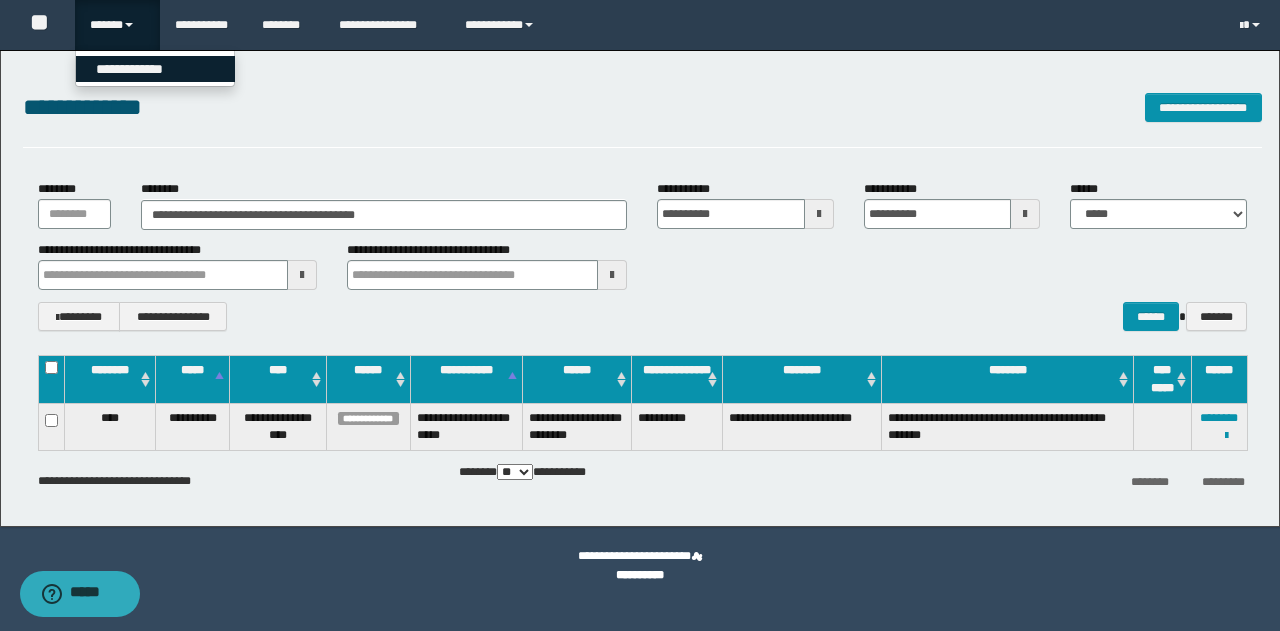 click on "**********" at bounding box center (155, 69) 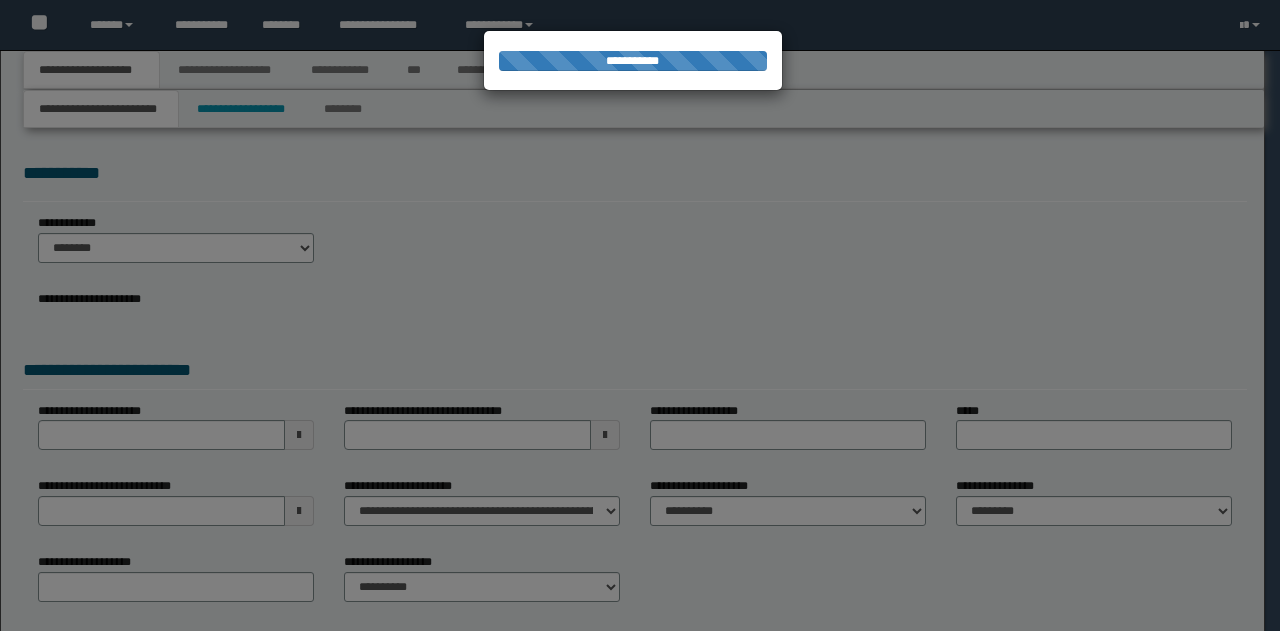 scroll, scrollTop: 0, scrollLeft: 0, axis: both 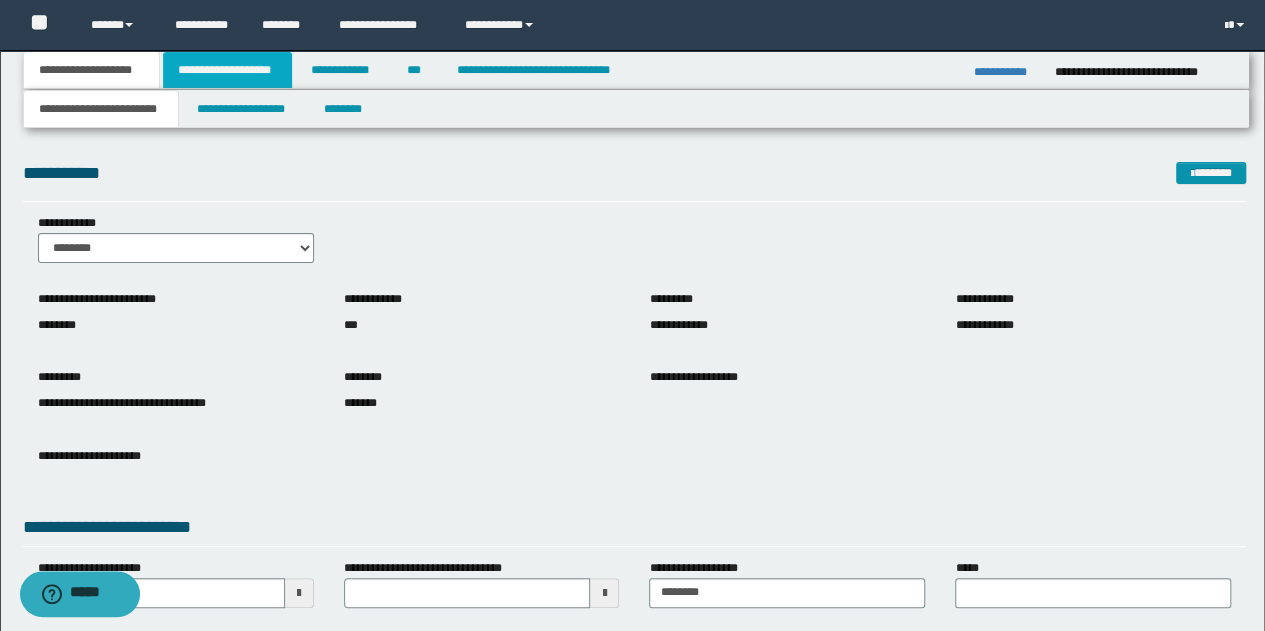 click on "**********" at bounding box center [227, 70] 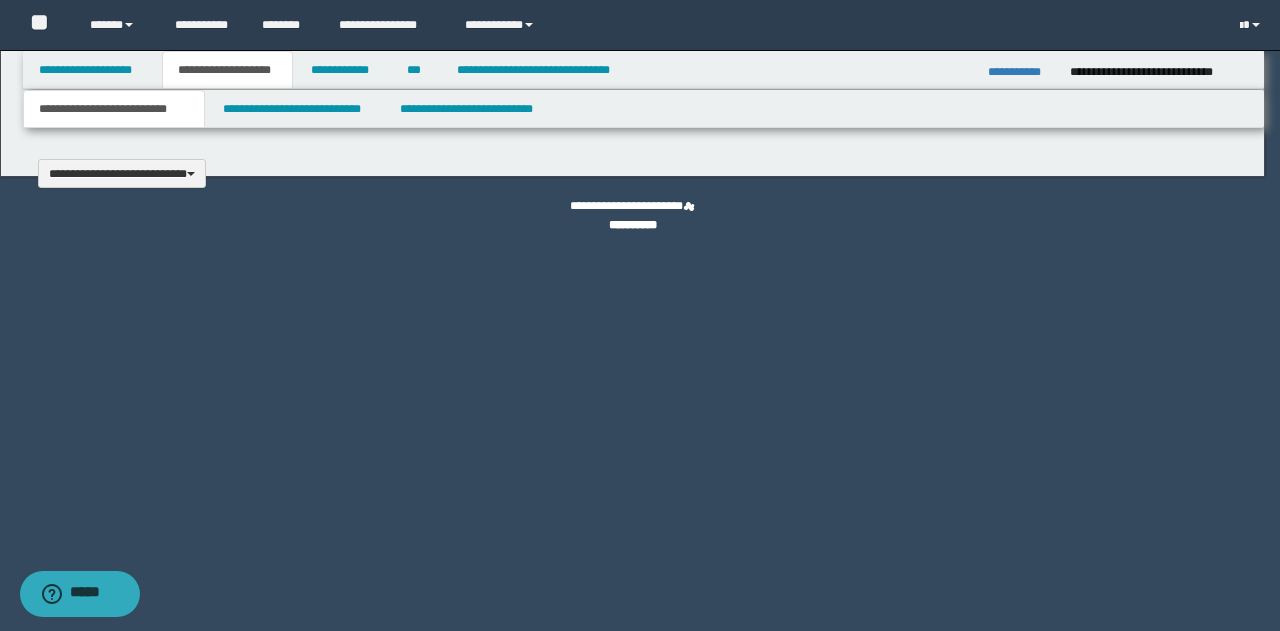 type 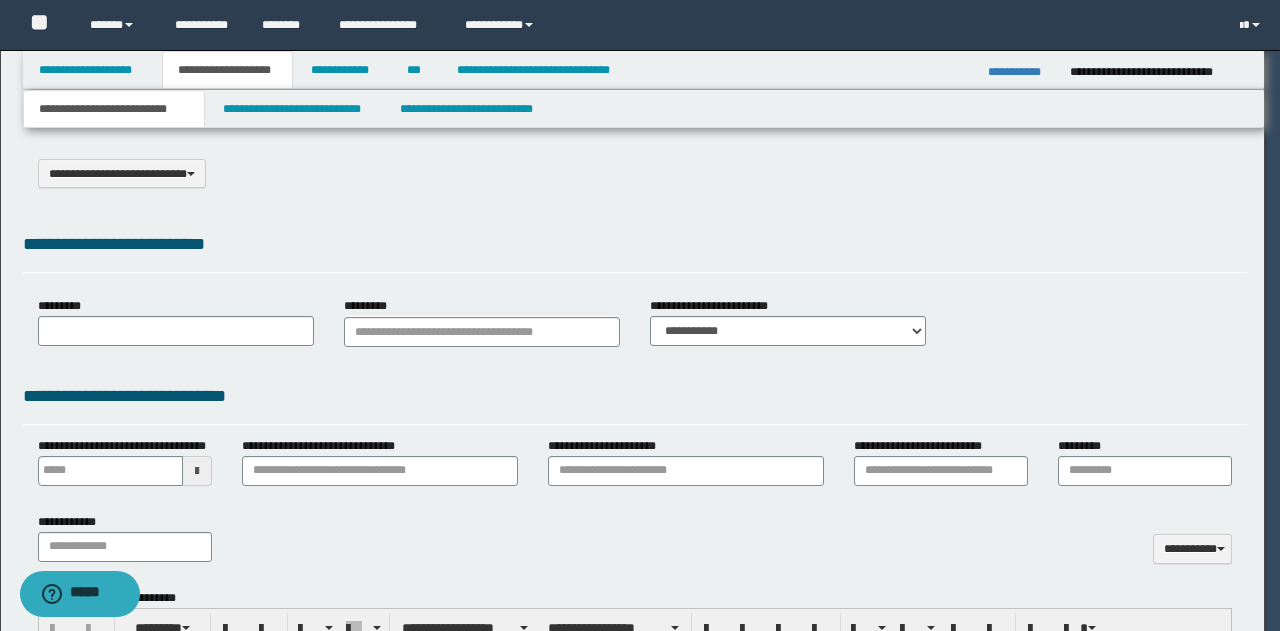 select on "*" 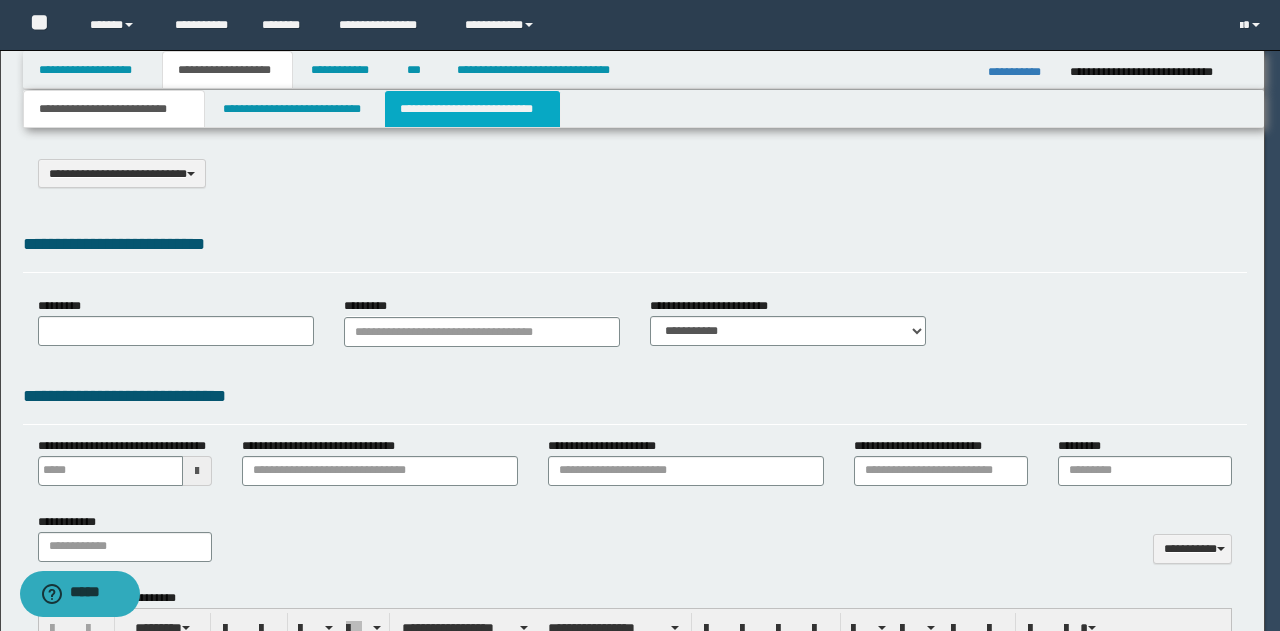scroll, scrollTop: 0, scrollLeft: 0, axis: both 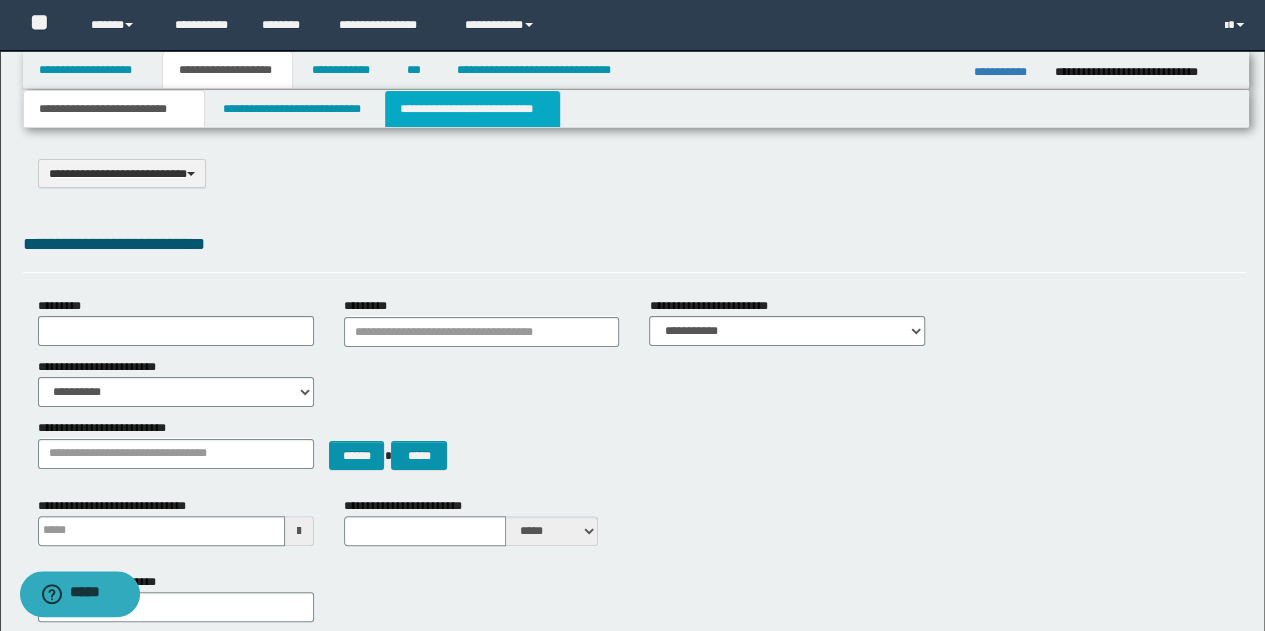 click on "**********" at bounding box center [472, 109] 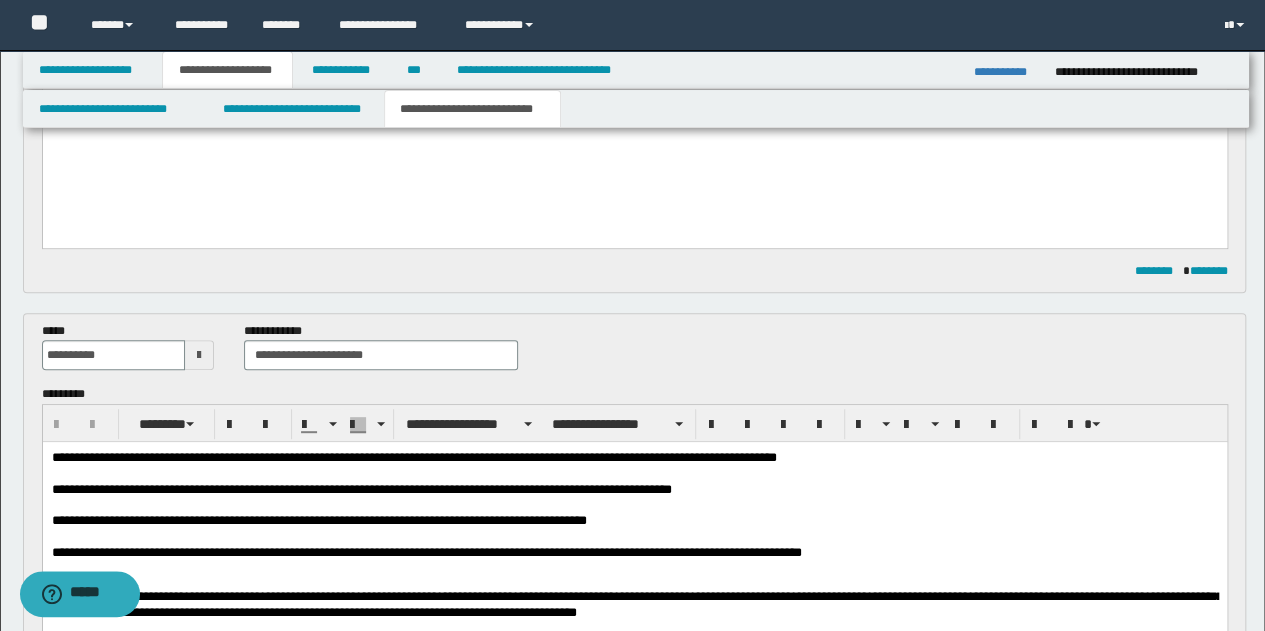 scroll, scrollTop: 400, scrollLeft: 0, axis: vertical 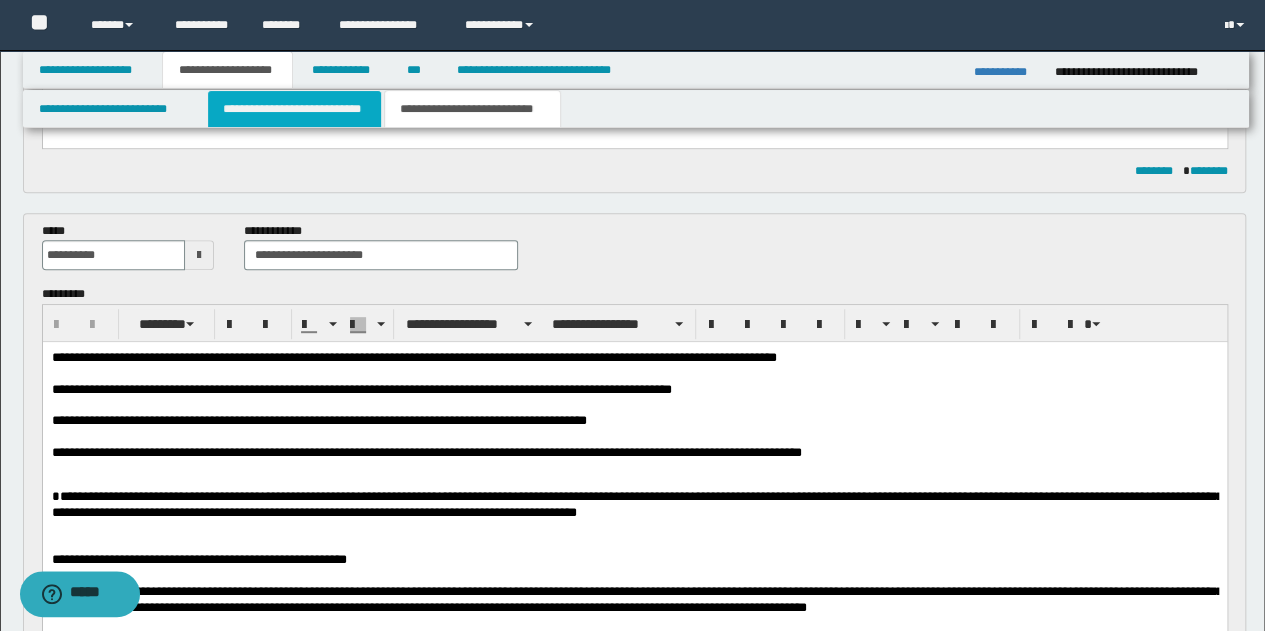 click on "**********" at bounding box center (294, 109) 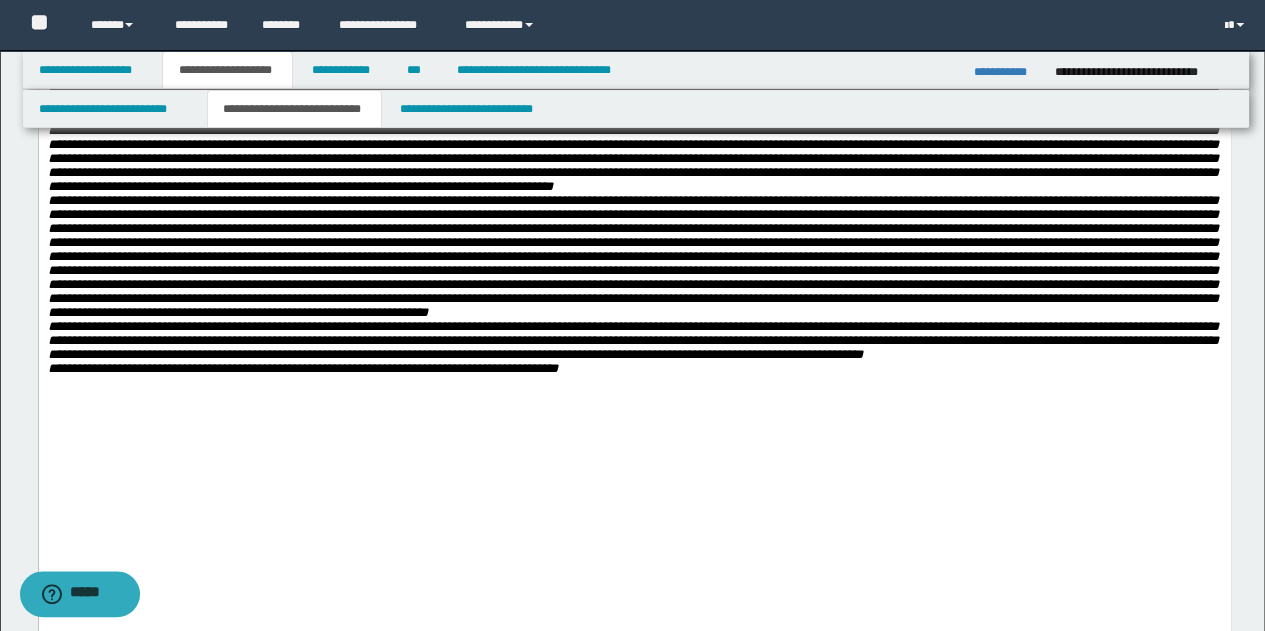 scroll, scrollTop: 600, scrollLeft: 0, axis: vertical 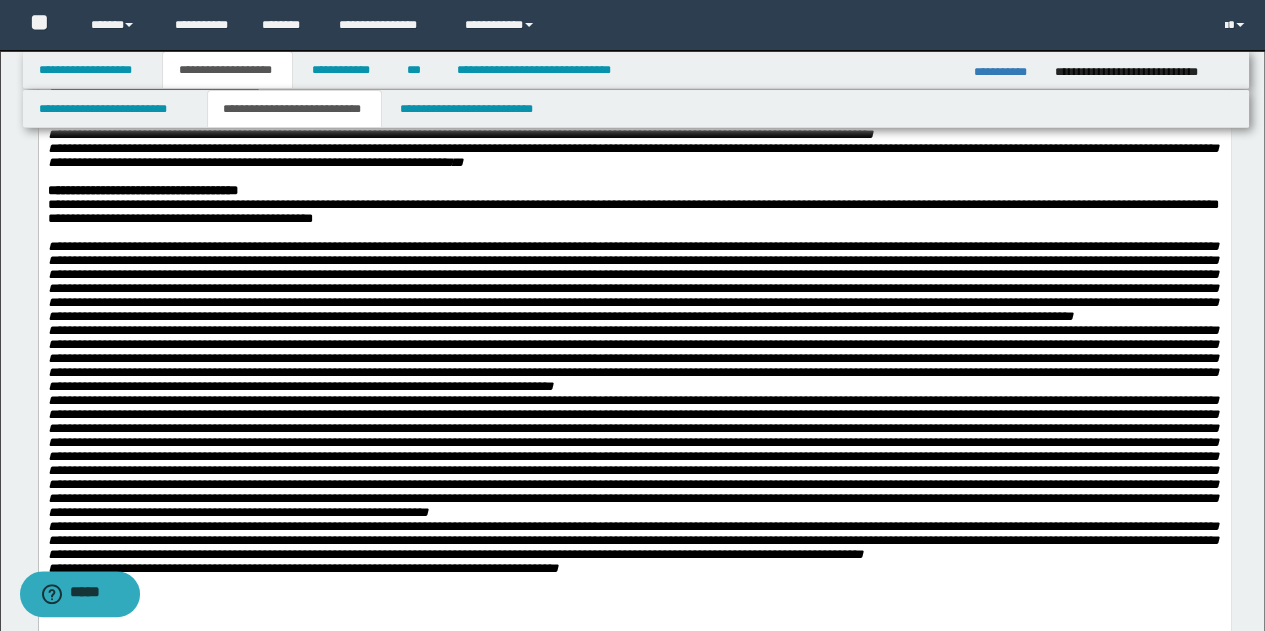 click on "**********" at bounding box center [632, 211] 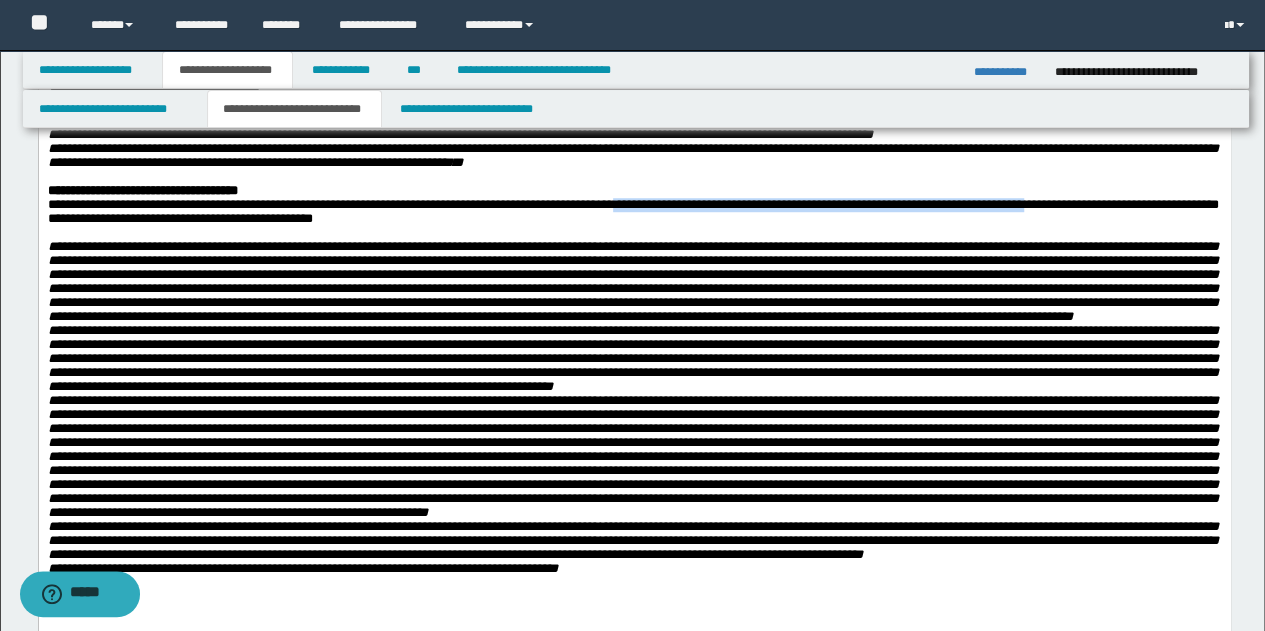 drag, startPoint x: 692, startPoint y: 322, endPoint x: 1152, endPoint y: 320, distance: 460.00433 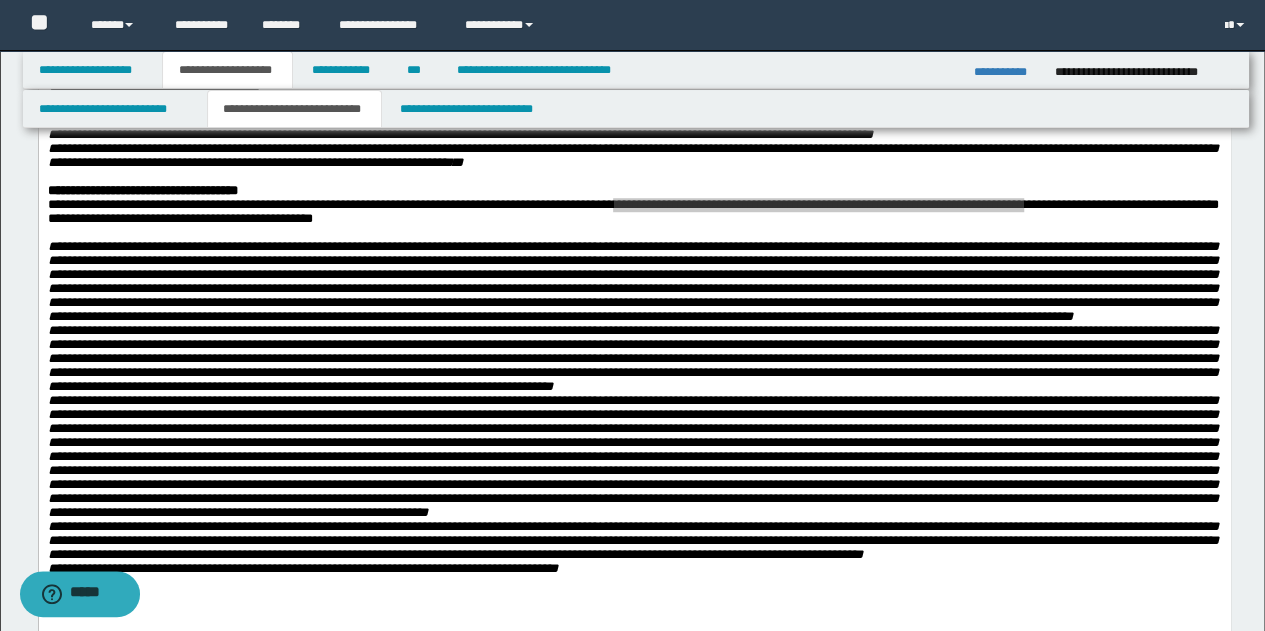click on "**********" at bounding box center (294, 109) 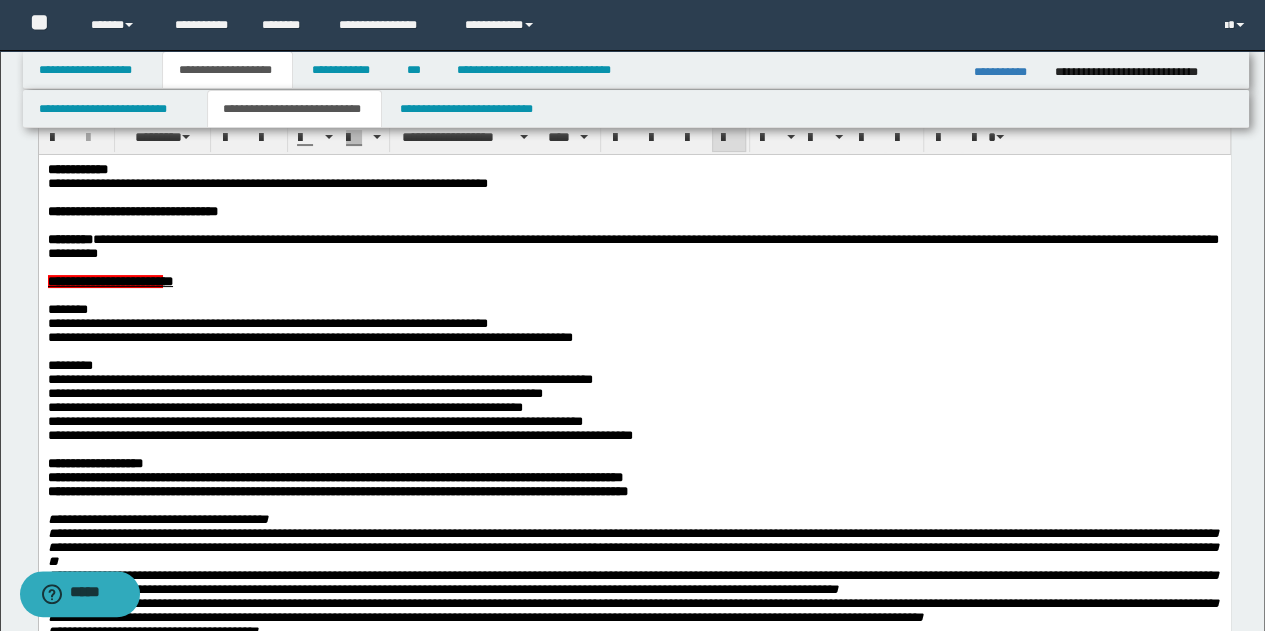 scroll, scrollTop: 0, scrollLeft: 0, axis: both 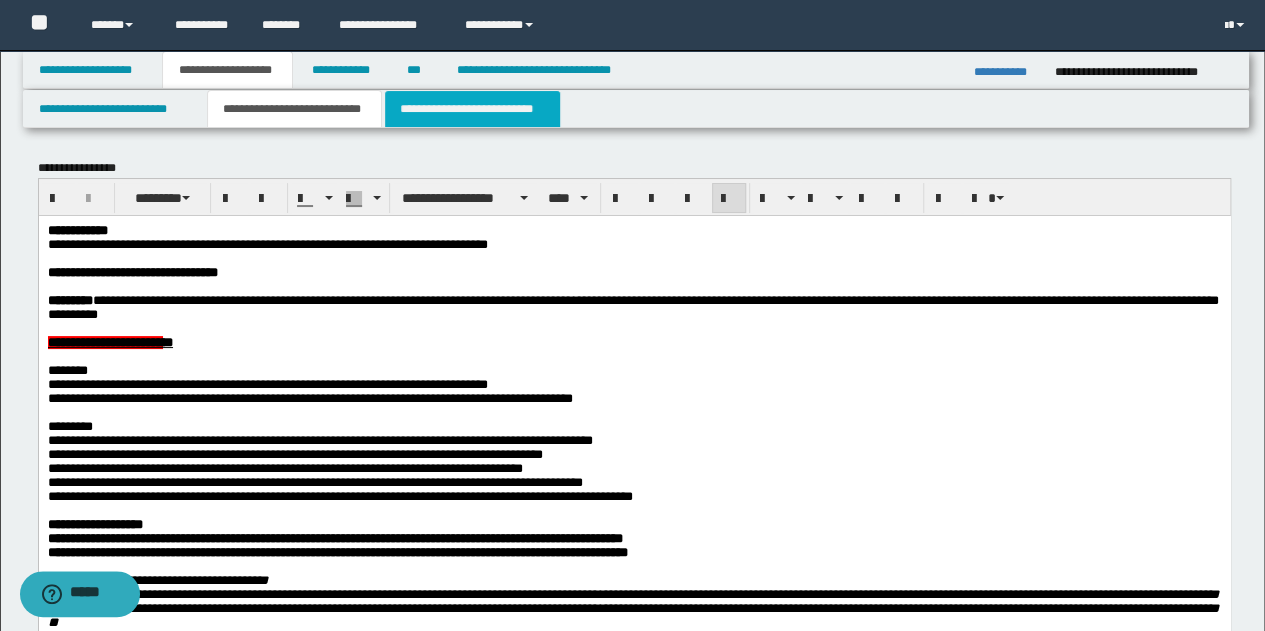 click on "**********" at bounding box center (472, 109) 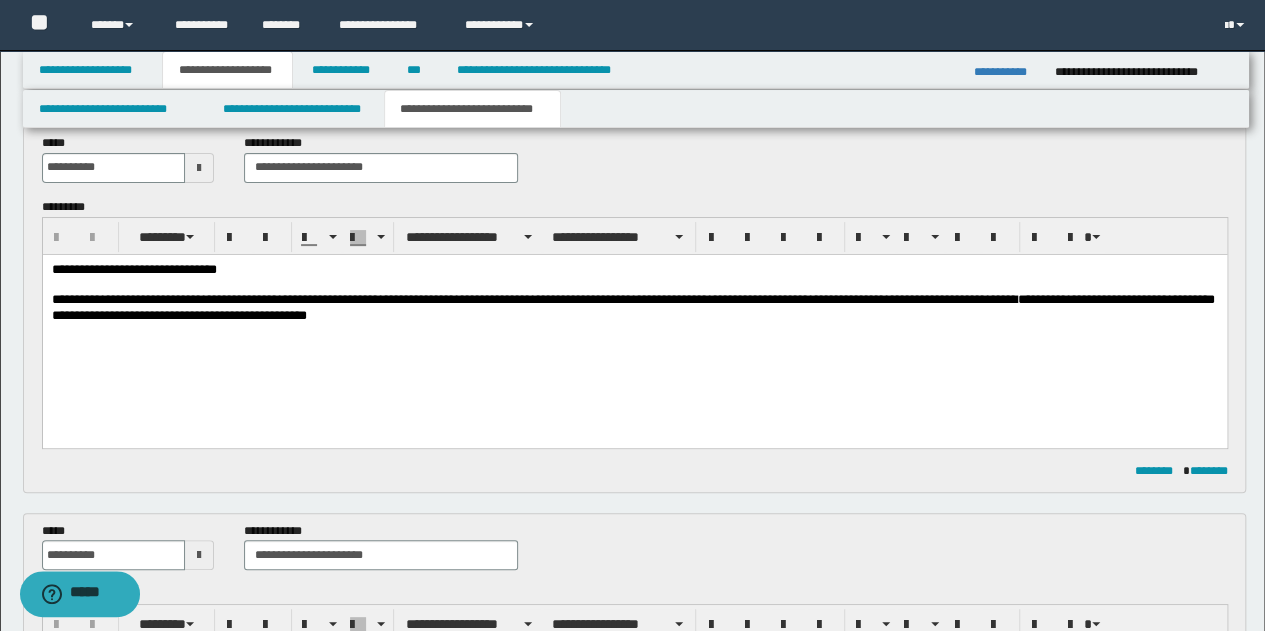 scroll, scrollTop: 0, scrollLeft: 0, axis: both 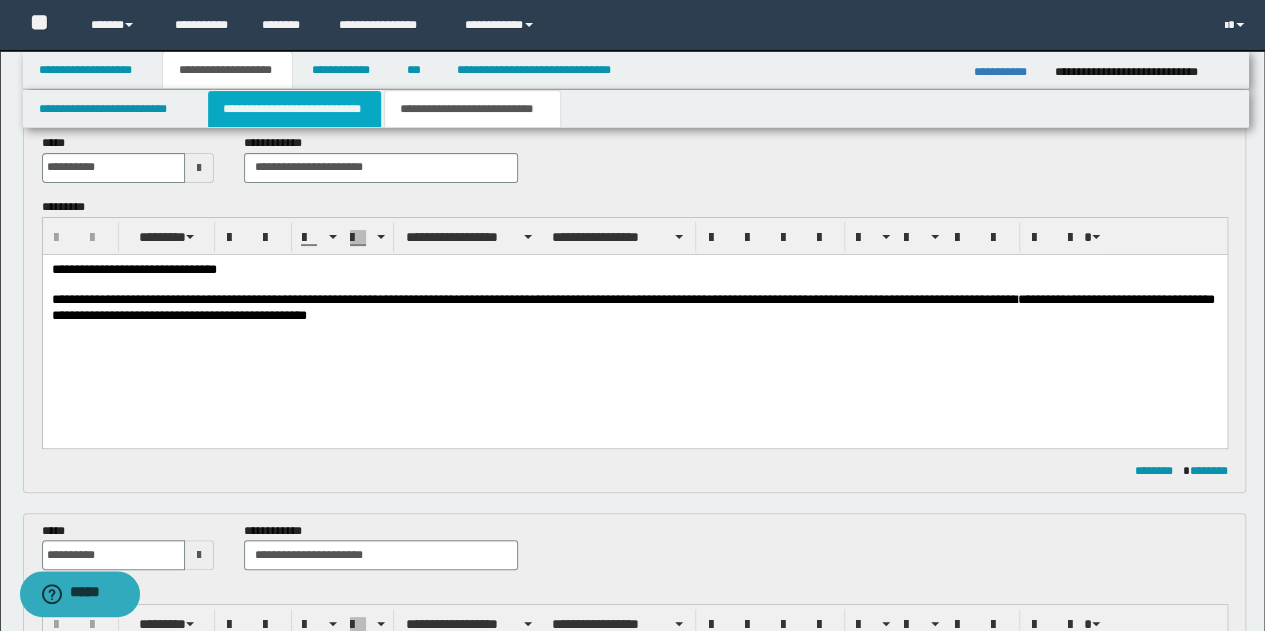 click on "**********" at bounding box center [294, 109] 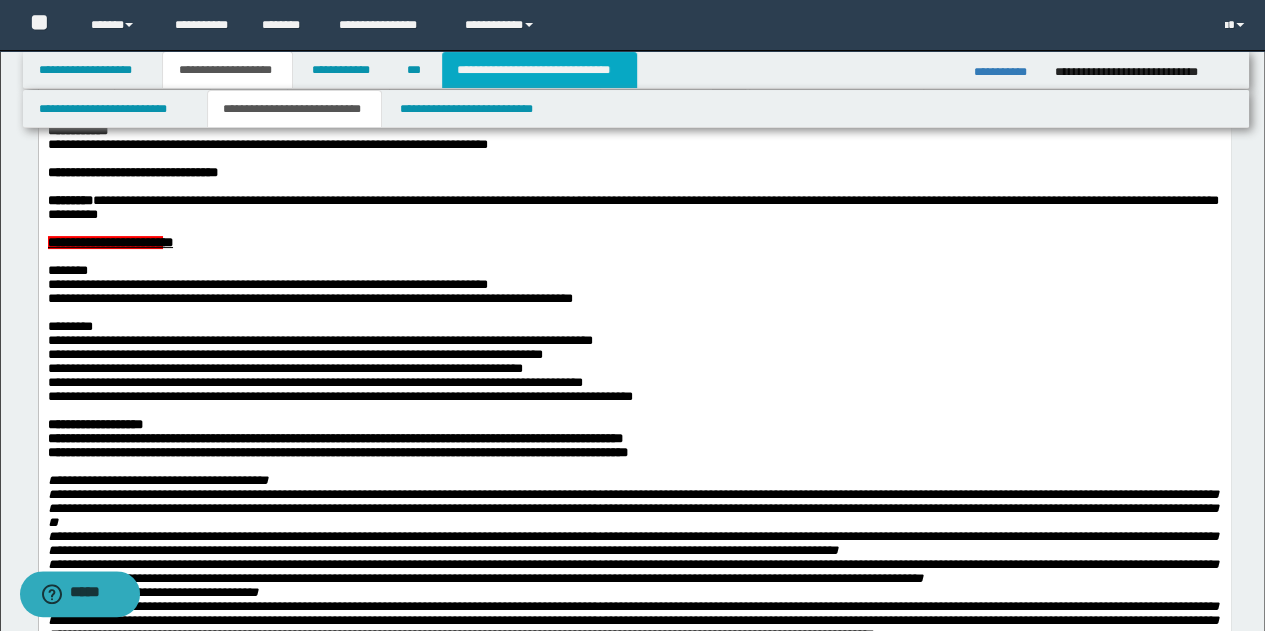 click on "**********" at bounding box center (539, 70) 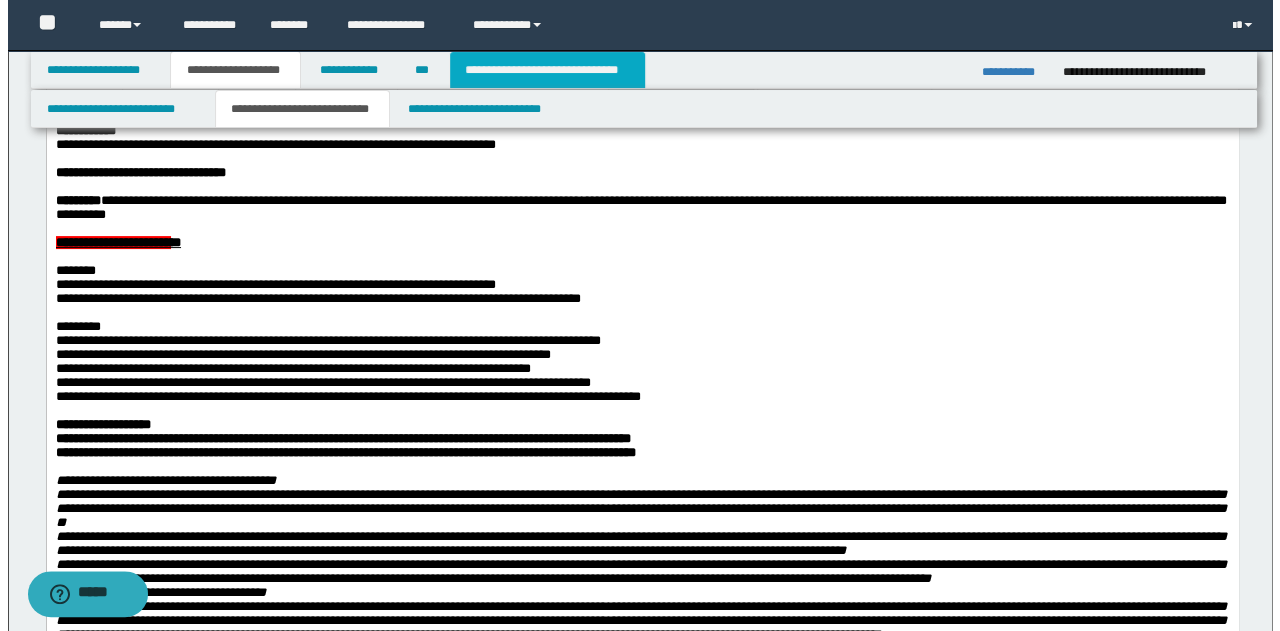 scroll, scrollTop: 0, scrollLeft: 0, axis: both 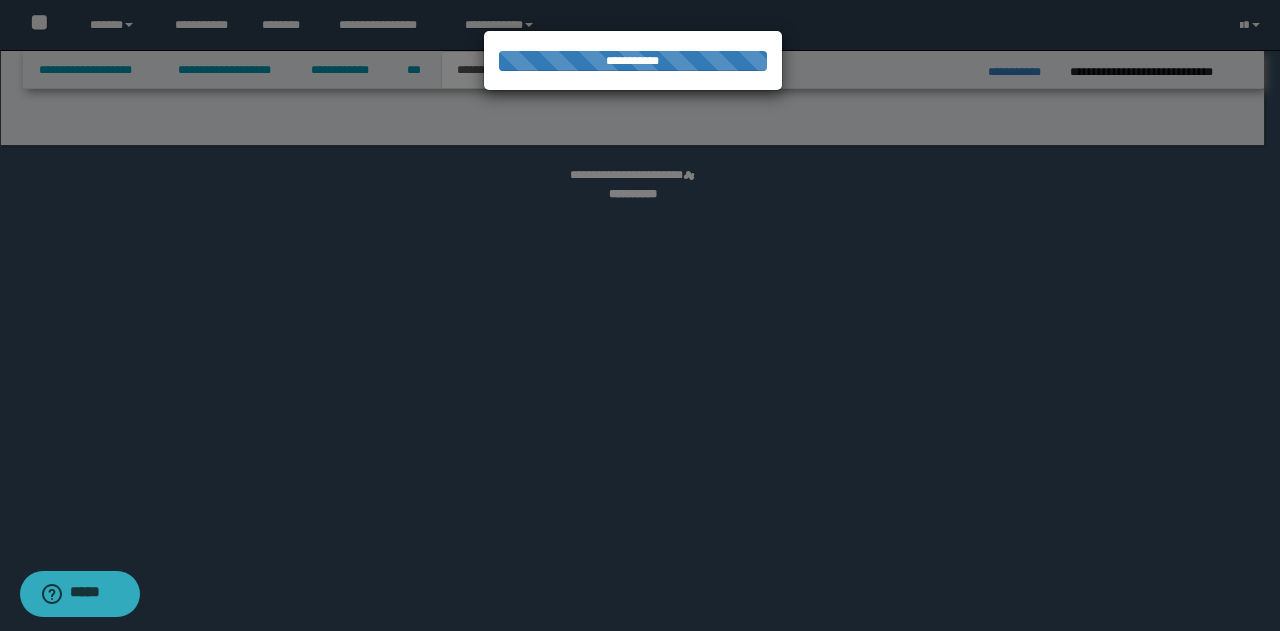 select on "*" 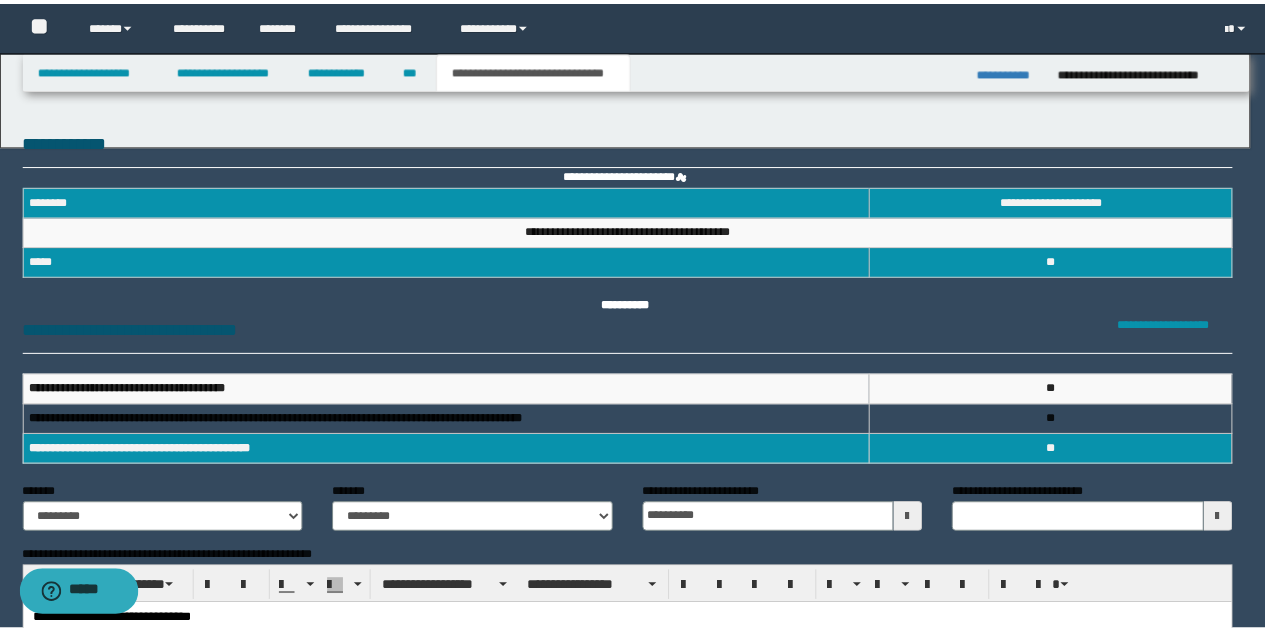 scroll, scrollTop: 0, scrollLeft: 0, axis: both 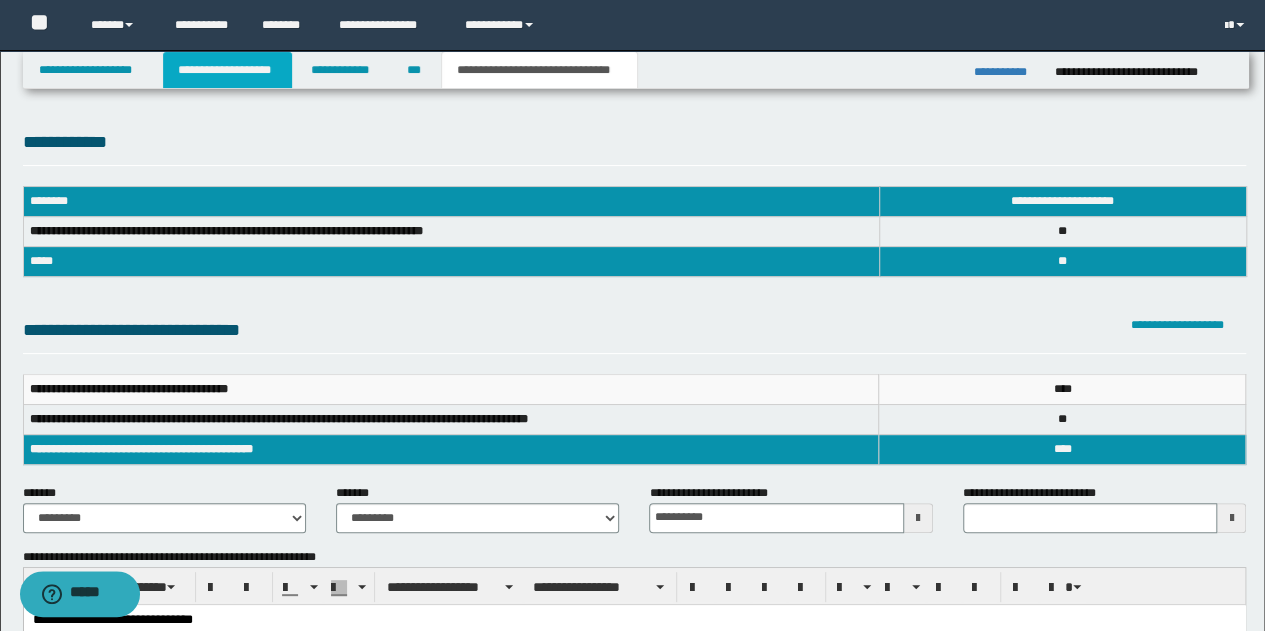 click on "**********" at bounding box center [227, 70] 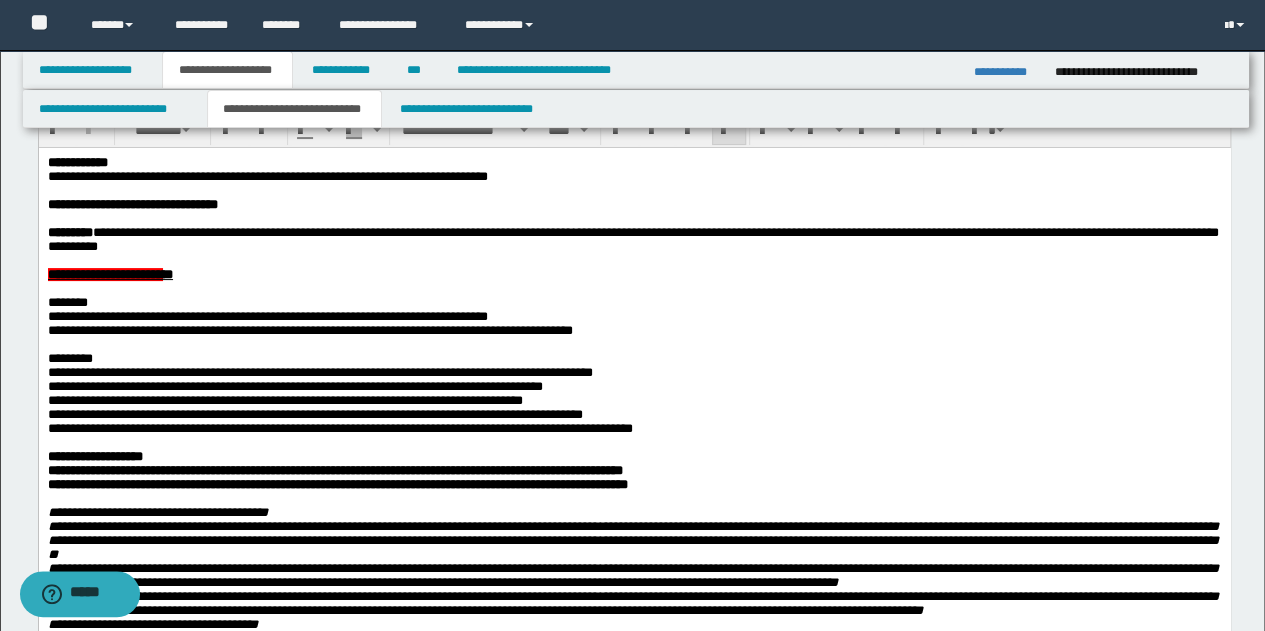 scroll, scrollTop: 100, scrollLeft: 0, axis: vertical 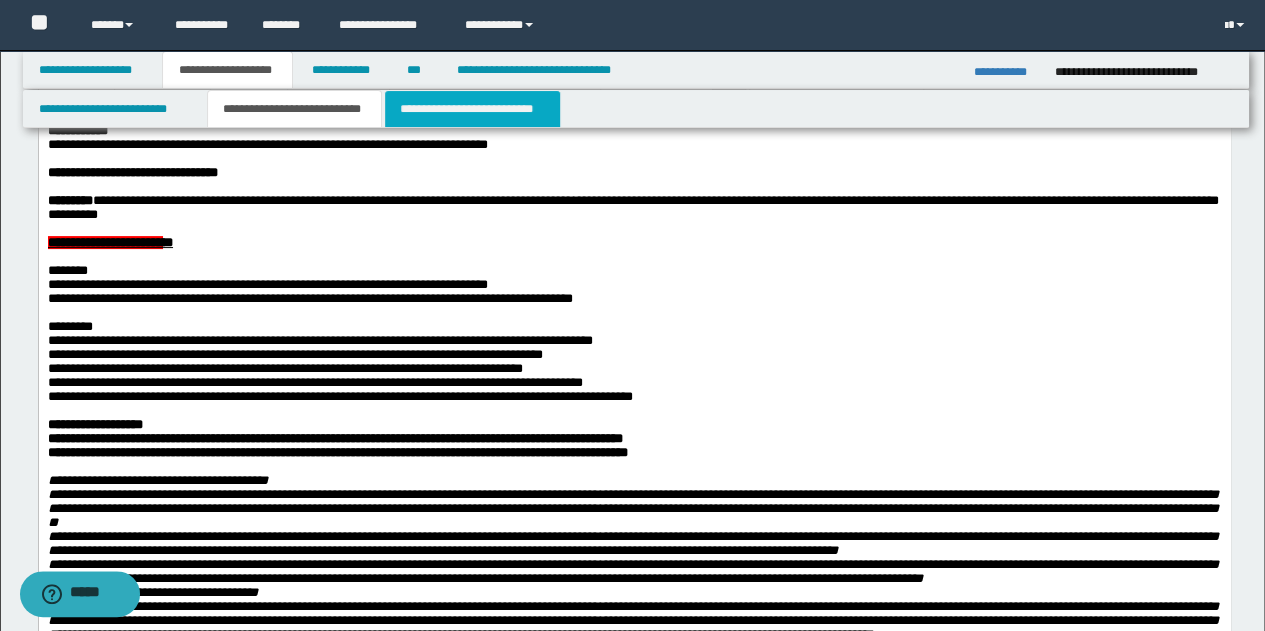 click on "**********" at bounding box center [472, 109] 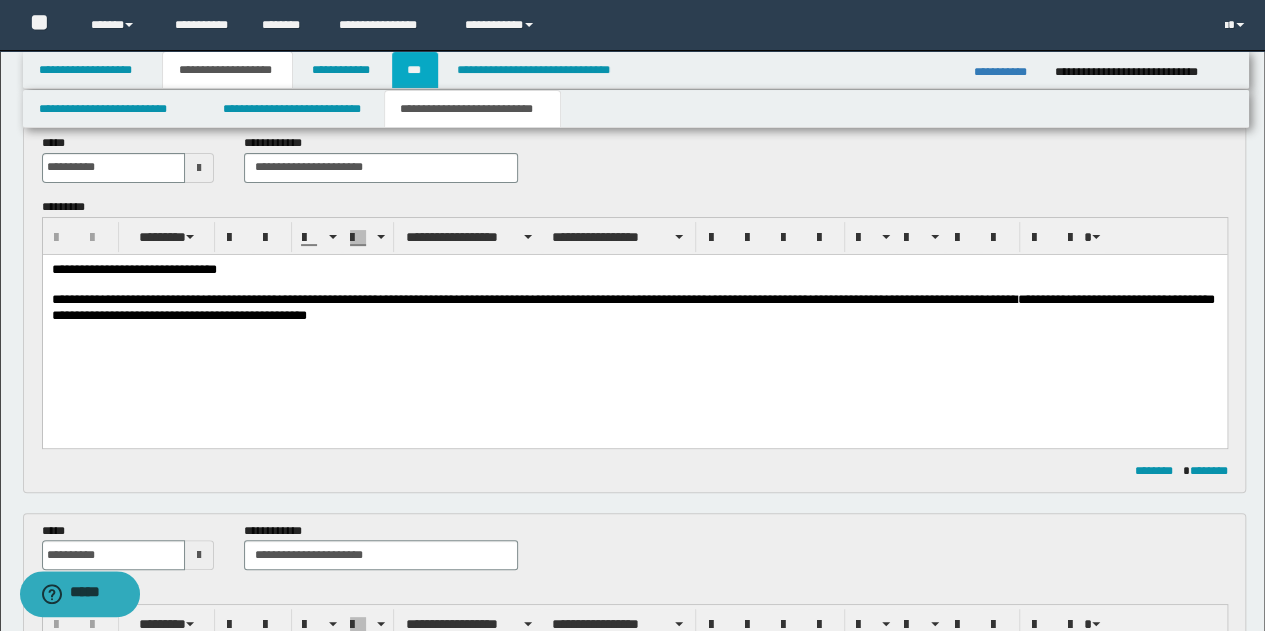 click on "***" at bounding box center (415, 70) 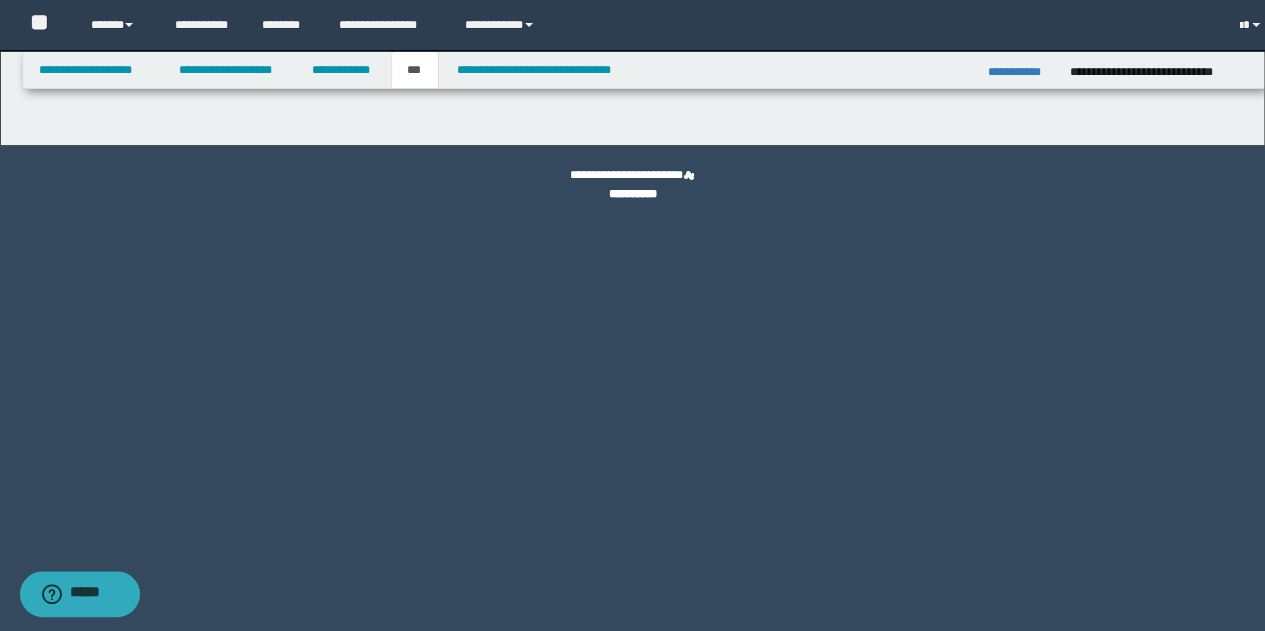 scroll, scrollTop: 0, scrollLeft: 0, axis: both 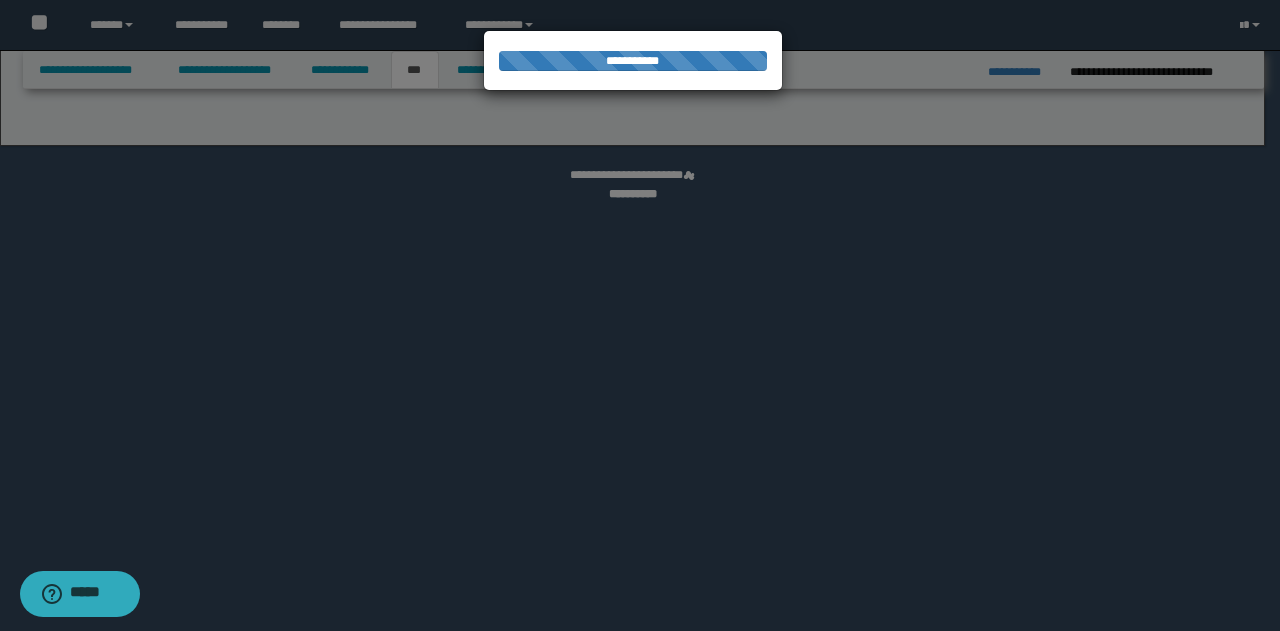 select on "***" 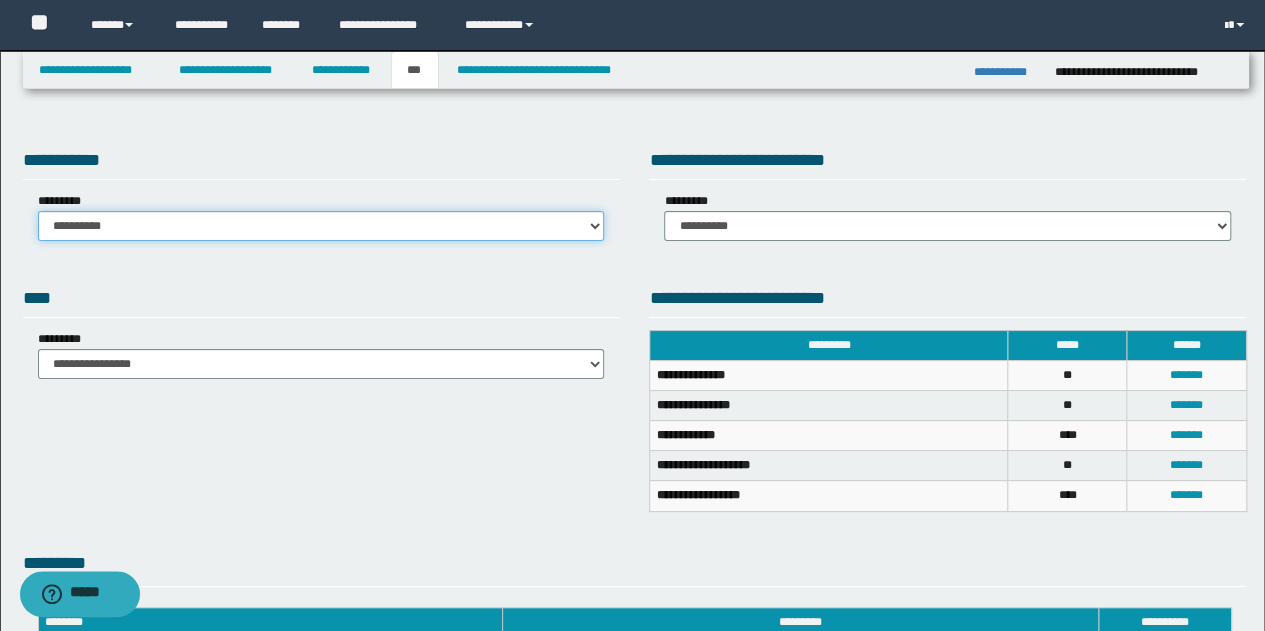click on "**********" at bounding box center [321, 226] 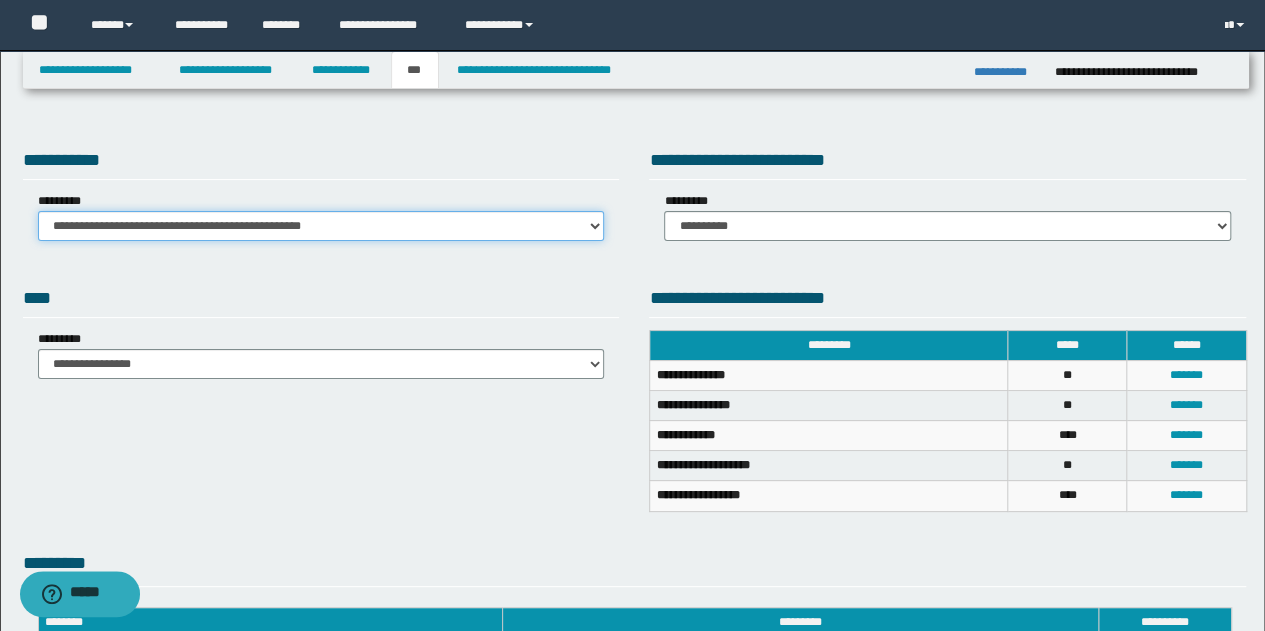 click on "**********" at bounding box center (321, 226) 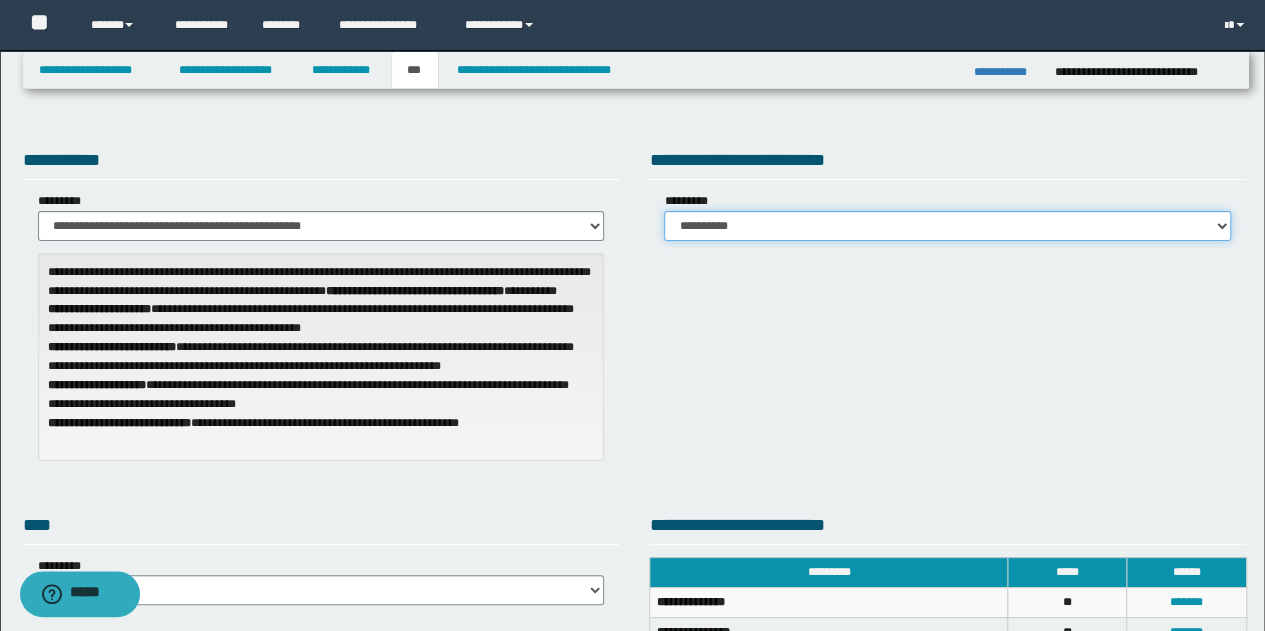 click on "**********" at bounding box center (947, 226) 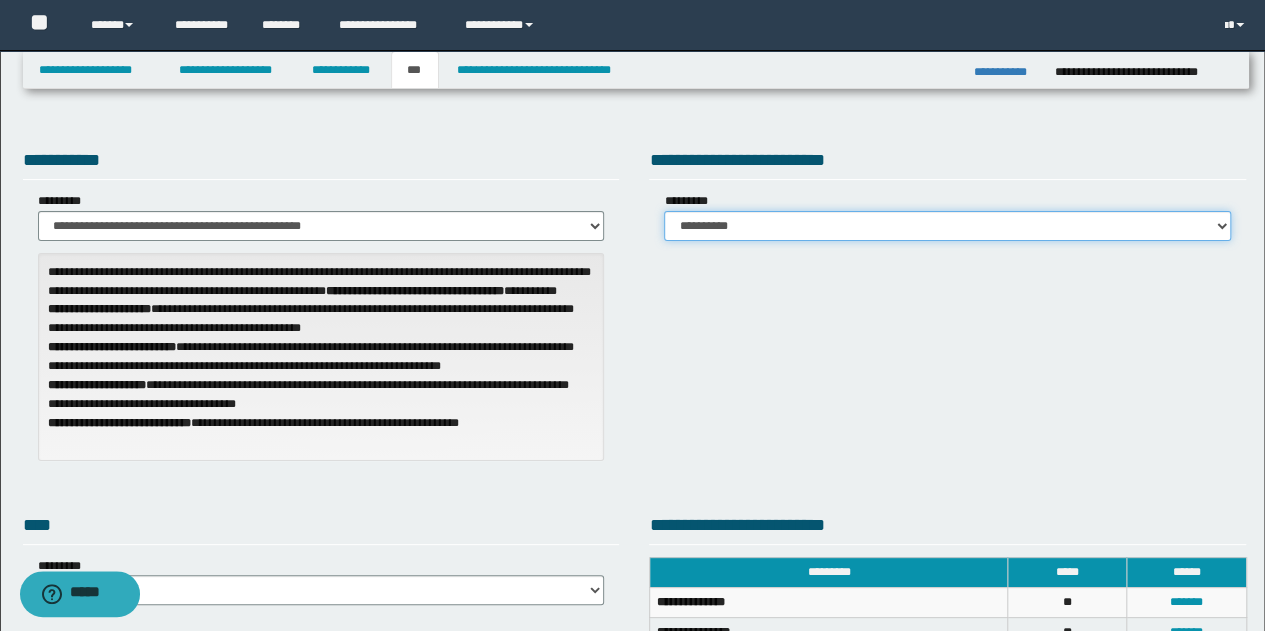 select on "*" 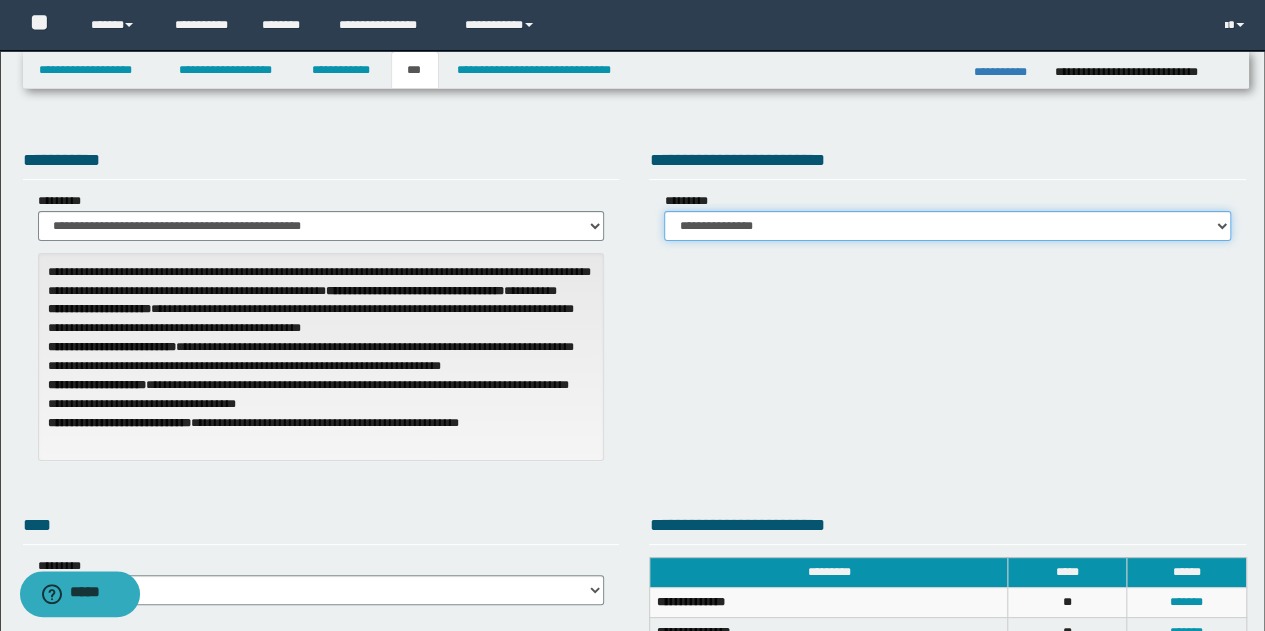 click on "**********" at bounding box center [947, 226] 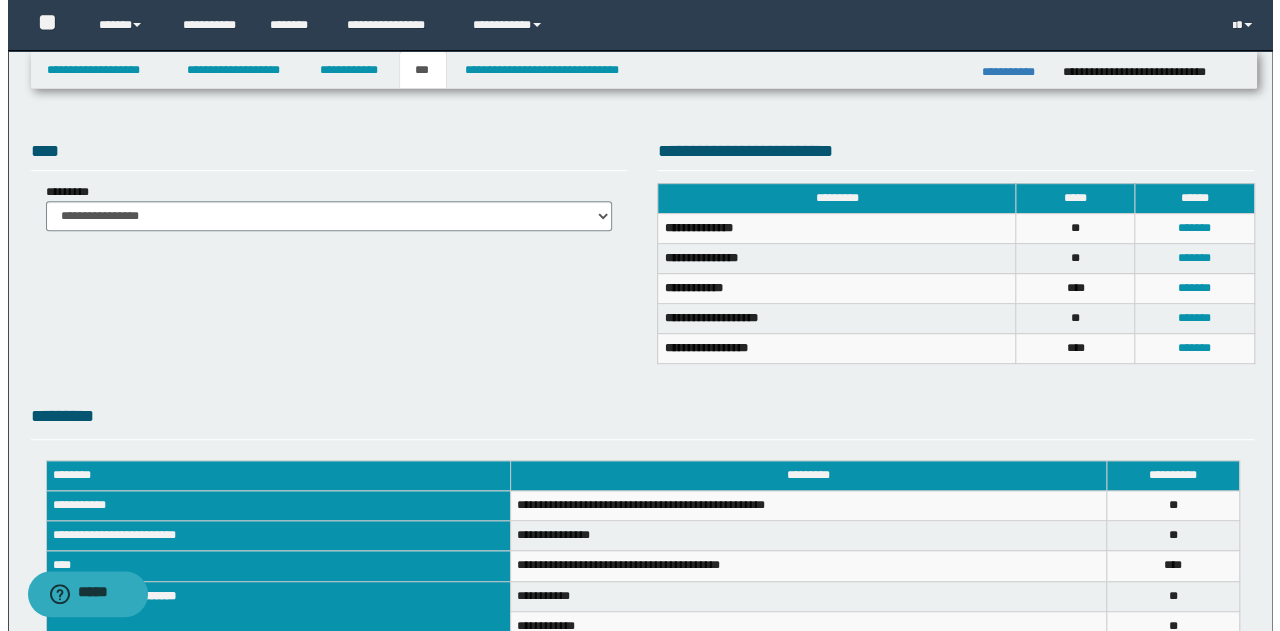 scroll, scrollTop: 400, scrollLeft: 0, axis: vertical 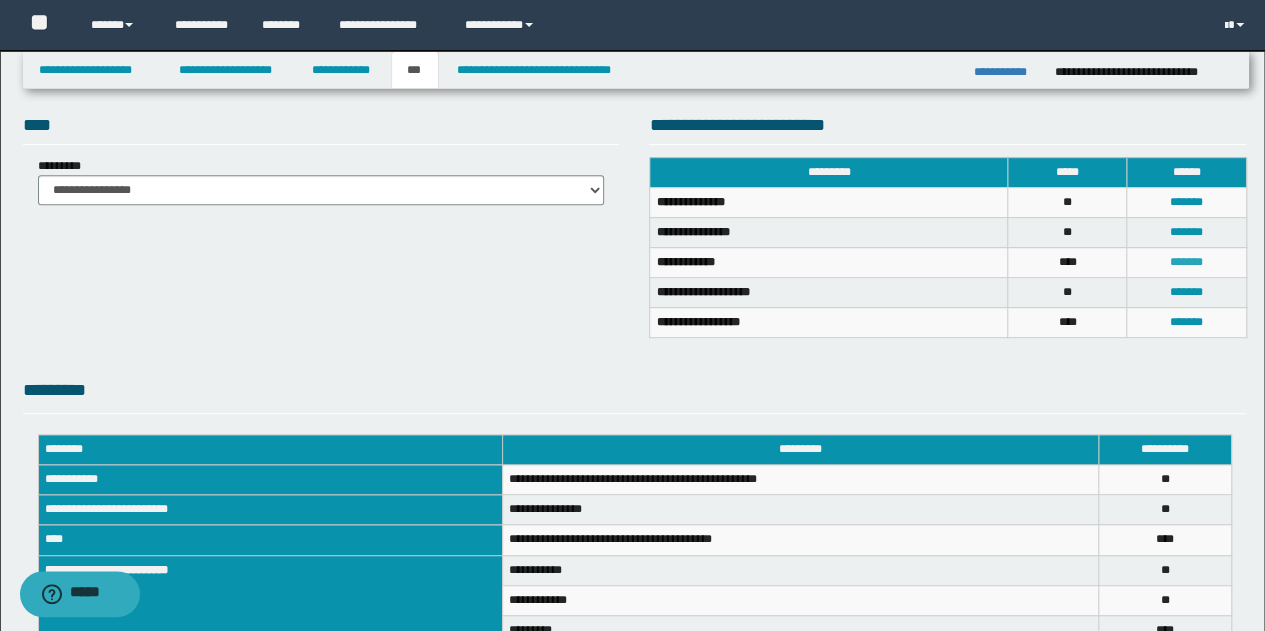 click on "*******" at bounding box center (1186, 262) 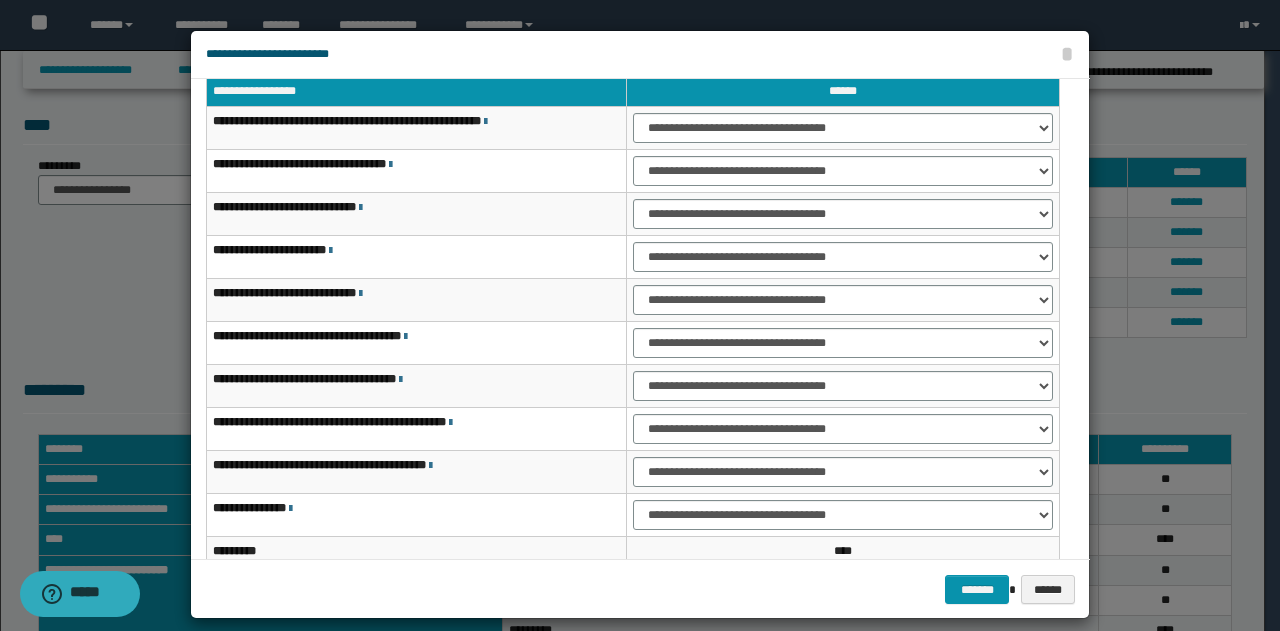 scroll, scrollTop: 57, scrollLeft: 0, axis: vertical 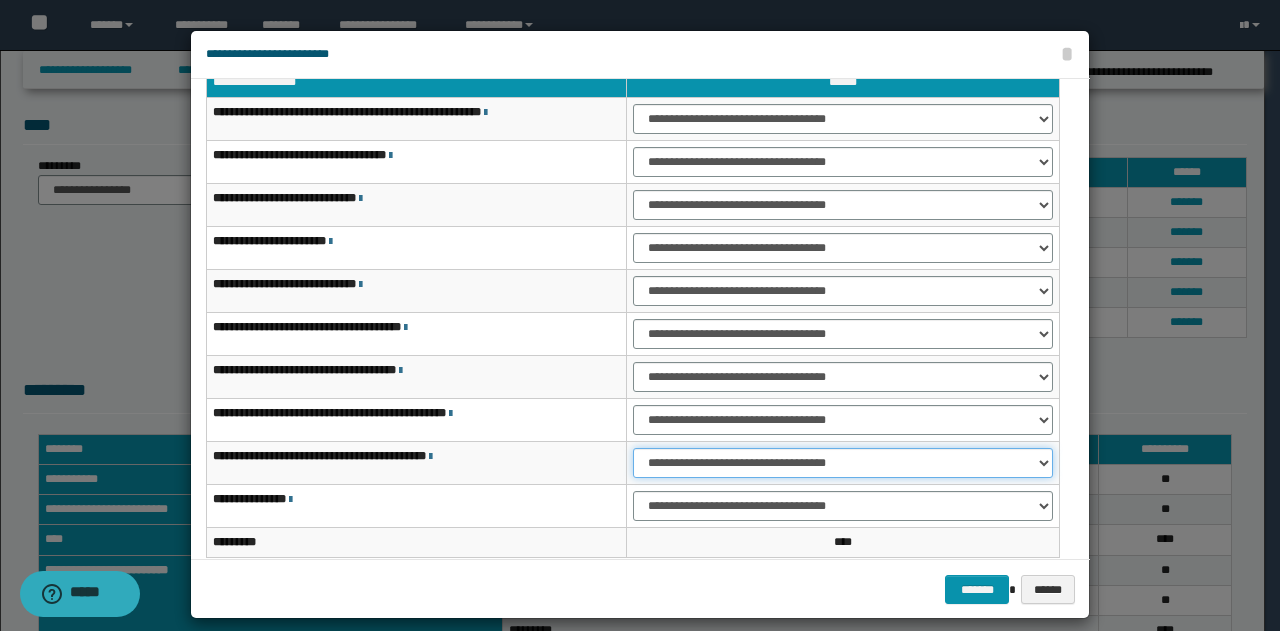click on "**********" at bounding box center [843, 463] 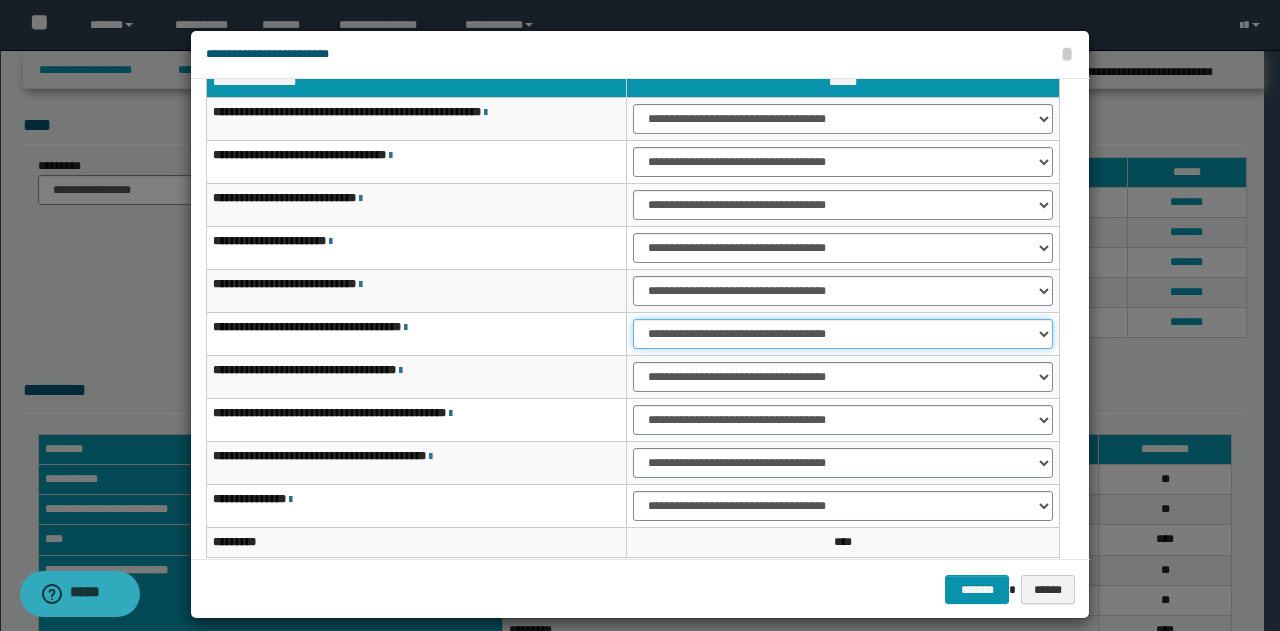 click on "**********" at bounding box center (843, 334) 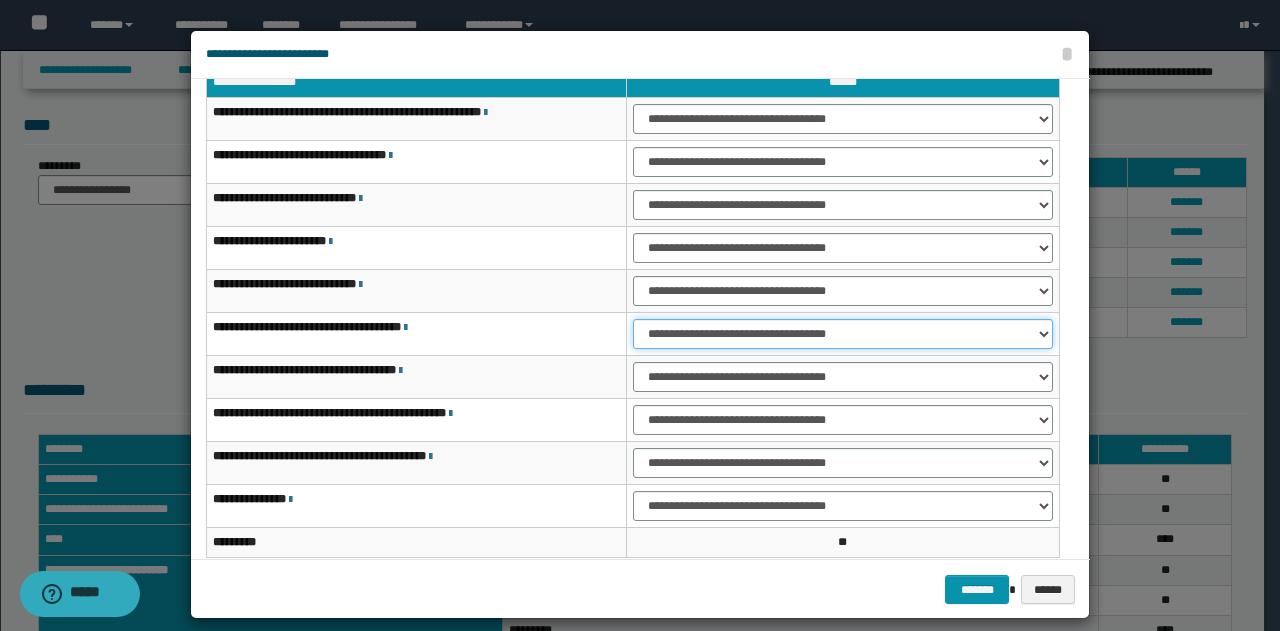 scroll, scrollTop: 0, scrollLeft: 0, axis: both 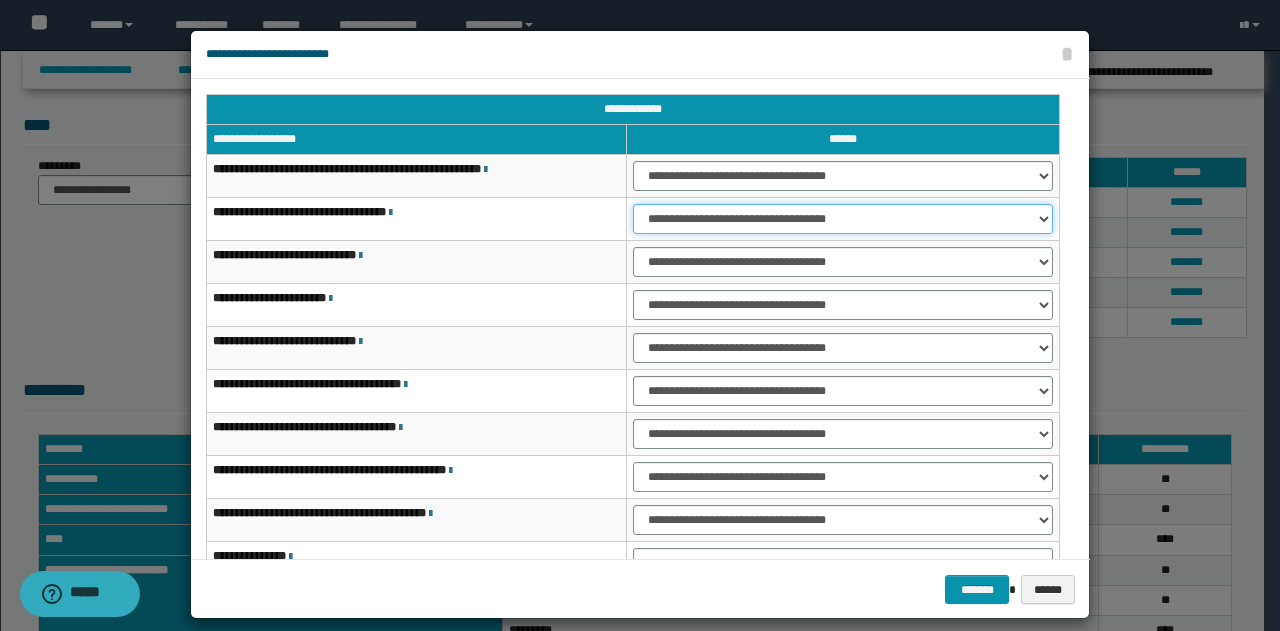 click on "**********" at bounding box center (843, 219) 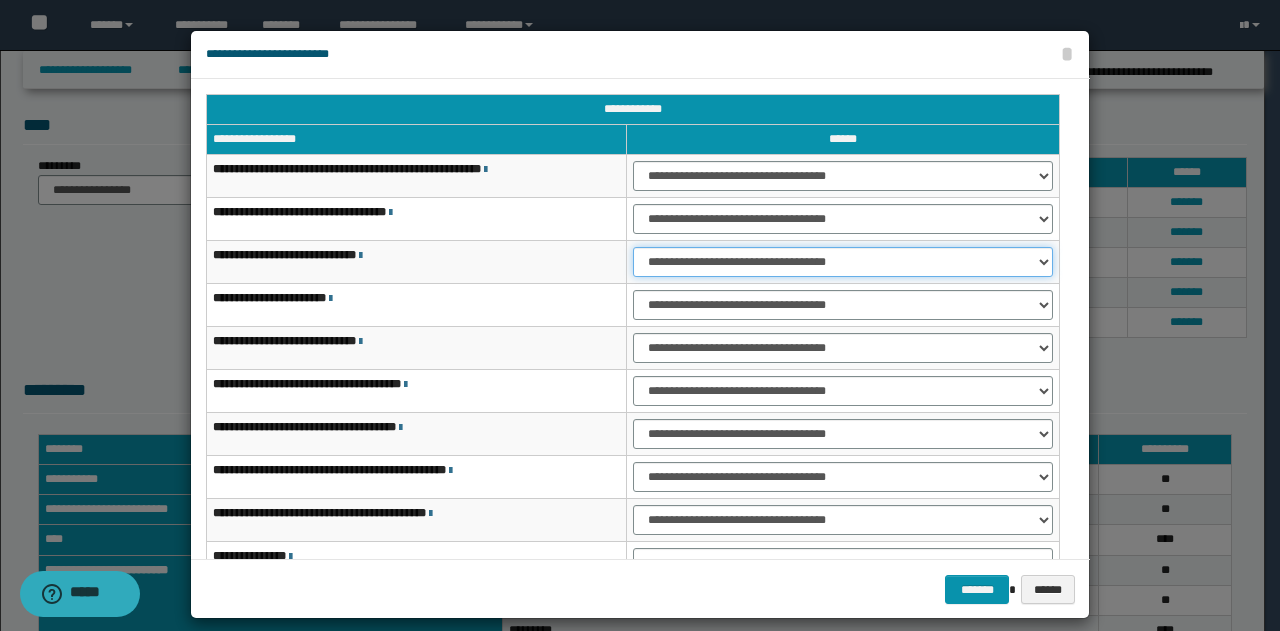 click on "**********" at bounding box center [843, 262] 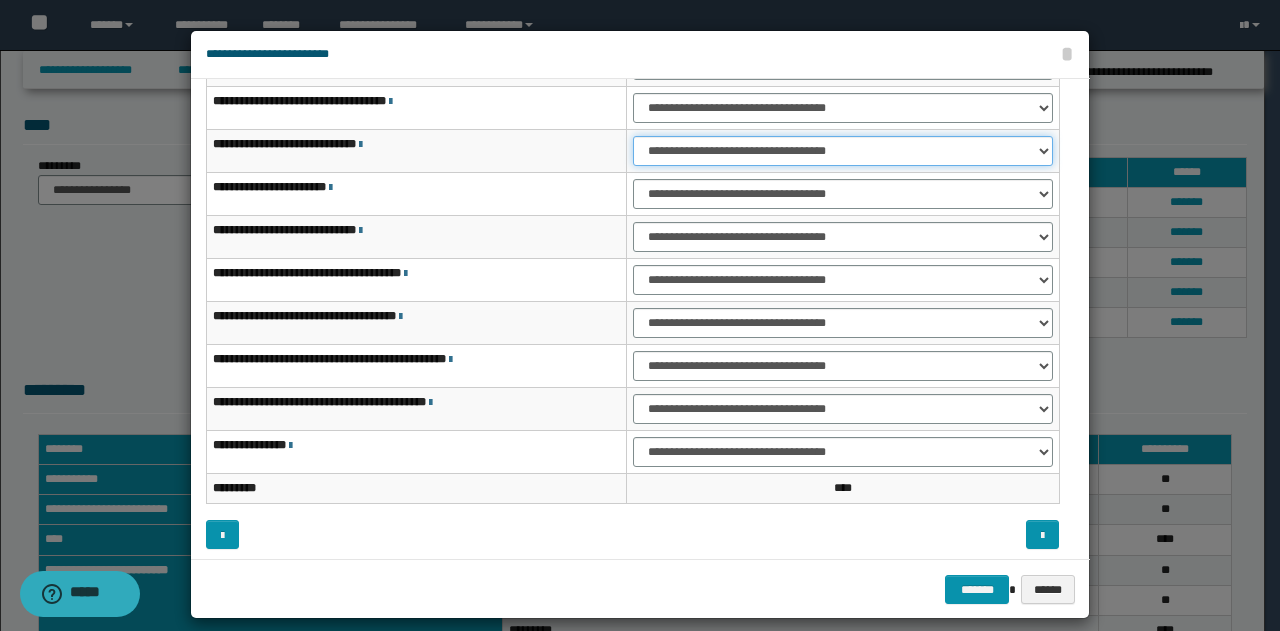 scroll, scrollTop: 116, scrollLeft: 0, axis: vertical 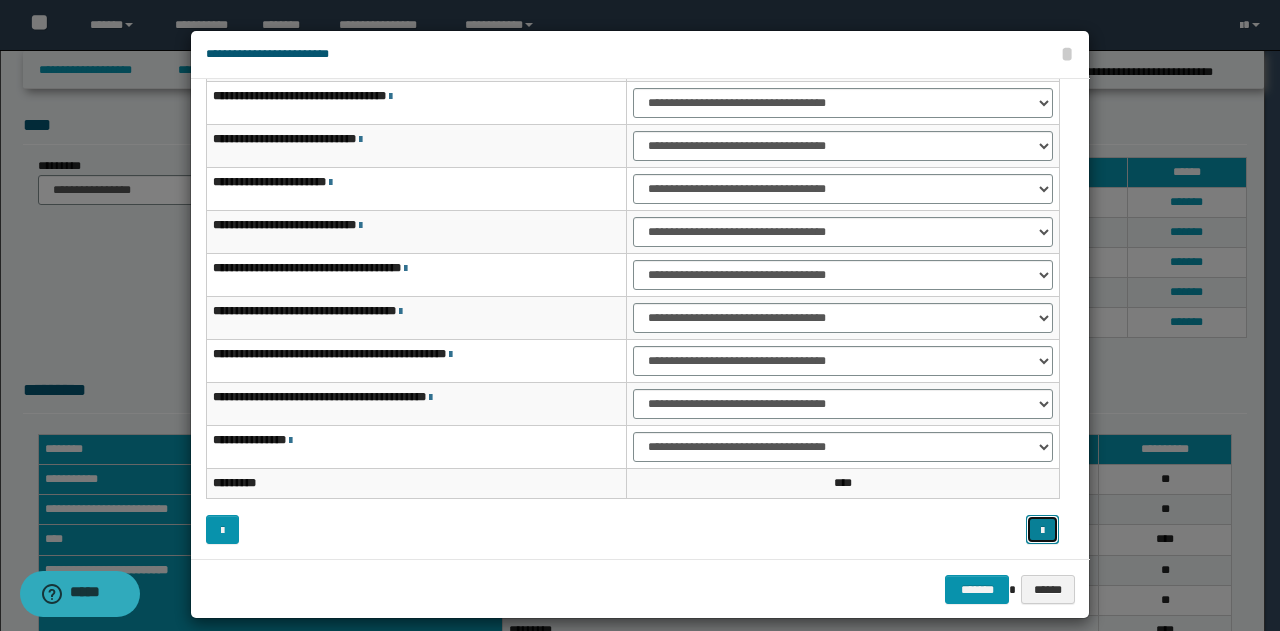 click at bounding box center [1042, 531] 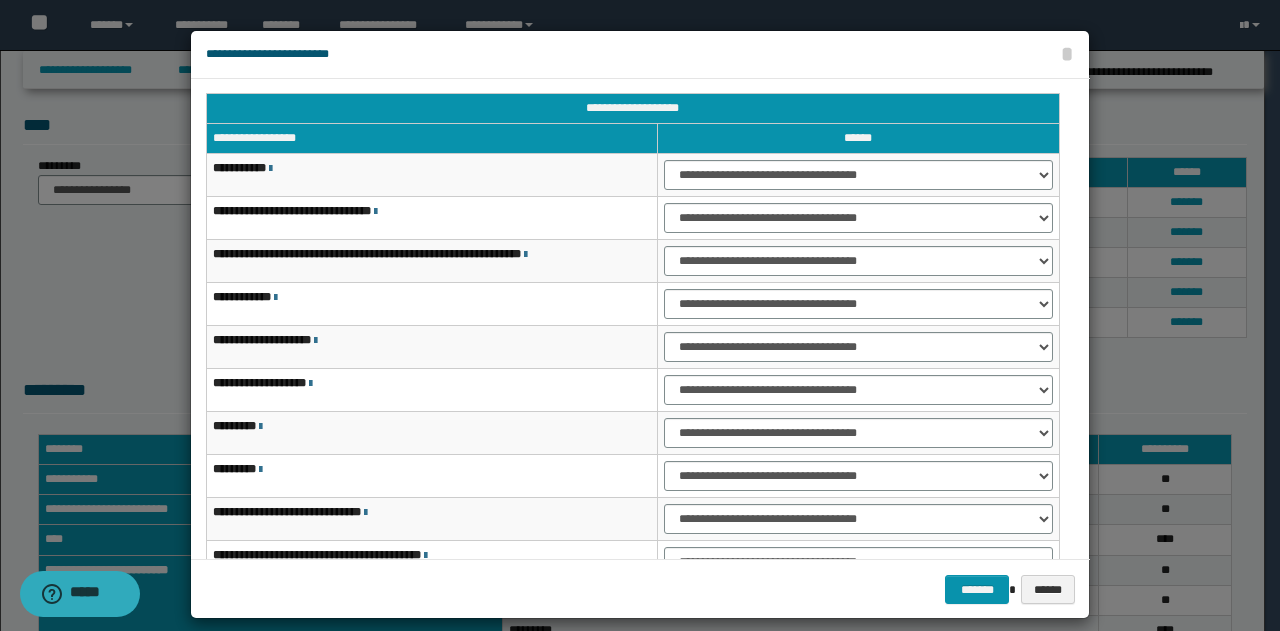 scroll, scrollTop: 0, scrollLeft: 0, axis: both 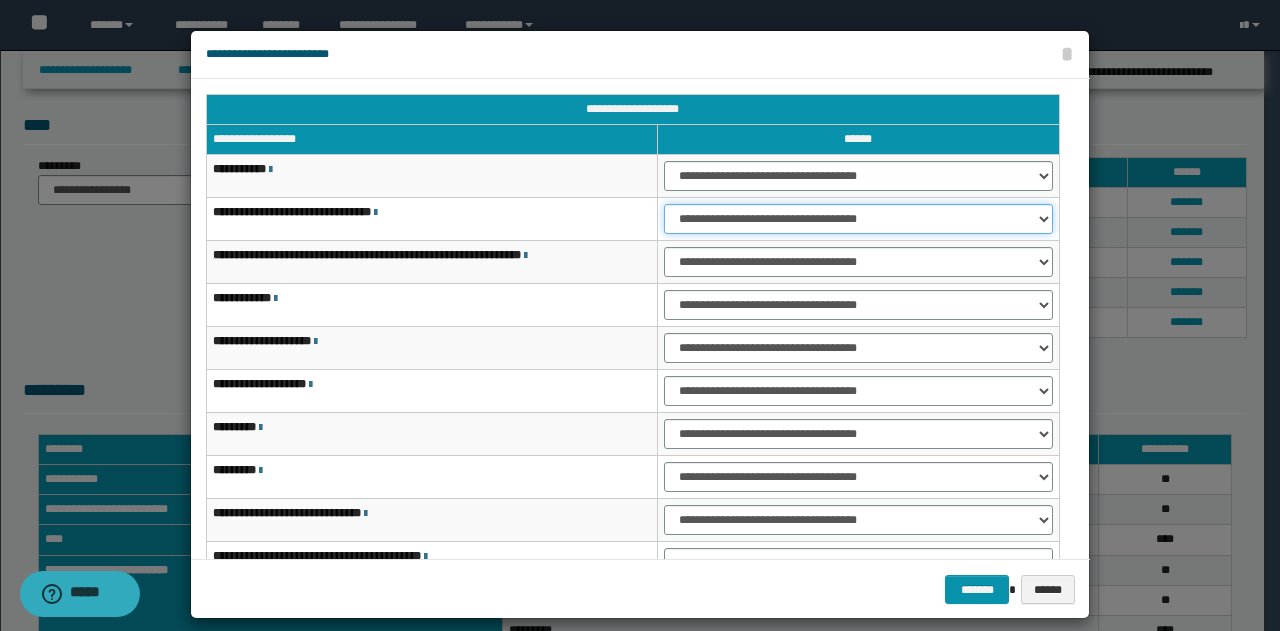 click on "**********" at bounding box center (858, 219) 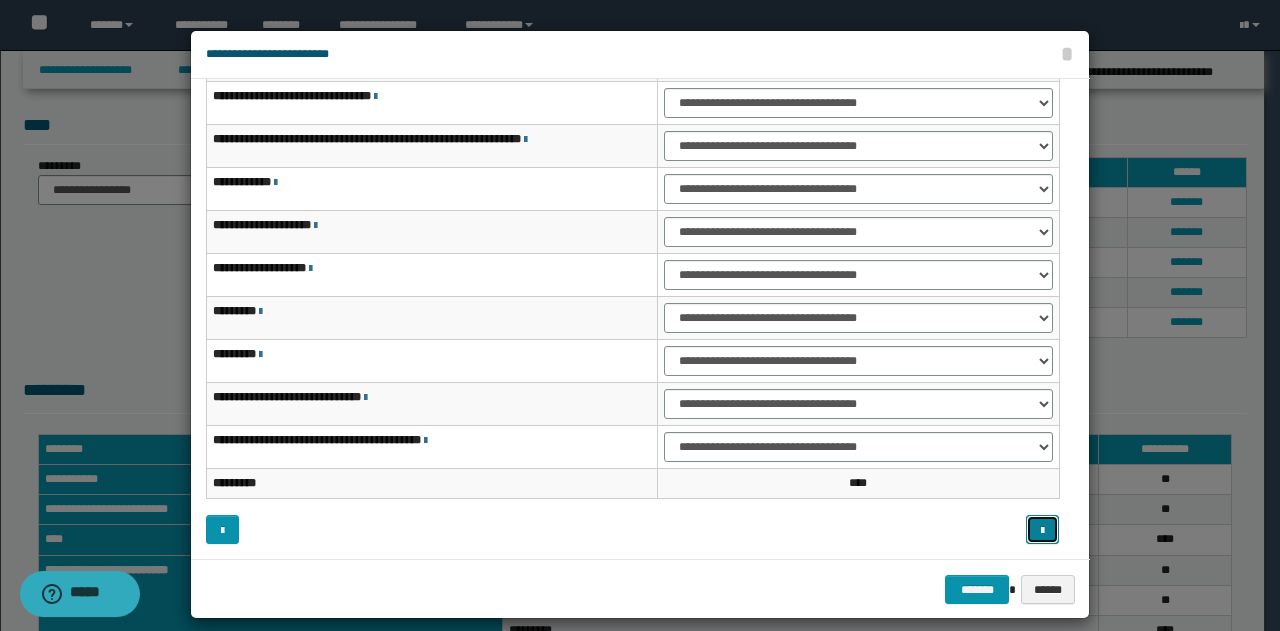 click at bounding box center [1042, 529] 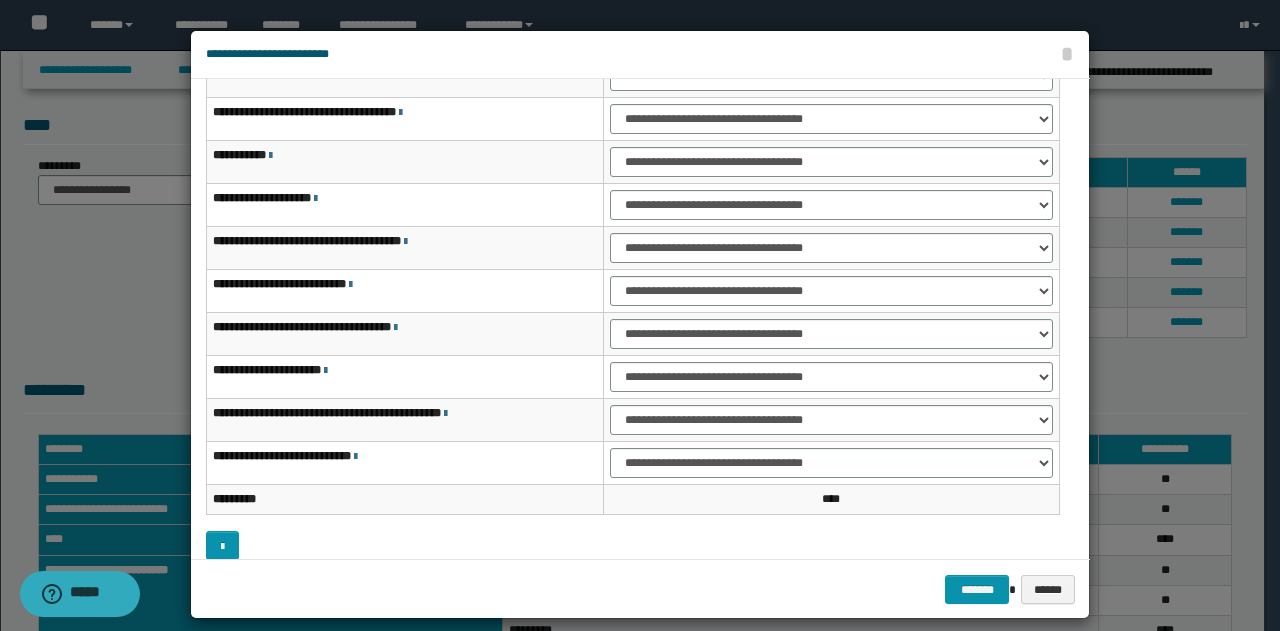 scroll, scrollTop: 0, scrollLeft: 0, axis: both 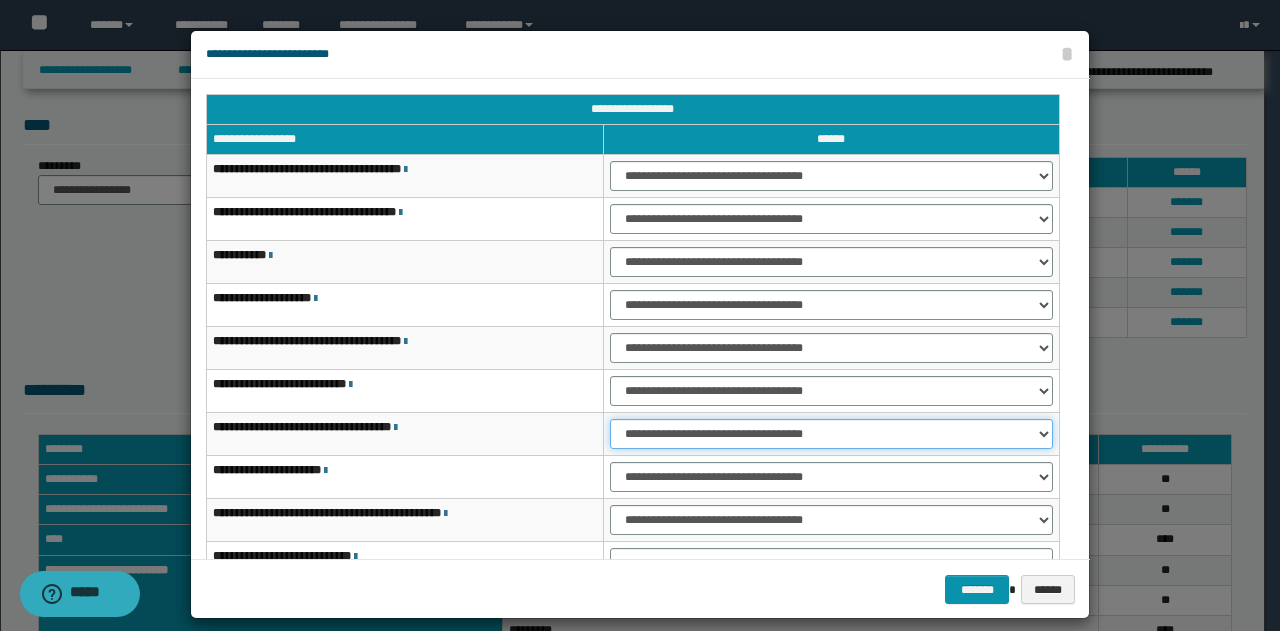 click on "**********" at bounding box center (831, 434) 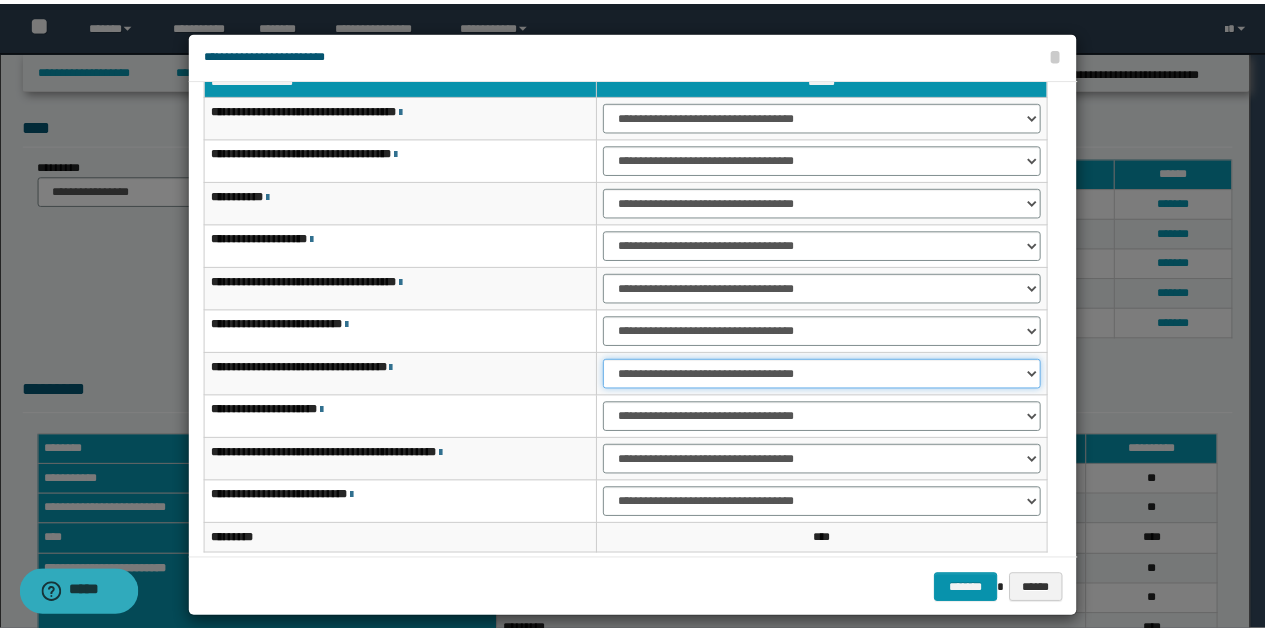 scroll, scrollTop: 116, scrollLeft: 0, axis: vertical 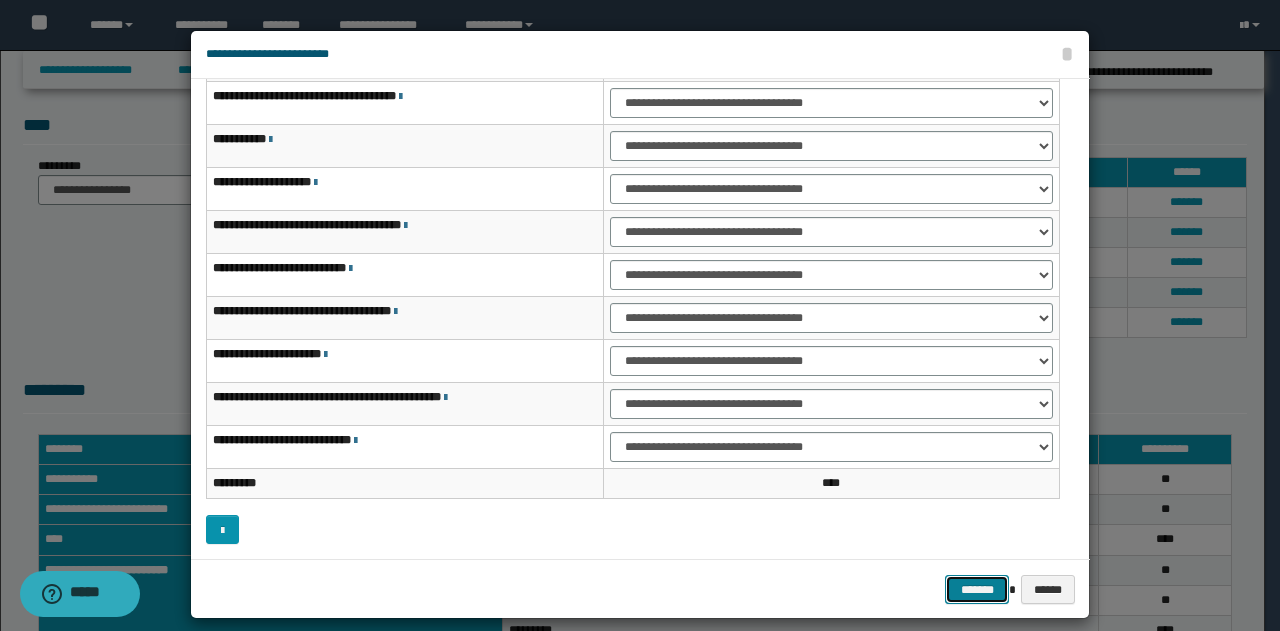 click on "*******" at bounding box center [977, 589] 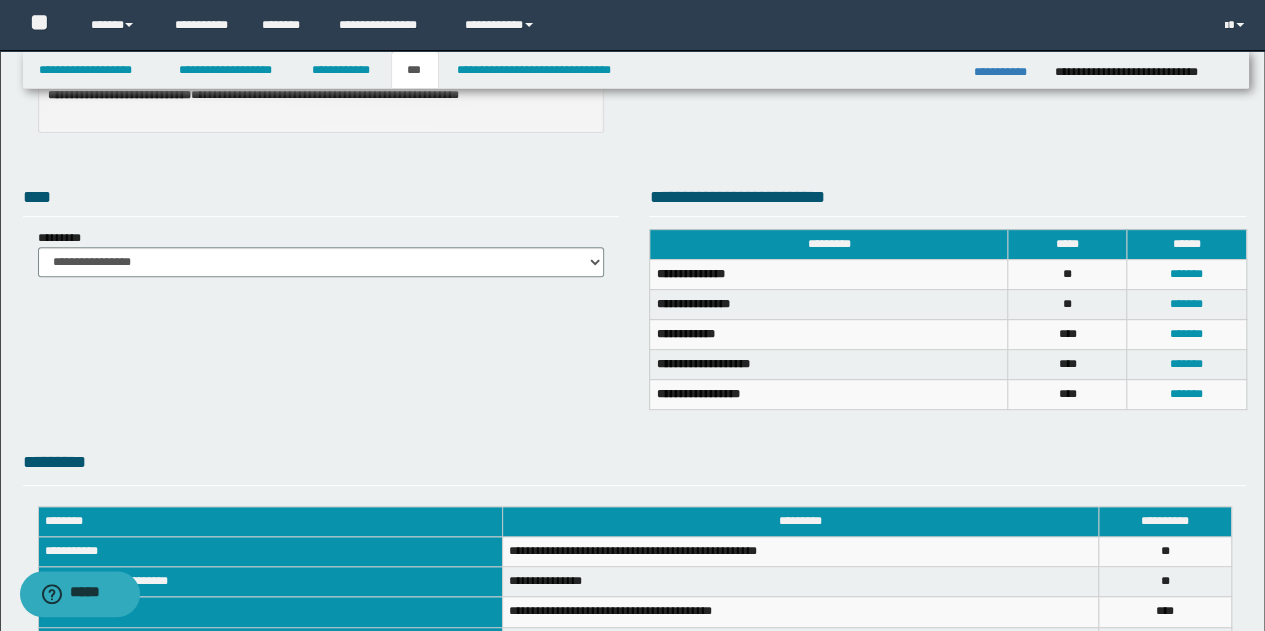 scroll, scrollTop: 229, scrollLeft: 0, axis: vertical 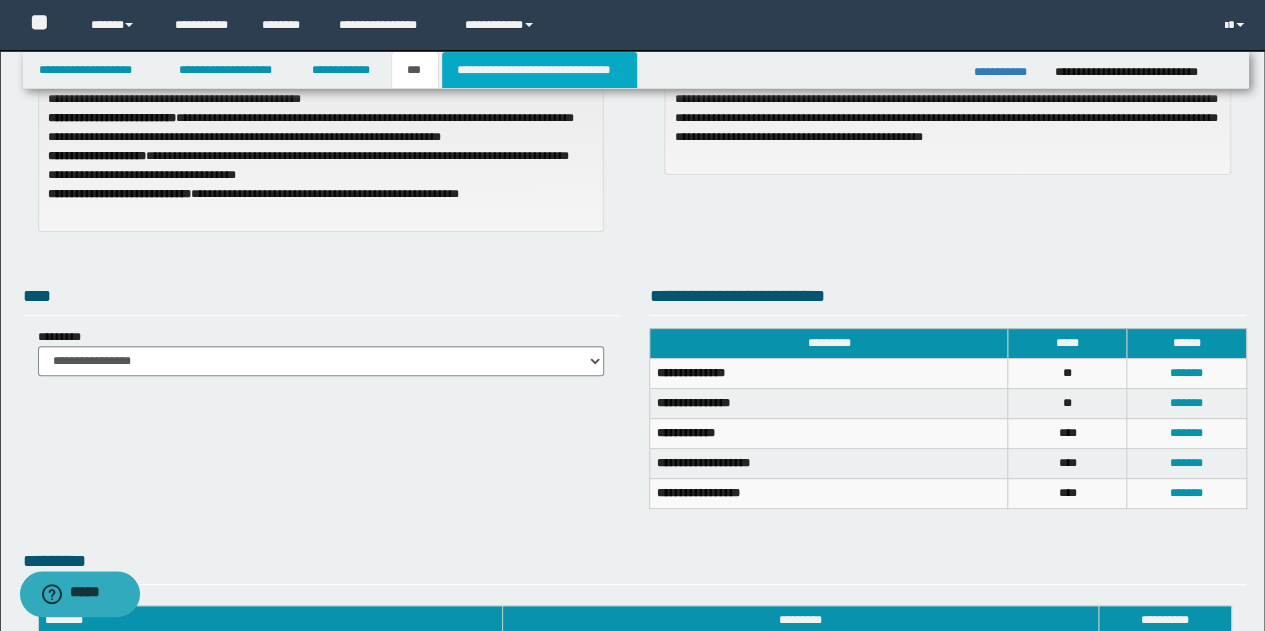 click on "**********" at bounding box center (539, 70) 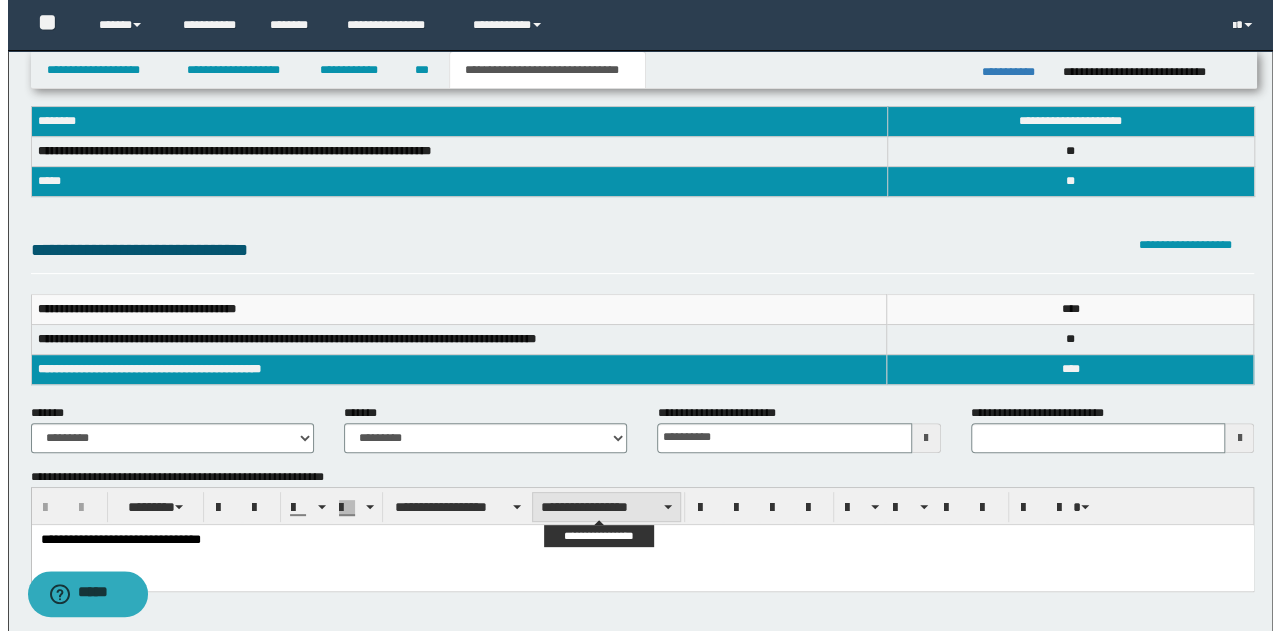scroll, scrollTop: 29, scrollLeft: 0, axis: vertical 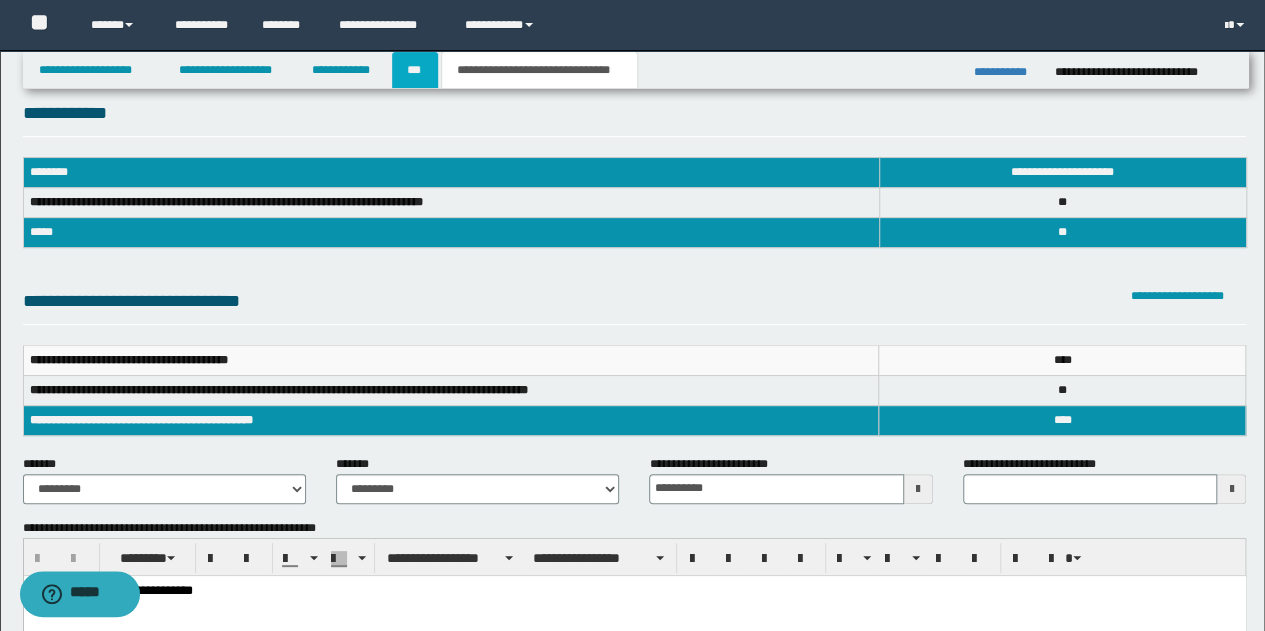 click on "***" at bounding box center (415, 70) 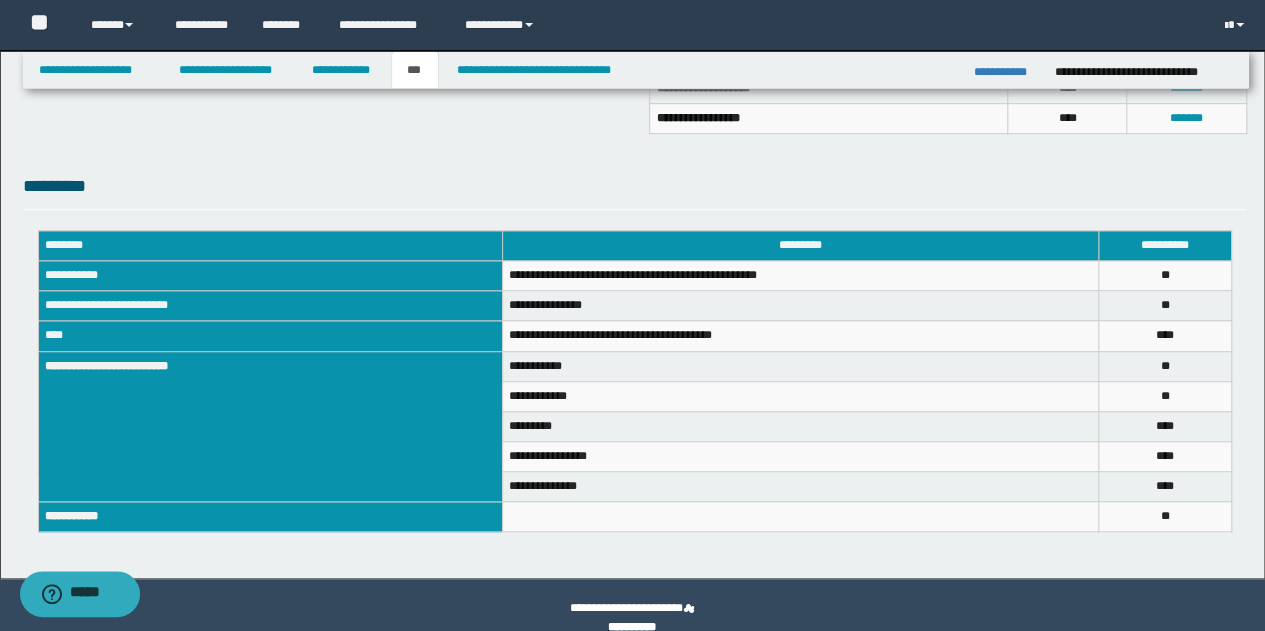 scroll, scrollTop: 629, scrollLeft: 0, axis: vertical 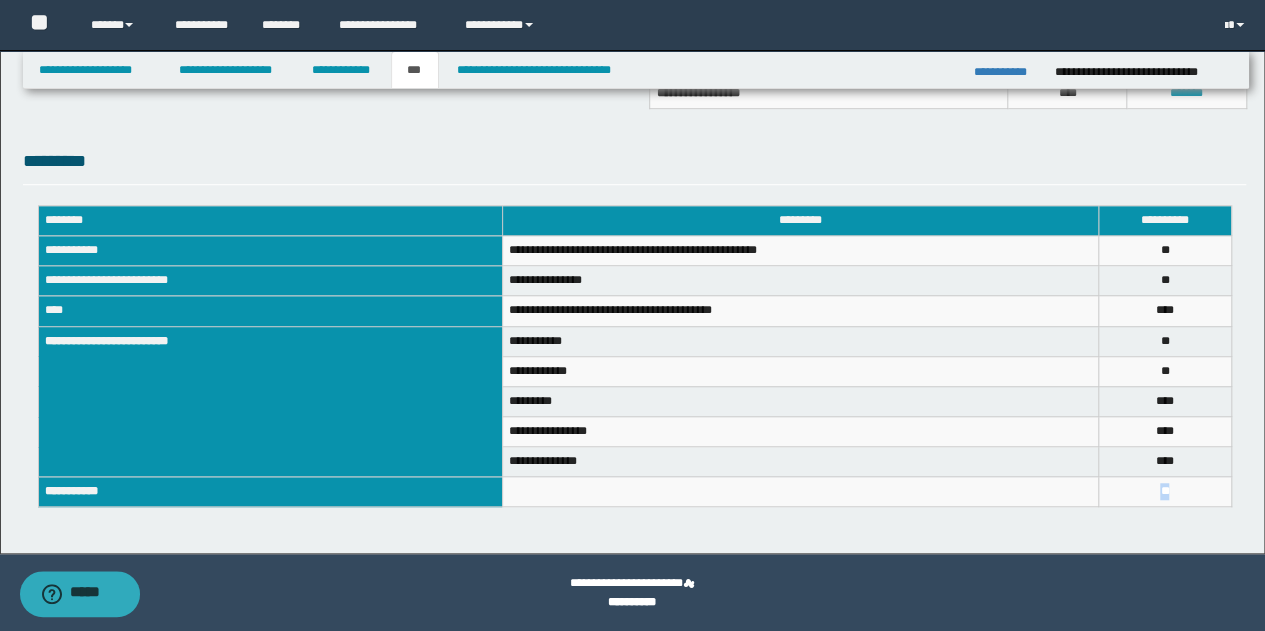 drag, startPoint x: 1204, startPoint y: 491, endPoint x: 1120, endPoint y: 497, distance: 84.21401 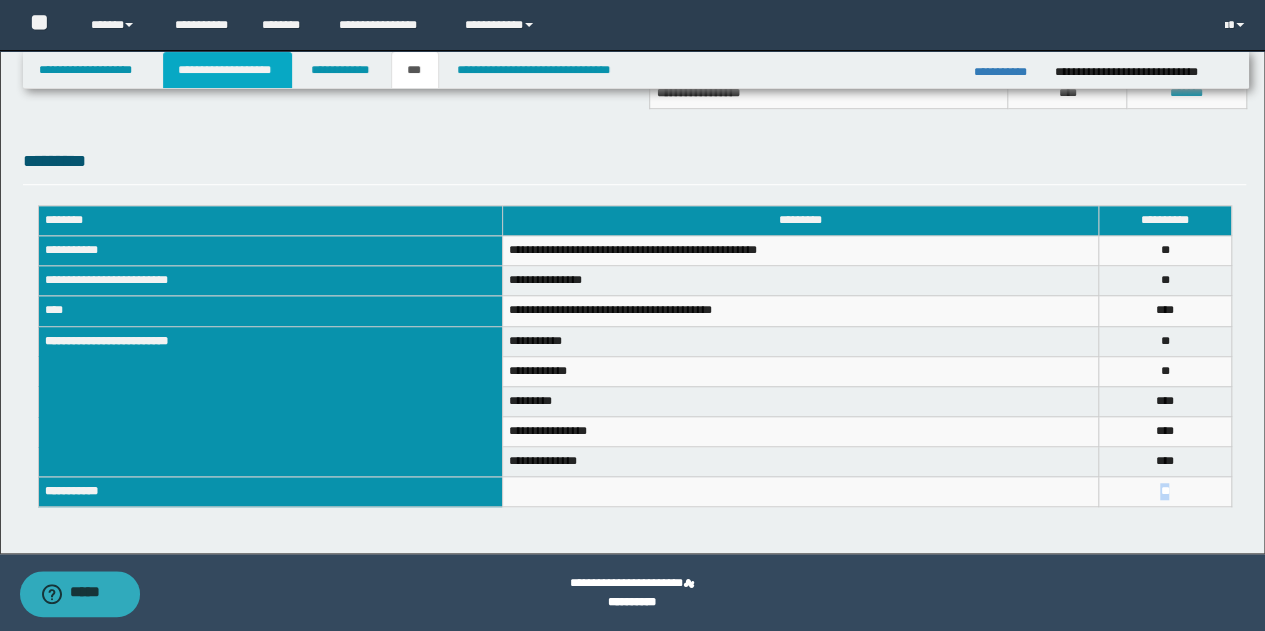 click on "**********" at bounding box center [227, 70] 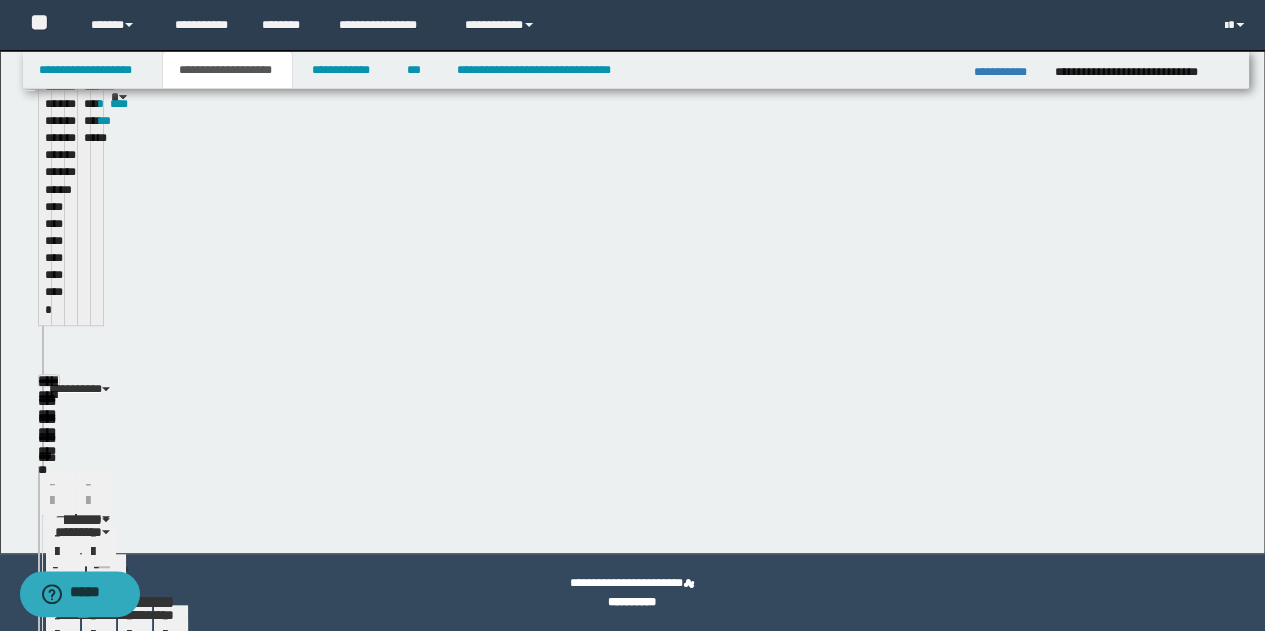 scroll, scrollTop: 660, scrollLeft: 0, axis: vertical 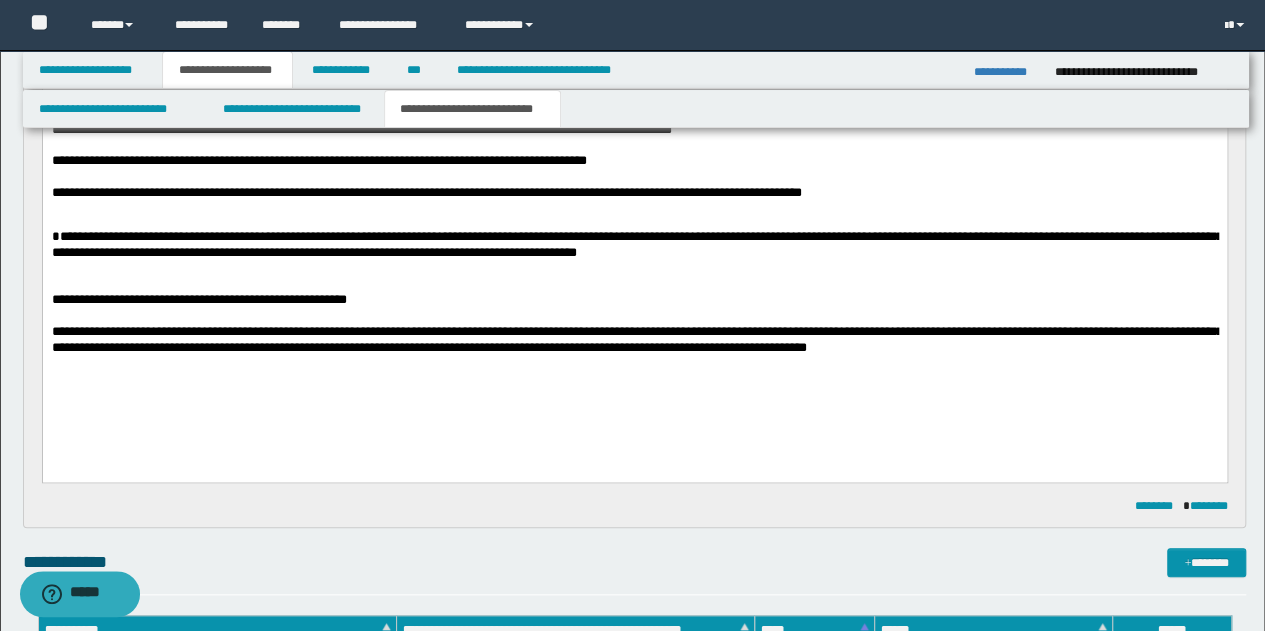 click on "**********" at bounding box center (472, 109) 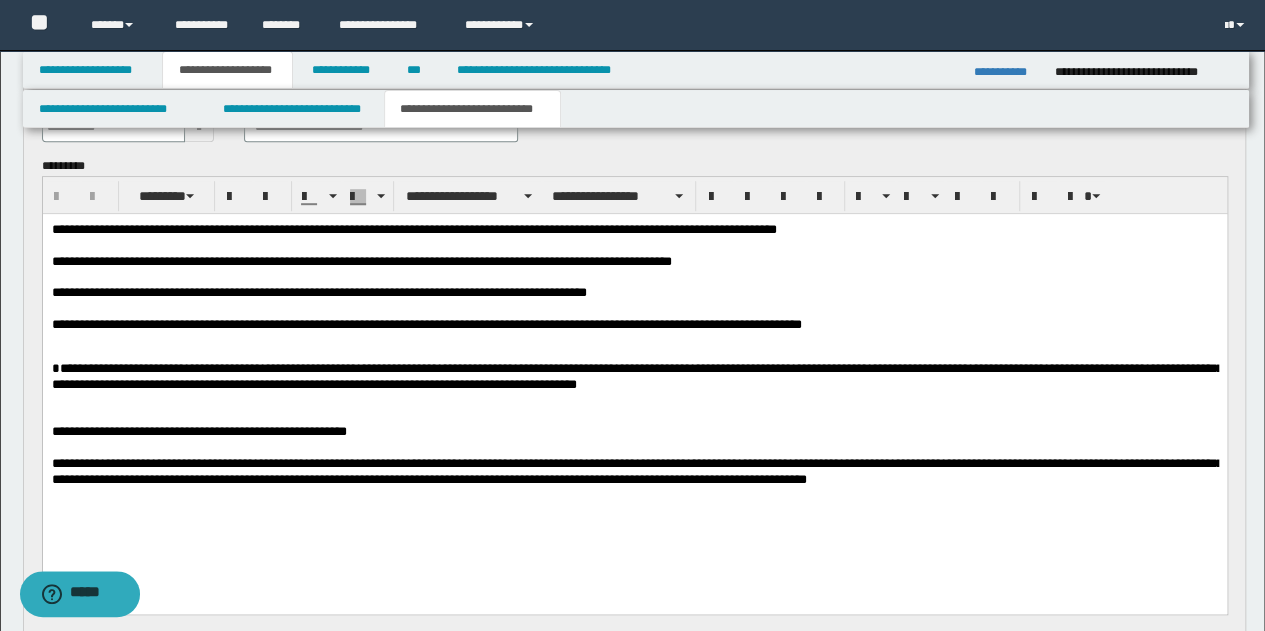 scroll, scrollTop: 560, scrollLeft: 0, axis: vertical 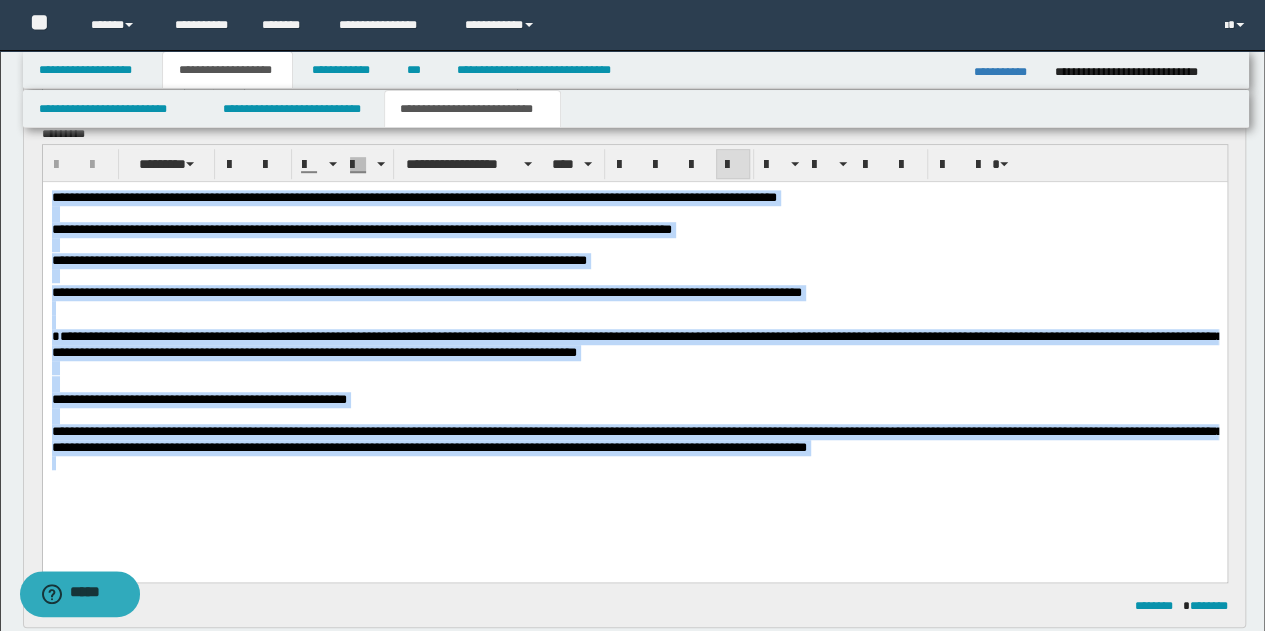 drag, startPoint x: 53, startPoint y: 198, endPoint x: 895, endPoint y: 464, distance: 883.0176 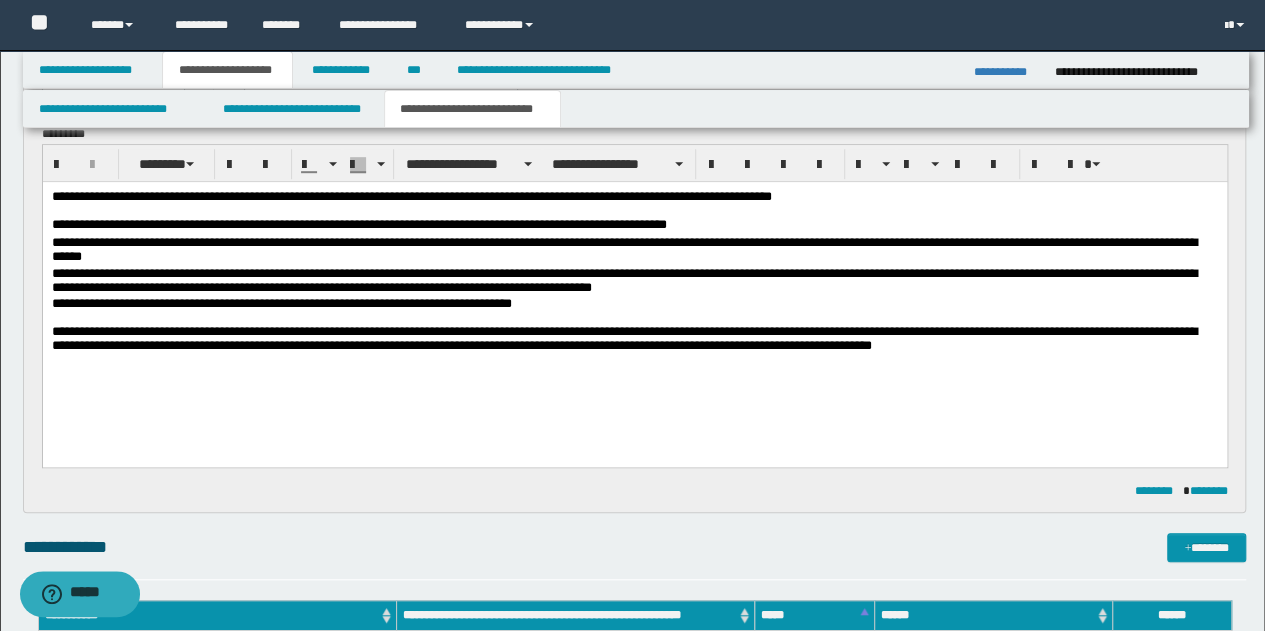 click on "**********" at bounding box center [634, 213] 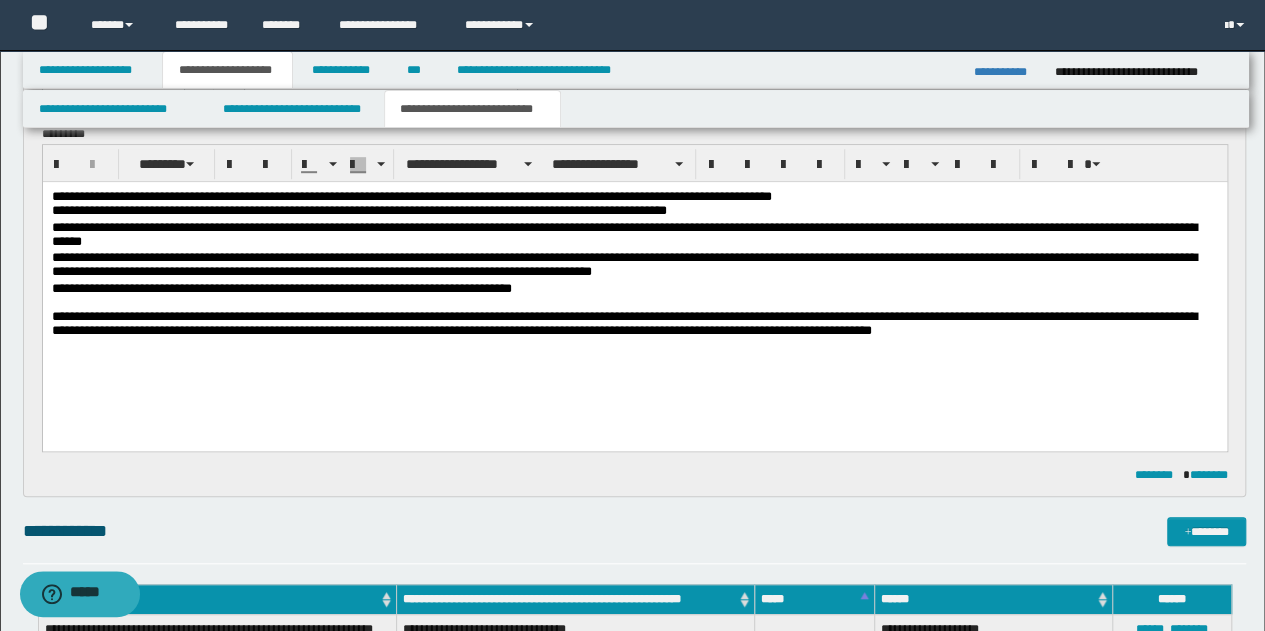 click on "**********" at bounding box center (634, 312) 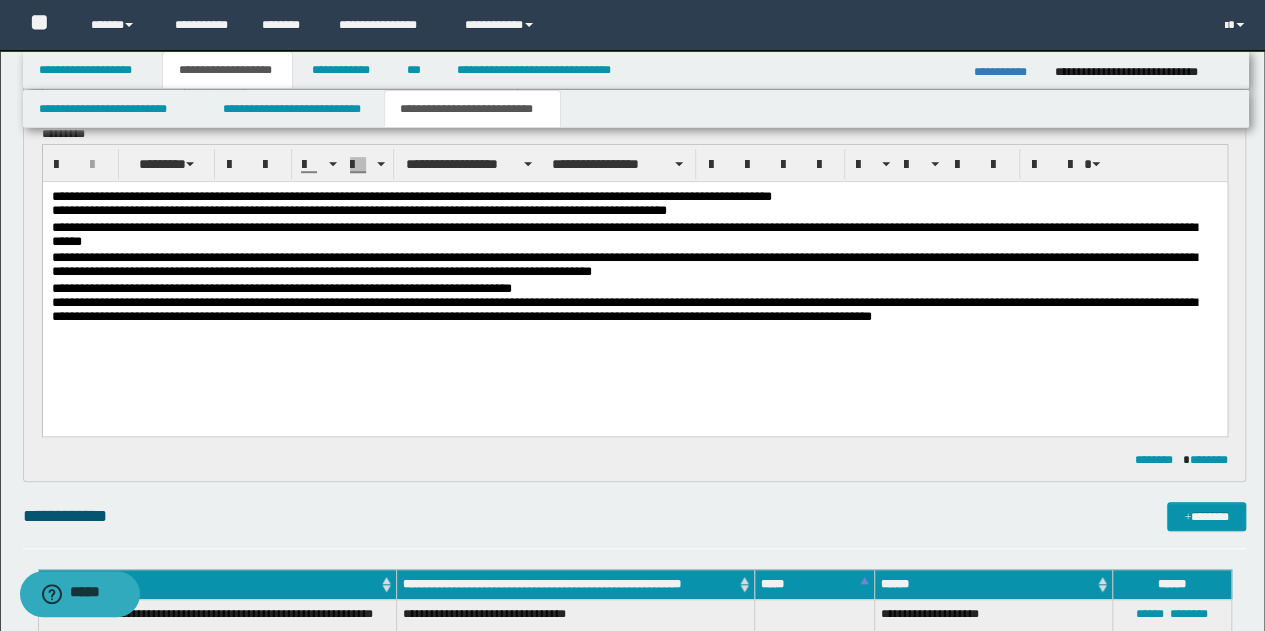 click on "**********" at bounding box center (634, 284) 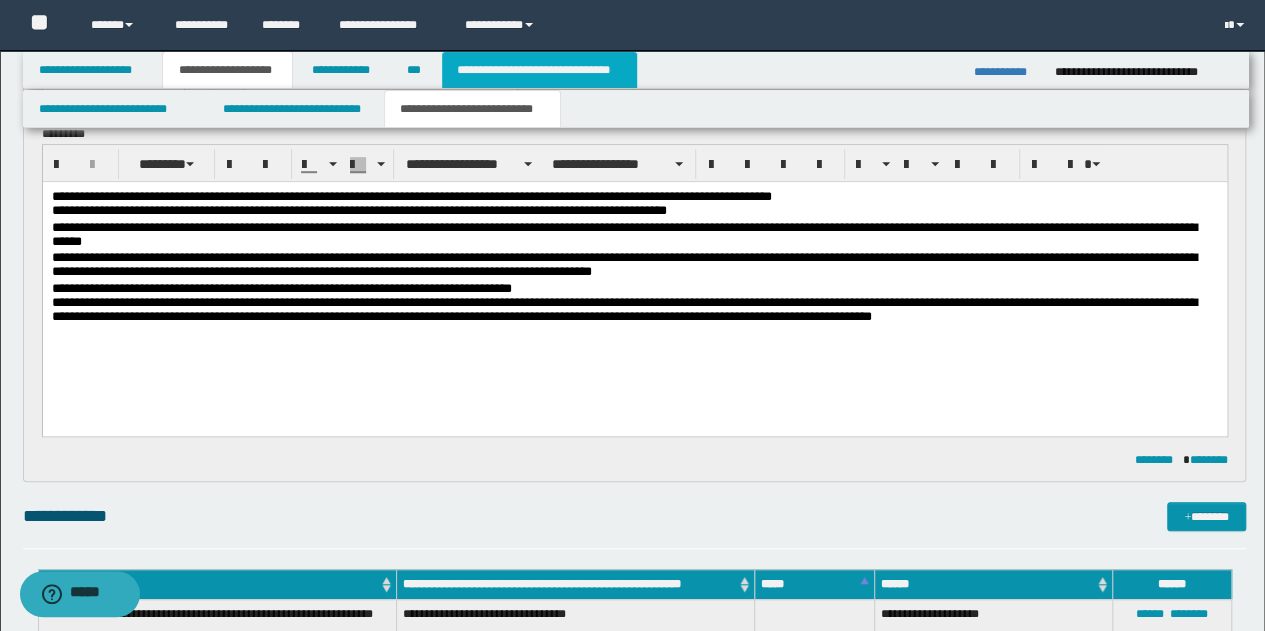 click on "**********" at bounding box center (539, 70) 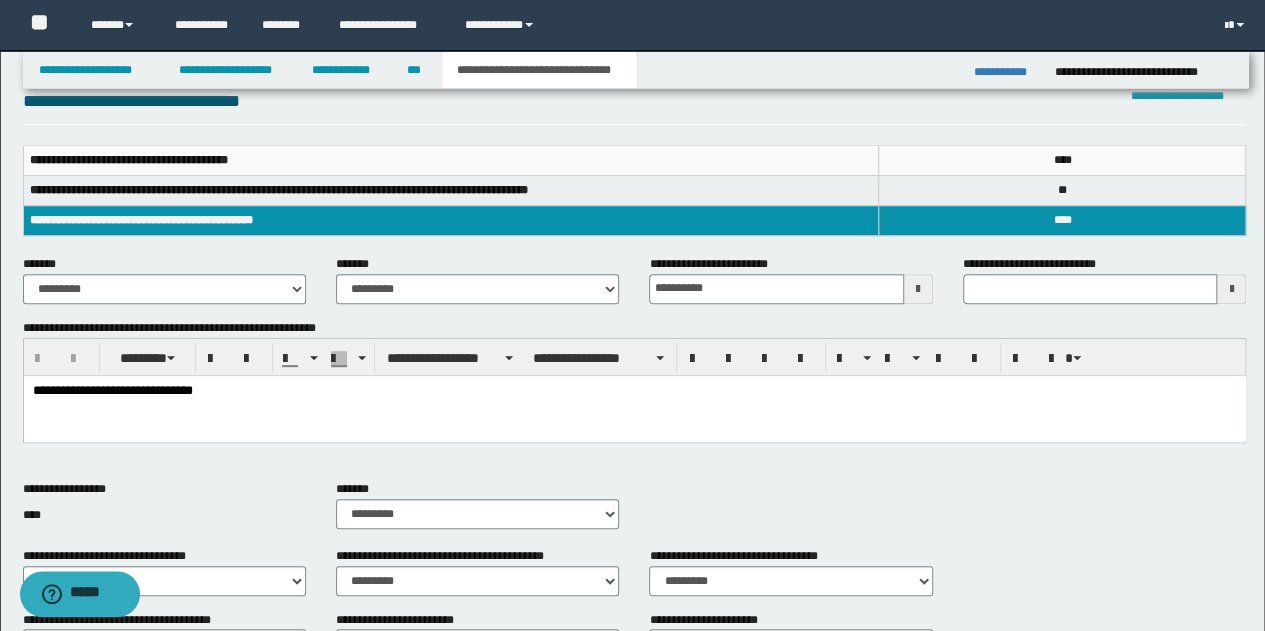 scroll, scrollTop: 29, scrollLeft: 0, axis: vertical 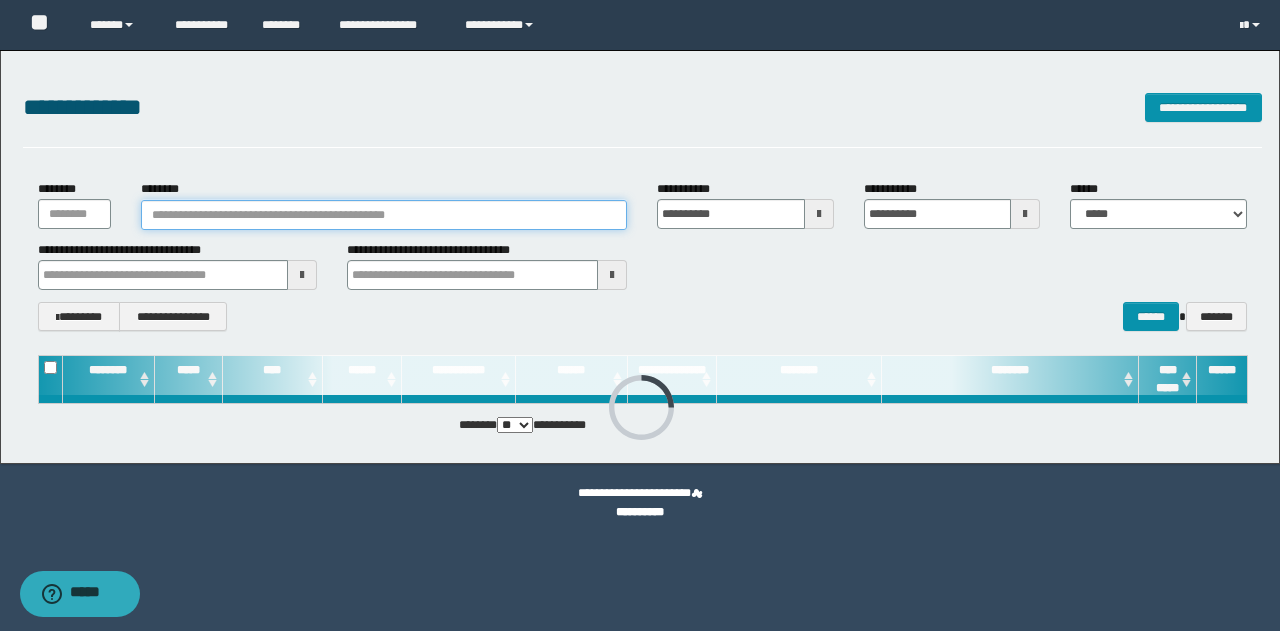 click on "********" at bounding box center [384, 215] 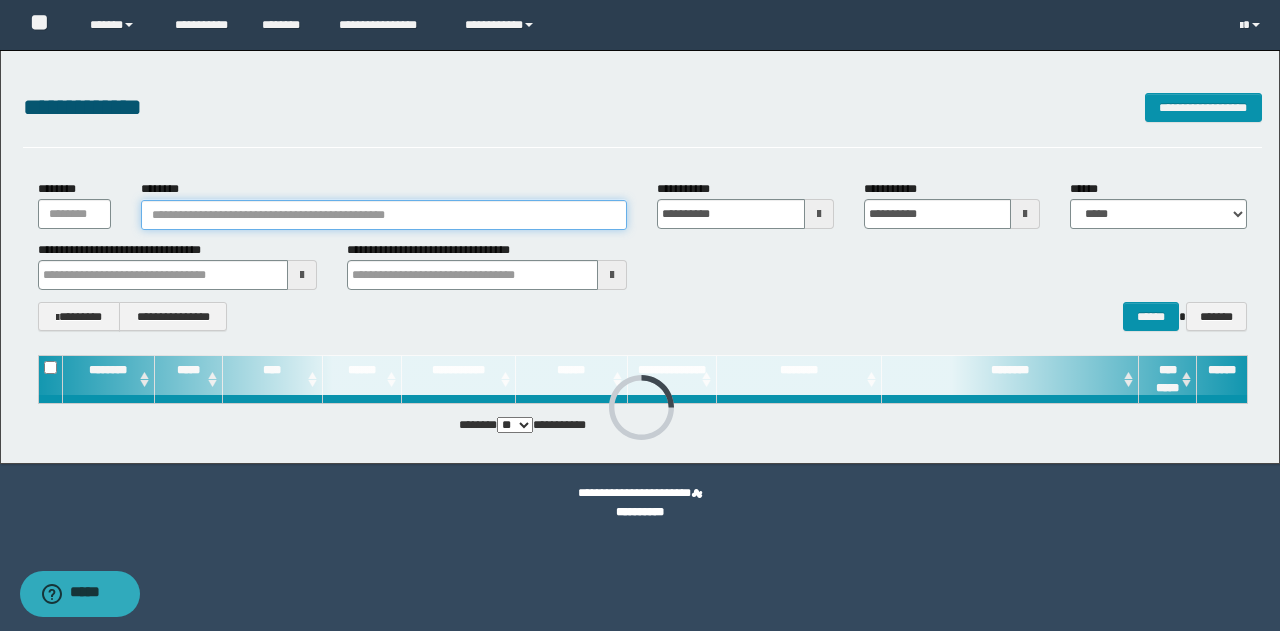 paste on "*******" 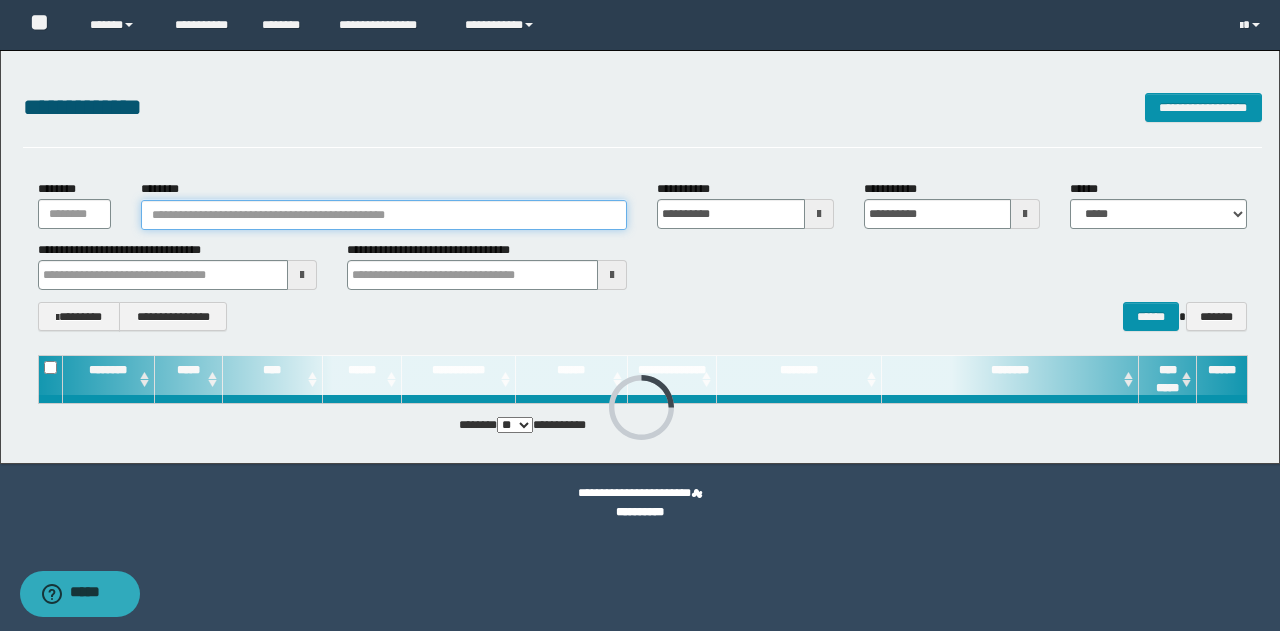 type on "*******" 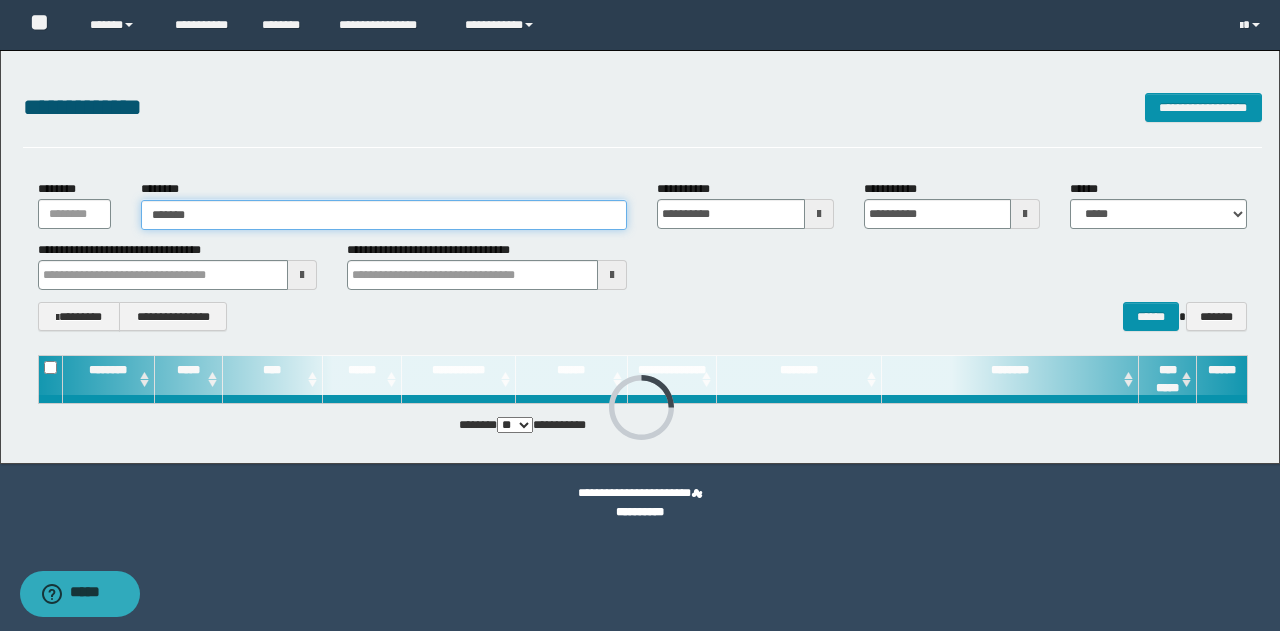 type on "*******" 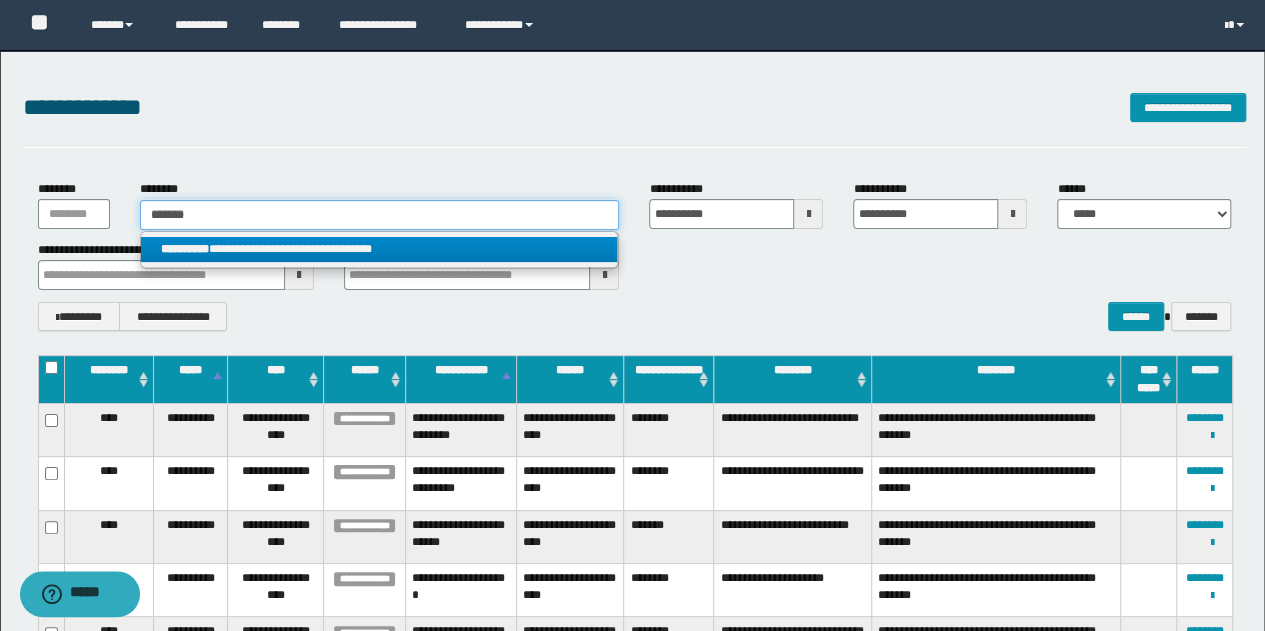 type on "*******" 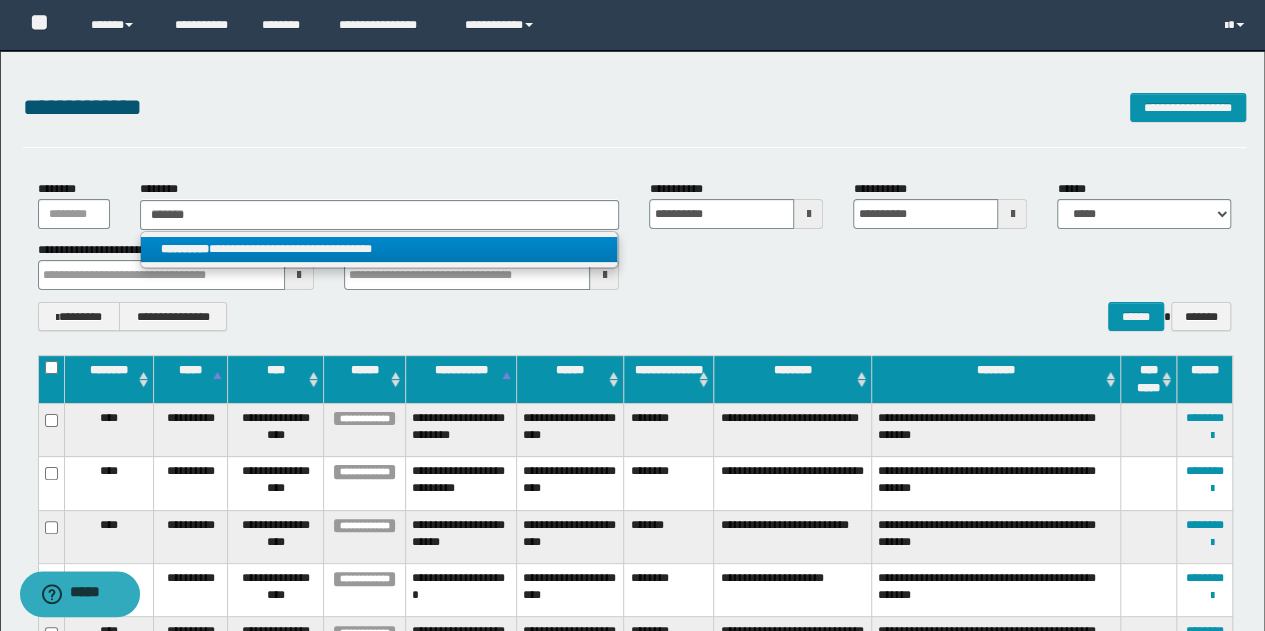 click on "**********" at bounding box center (379, 249) 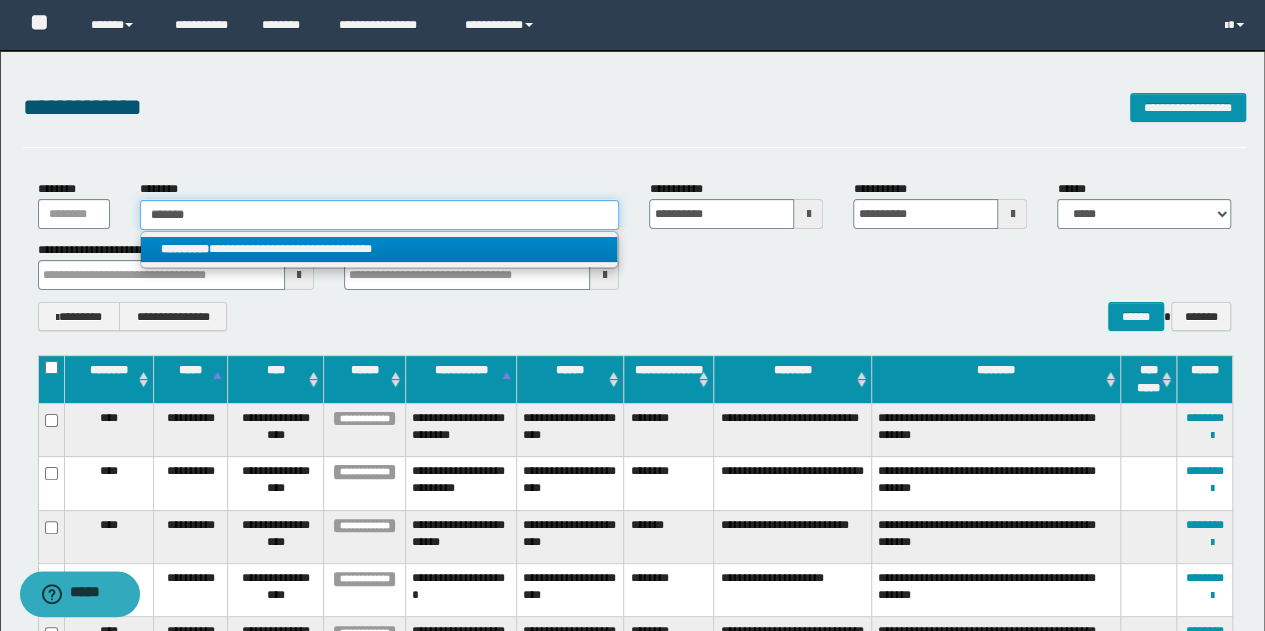 type 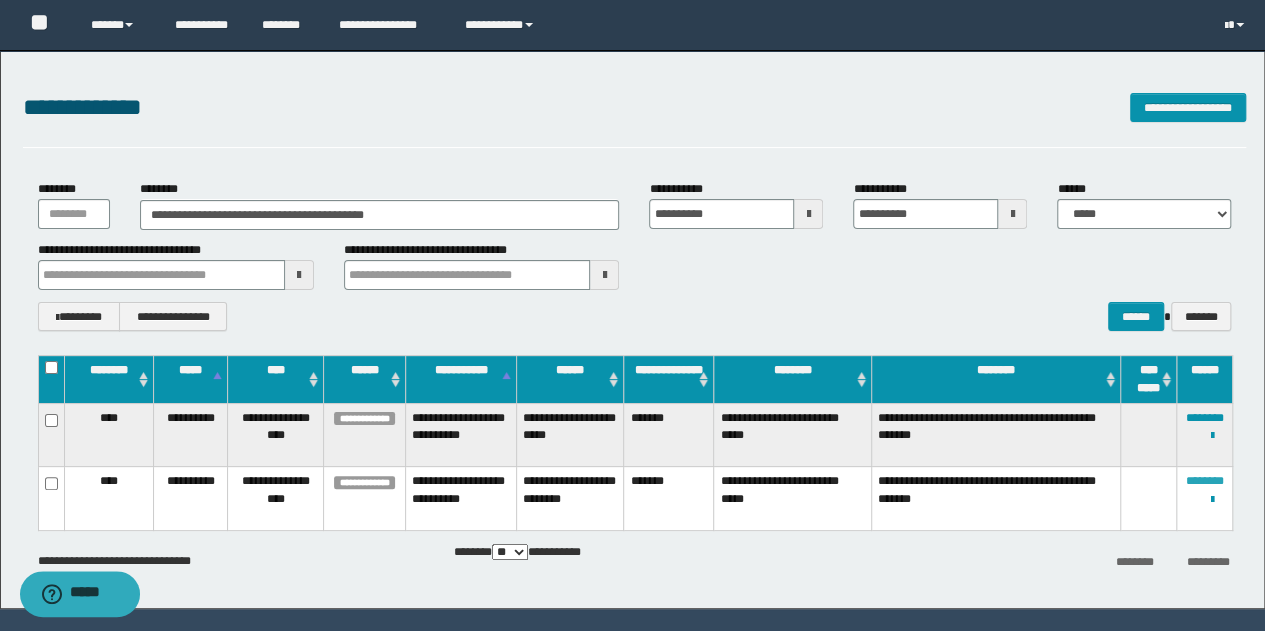 click on "********" at bounding box center [1205, 481] 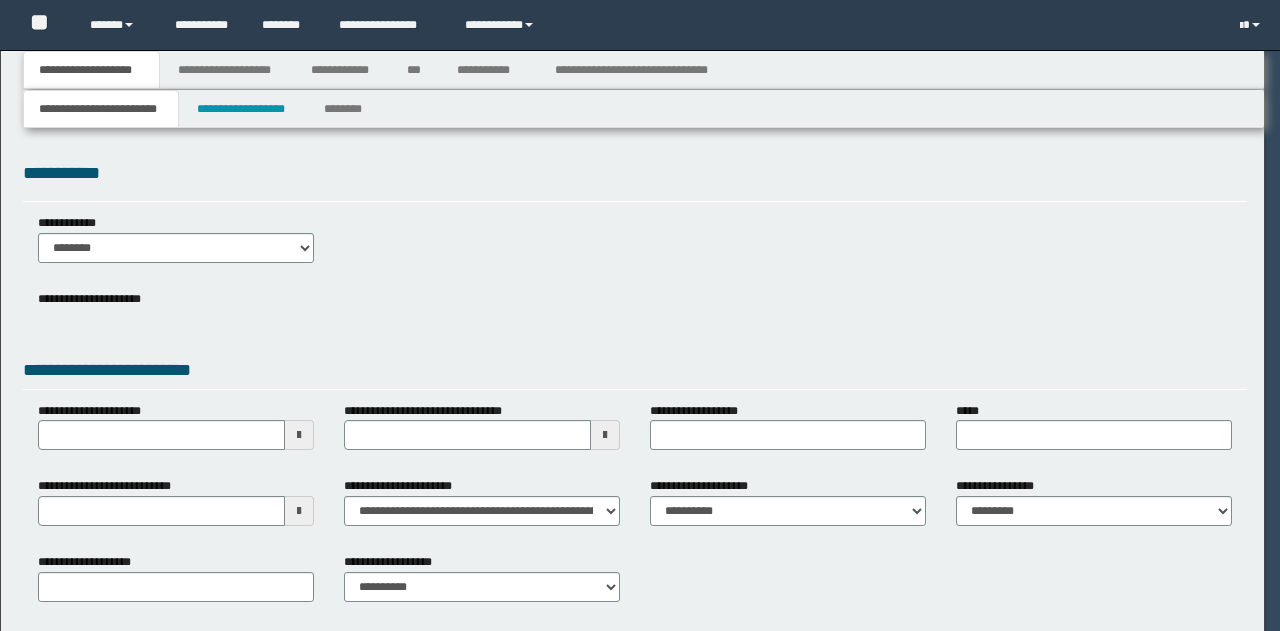 scroll, scrollTop: 0, scrollLeft: 0, axis: both 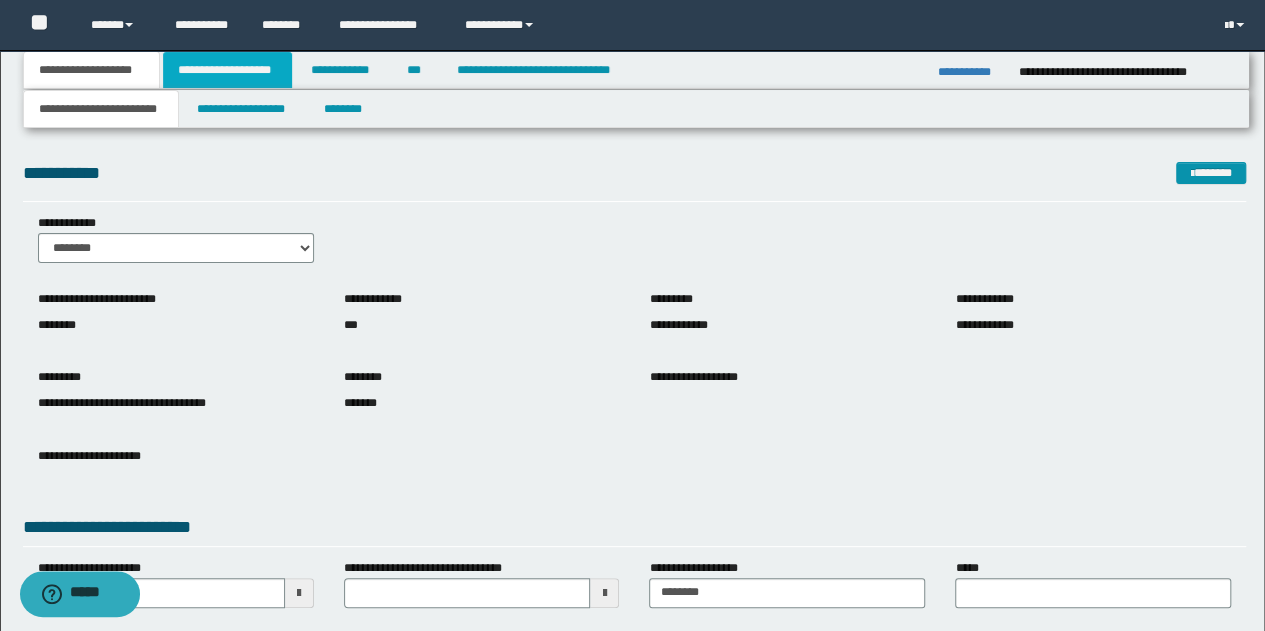 click on "**********" at bounding box center (227, 70) 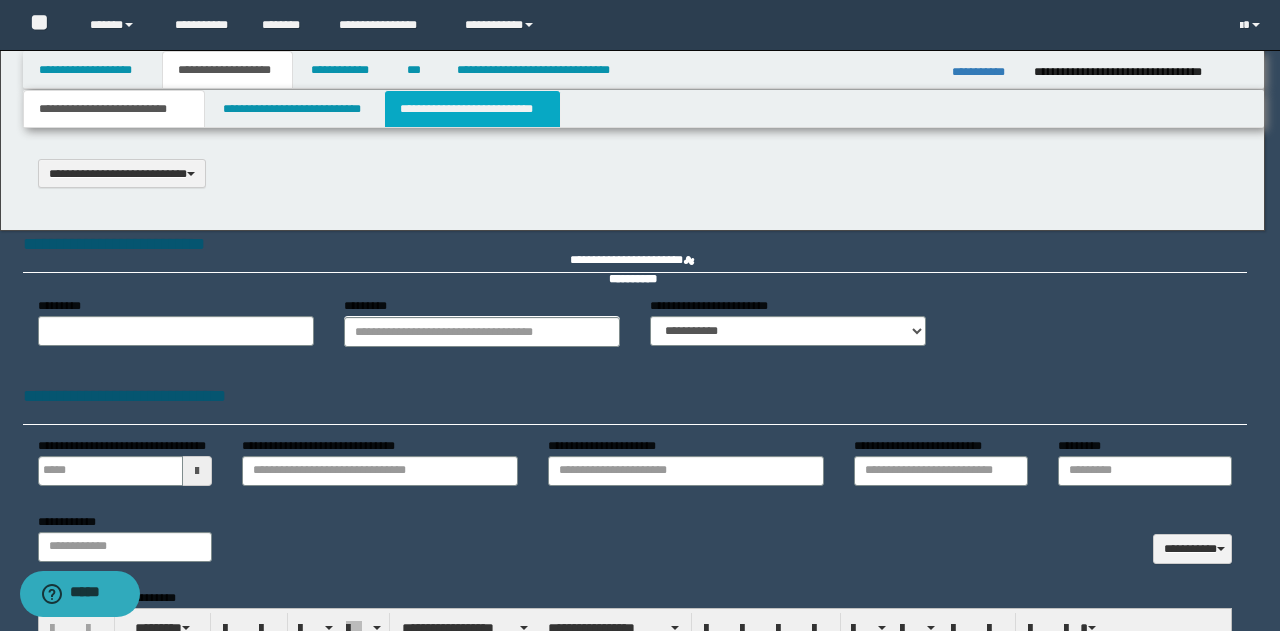 type on "**********" 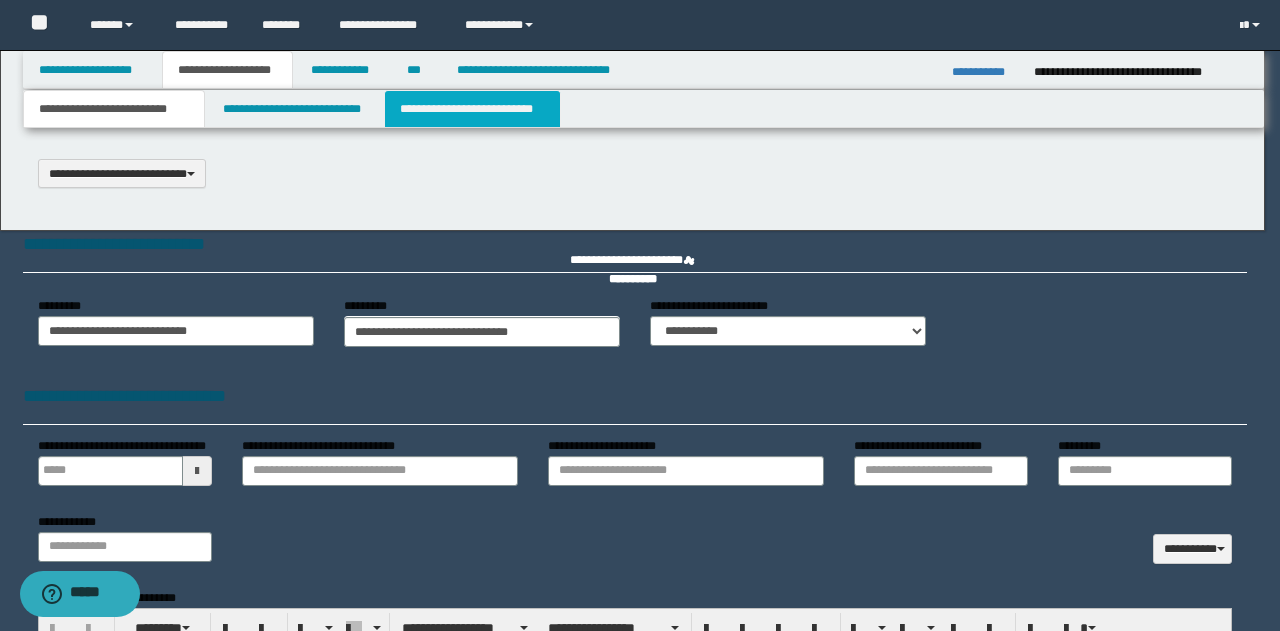 scroll, scrollTop: 0, scrollLeft: 0, axis: both 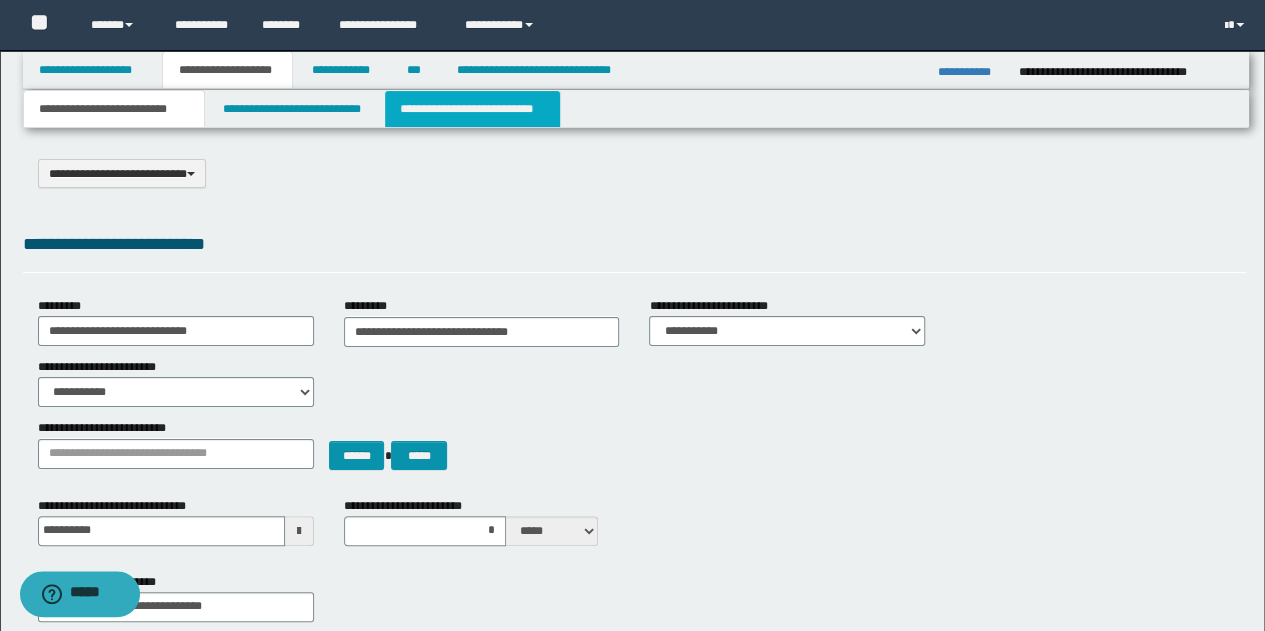 click on "**********" at bounding box center (472, 109) 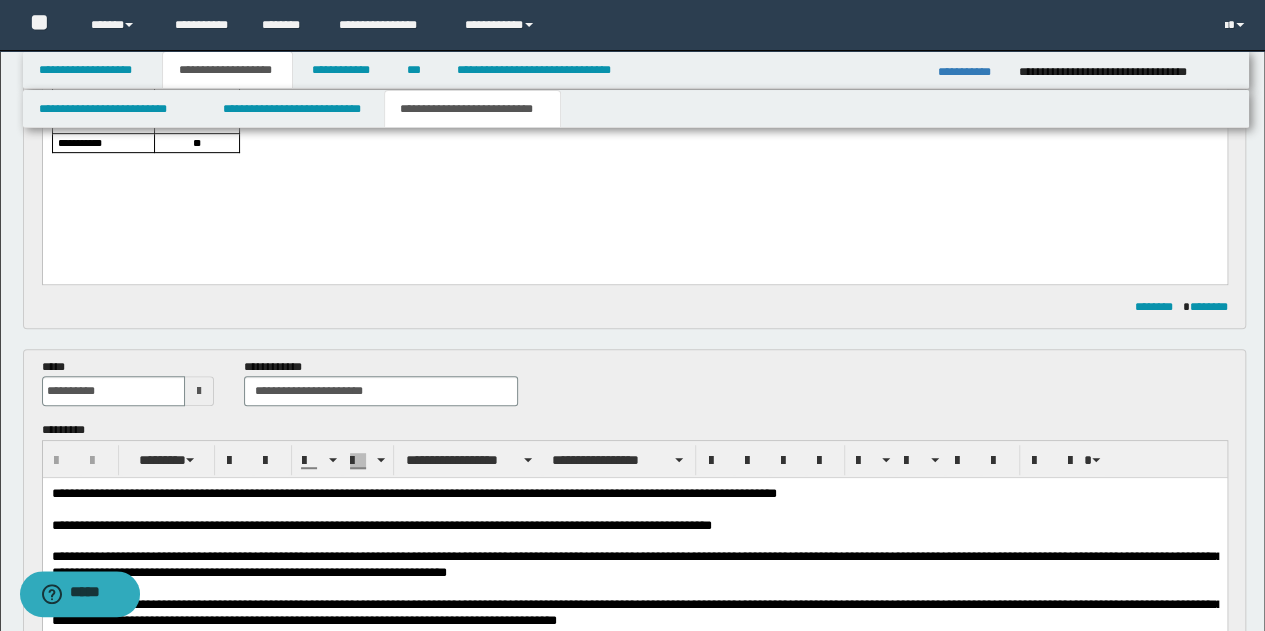 scroll, scrollTop: 500, scrollLeft: 0, axis: vertical 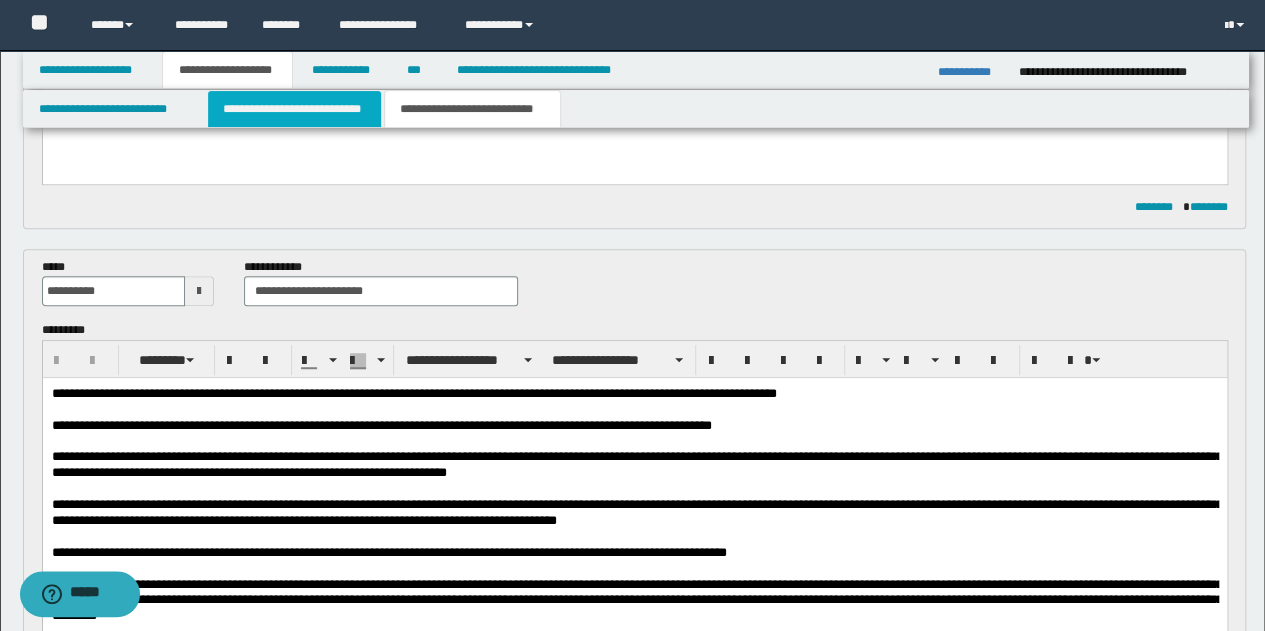 click on "**********" at bounding box center [294, 109] 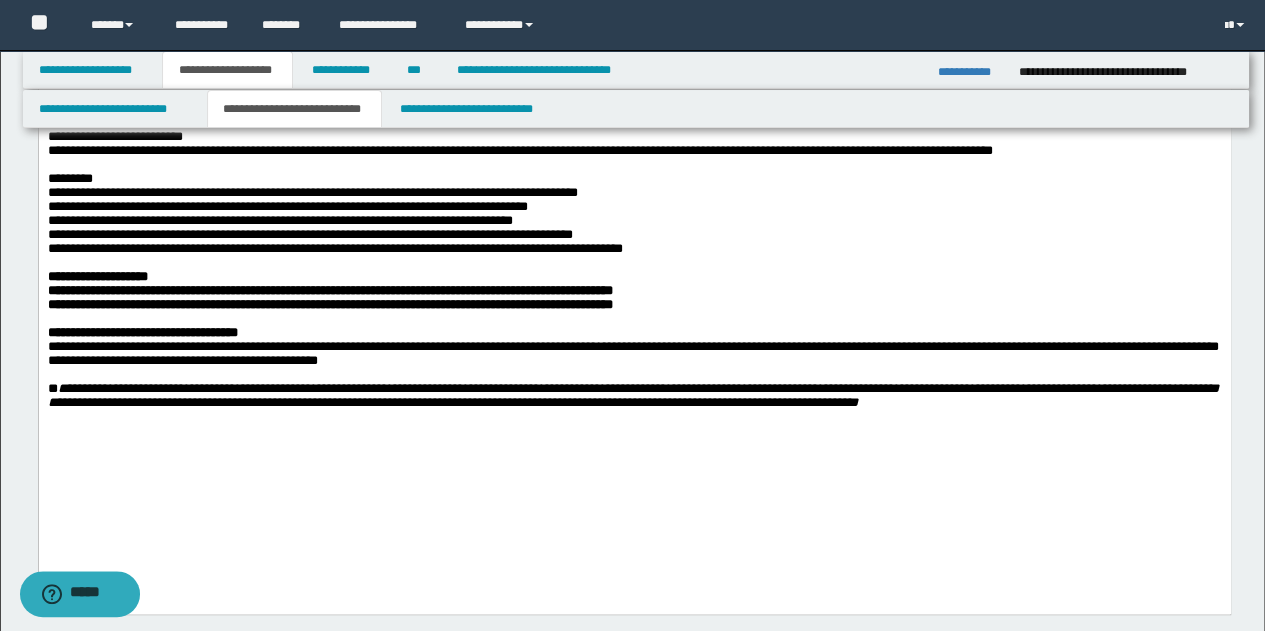 scroll, scrollTop: 600, scrollLeft: 0, axis: vertical 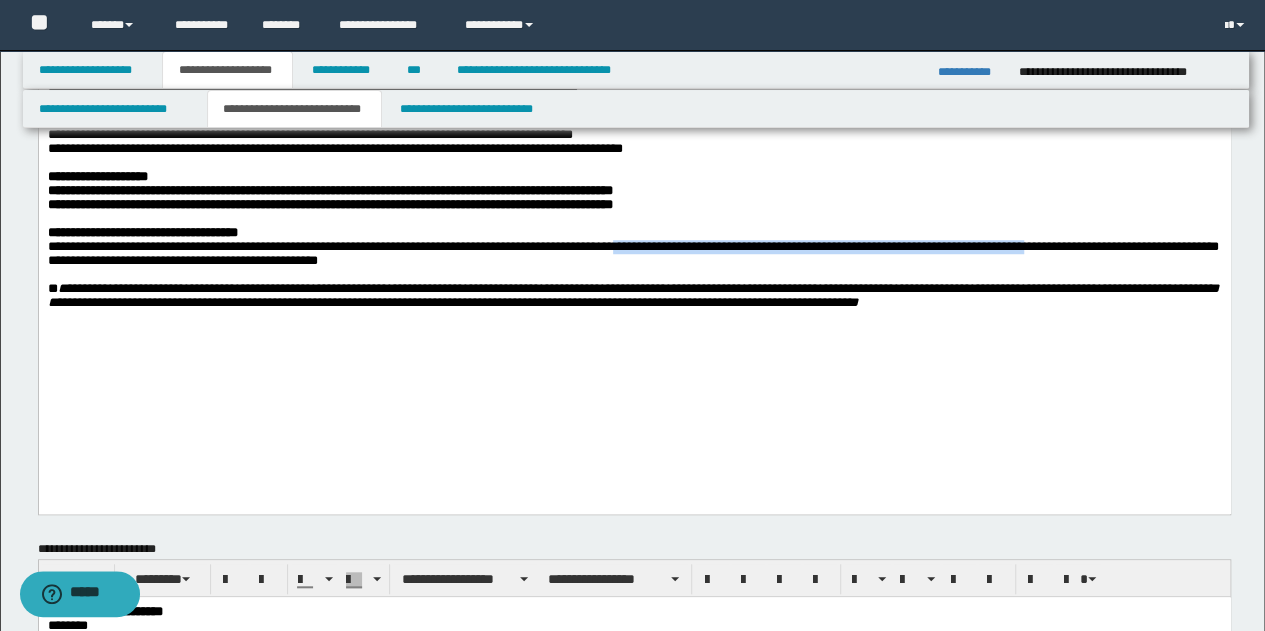 drag, startPoint x: 691, startPoint y: 336, endPoint x: 1146, endPoint y: 336, distance: 455 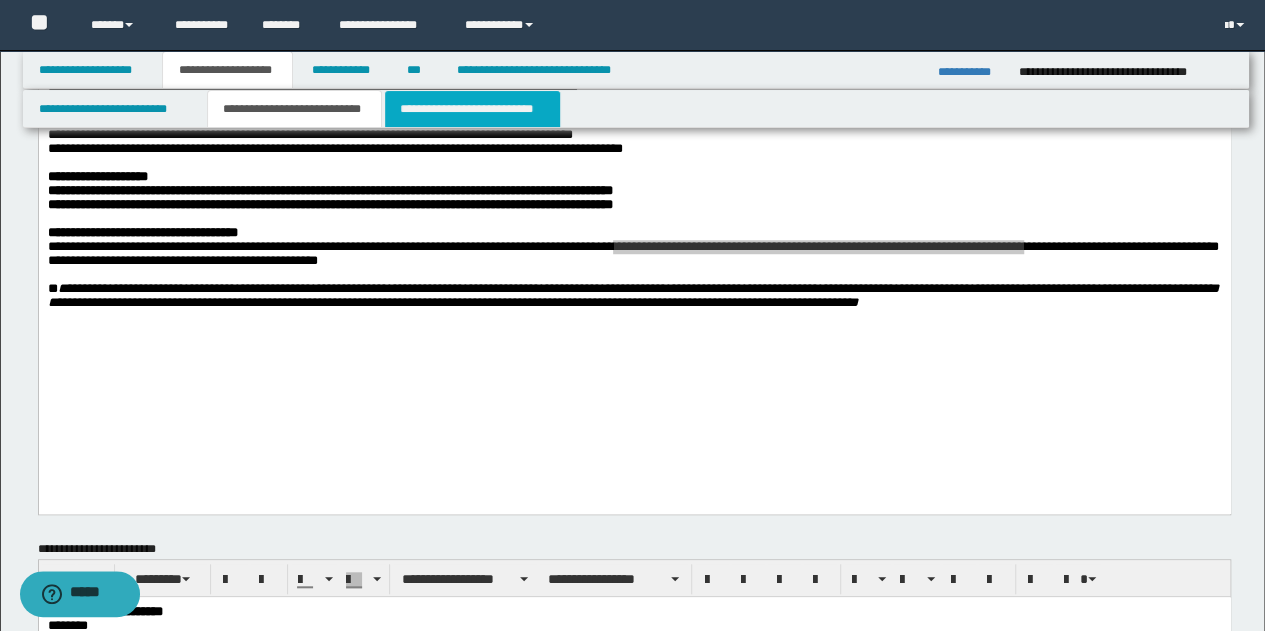 click on "**********" at bounding box center (472, 109) 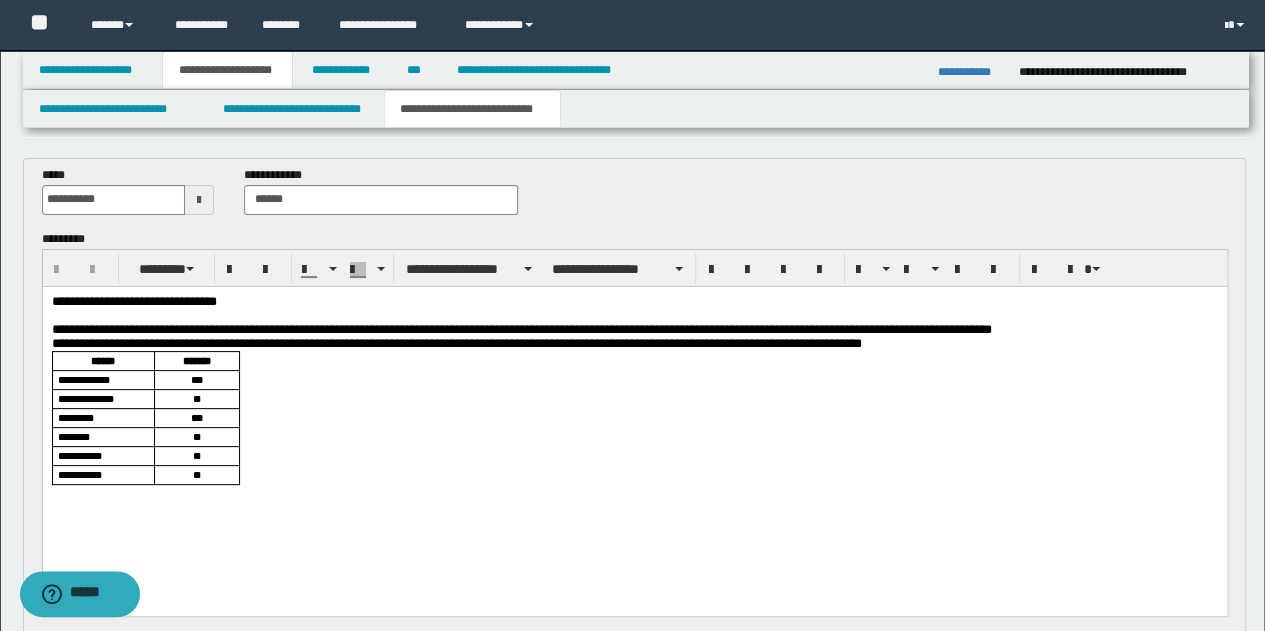 scroll, scrollTop: 100, scrollLeft: 0, axis: vertical 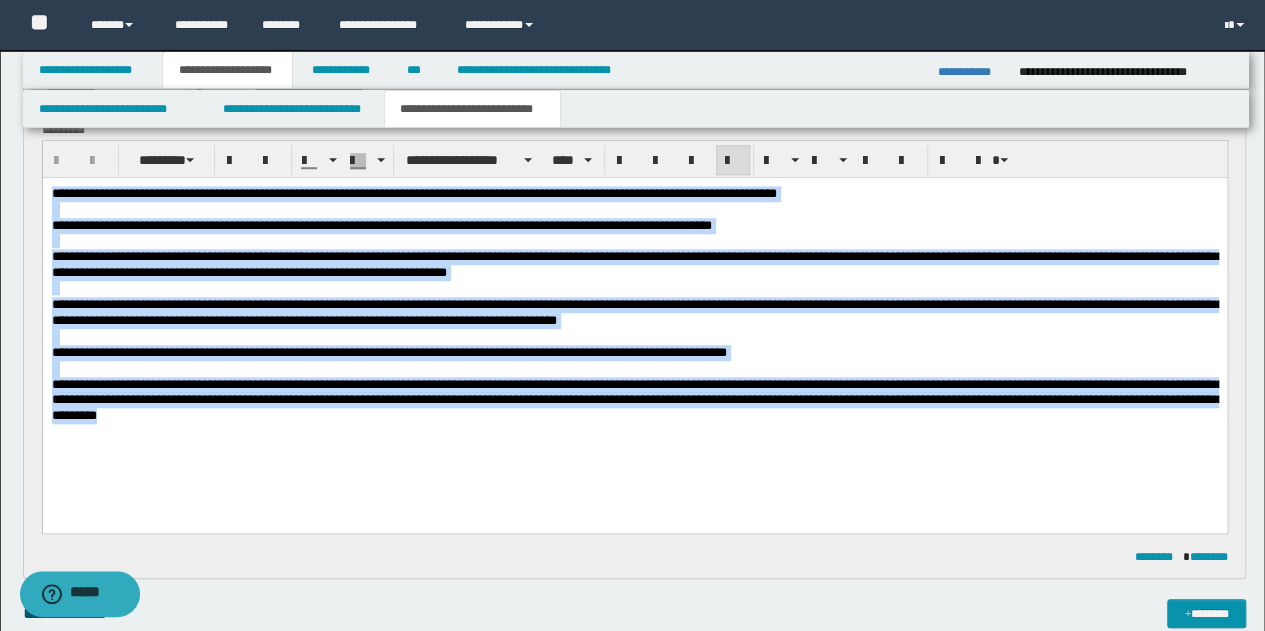 drag, startPoint x: 49, startPoint y: 194, endPoint x: 167, endPoint y: 438, distance: 271.03506 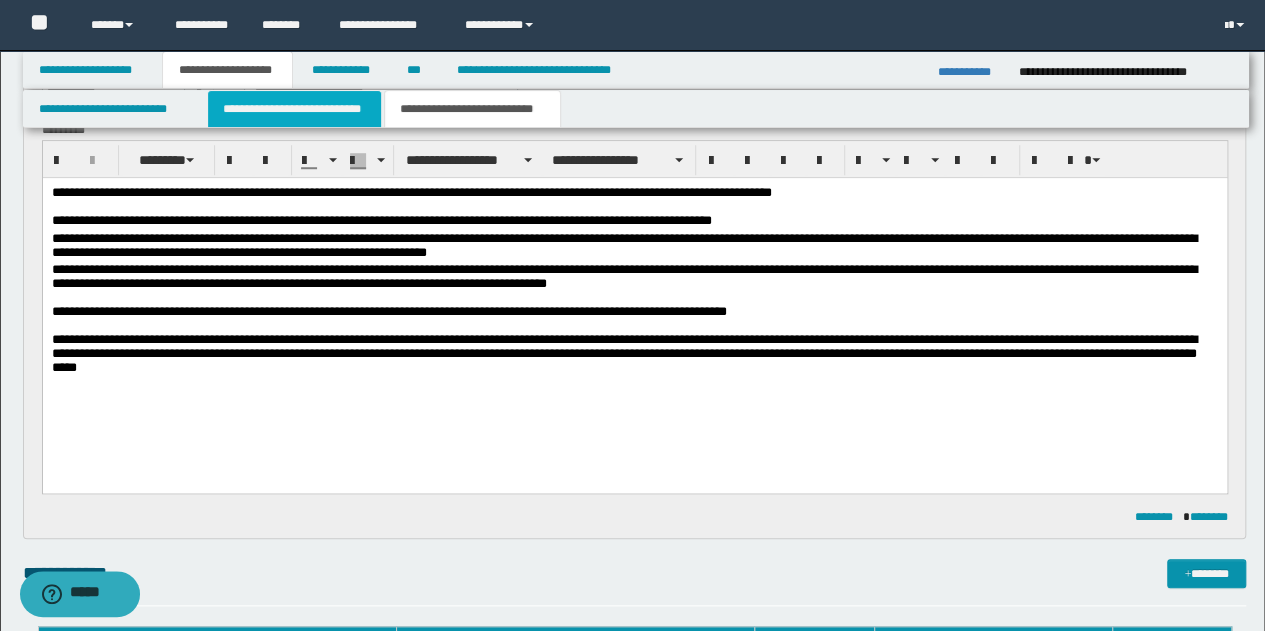 click on "**********" at bounding box center (294, 109) 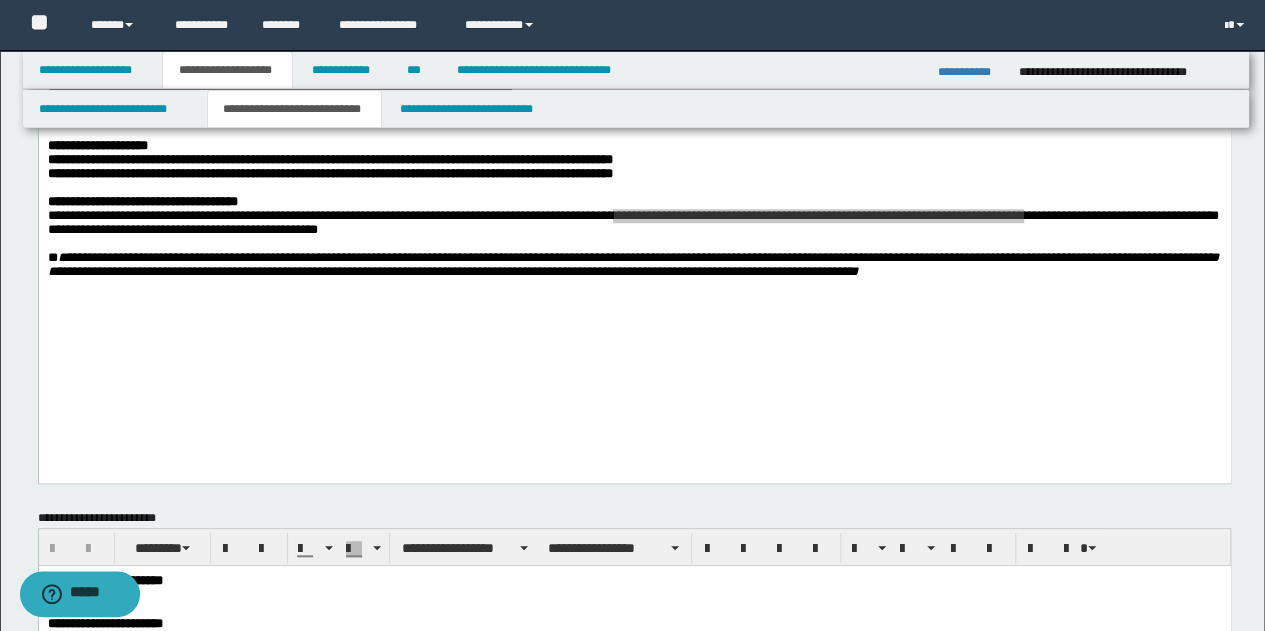 scroll, scrollTop: 600, scrollLeft: 0, axis: vertical 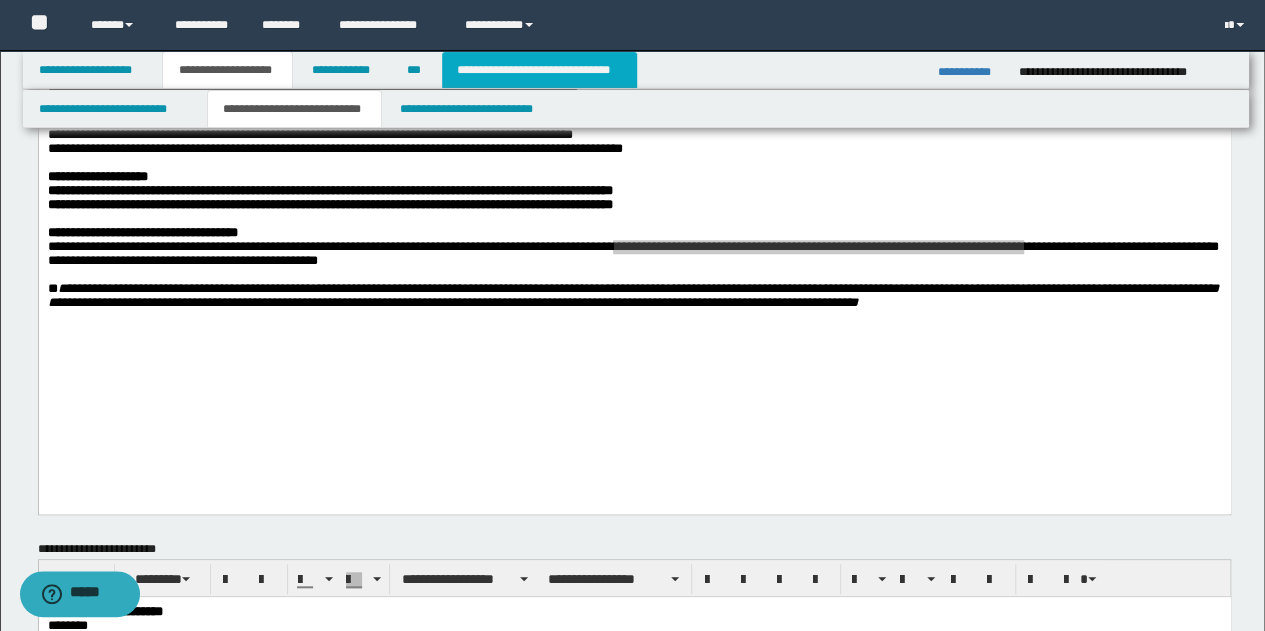 click on "**********" at bounding box center [539, 70] 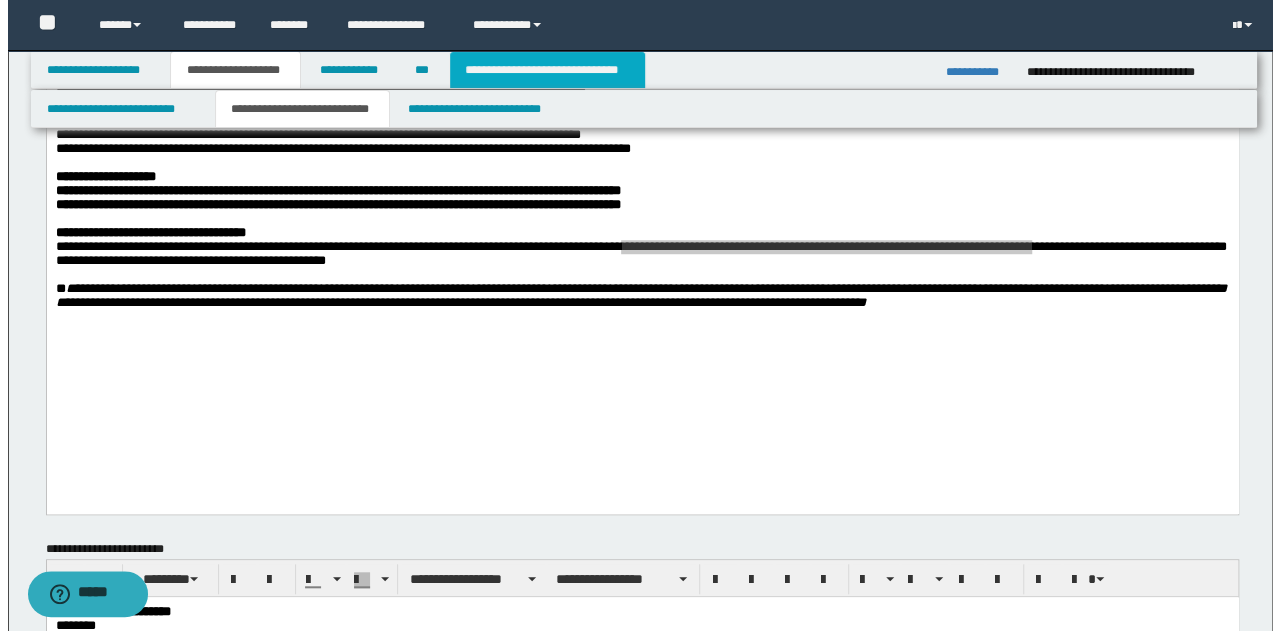 scroll, scrollTop: 0, scrollLeft: 0, axis: both 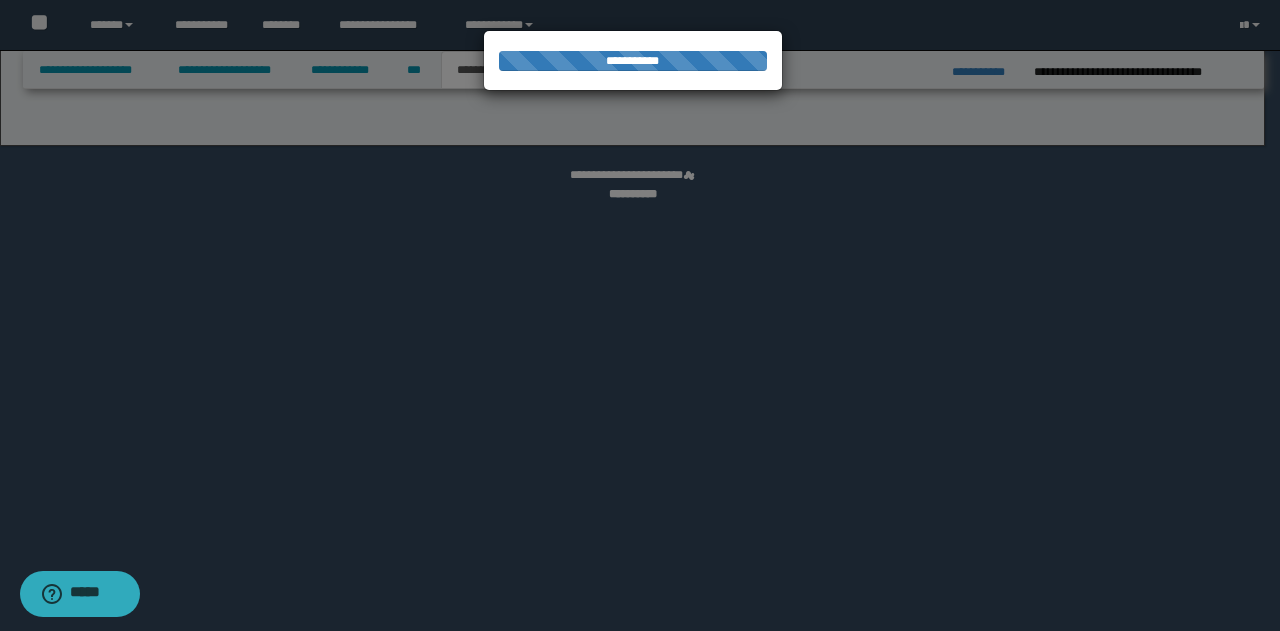 select on "*" 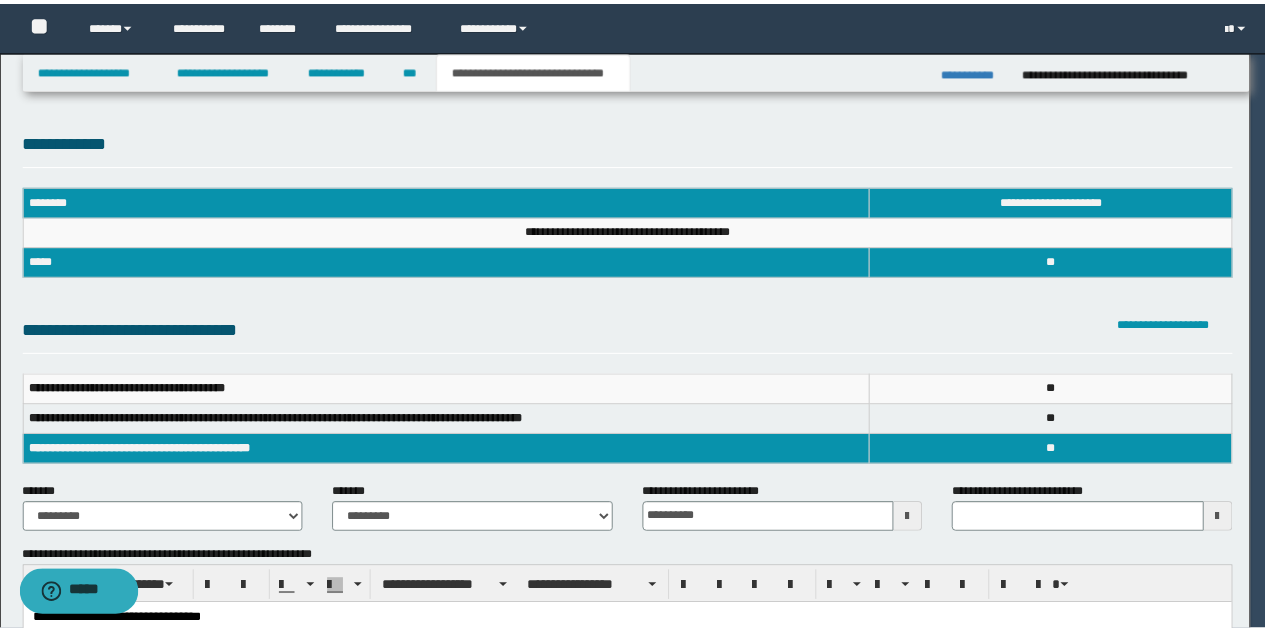 scroll, scrollTop: 0, scrollLeft: 0, axis: both 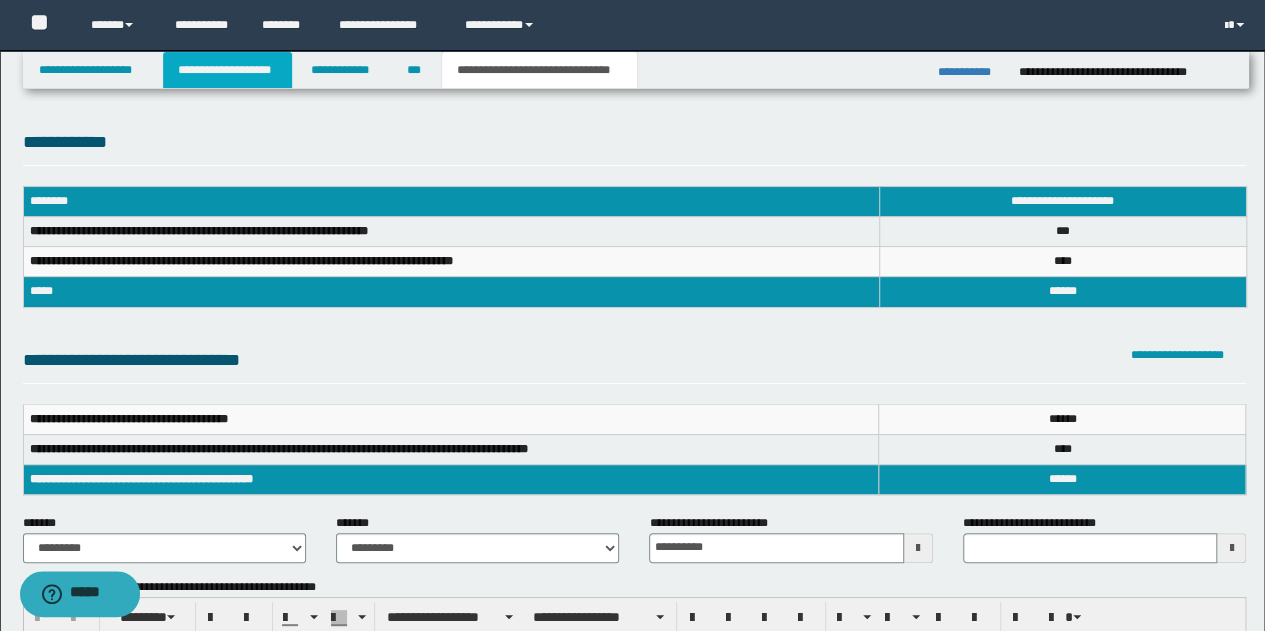 click on "**********" at bounding box center (227, 70) 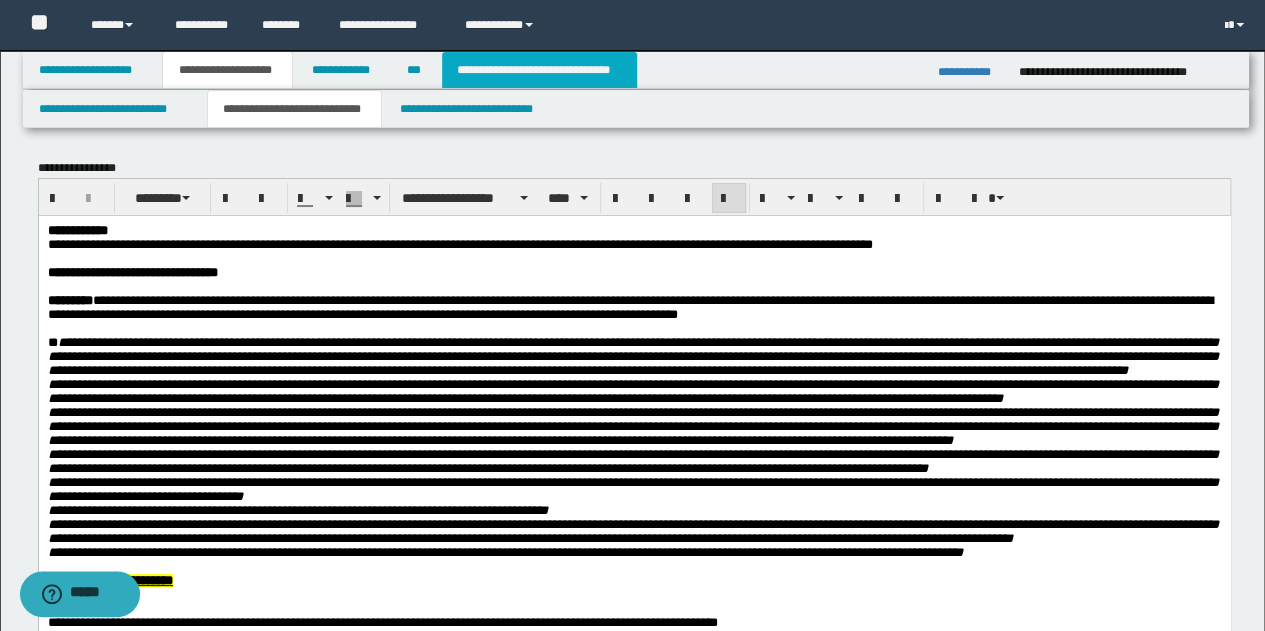 click on "**********" at bounding box center [539, 70] 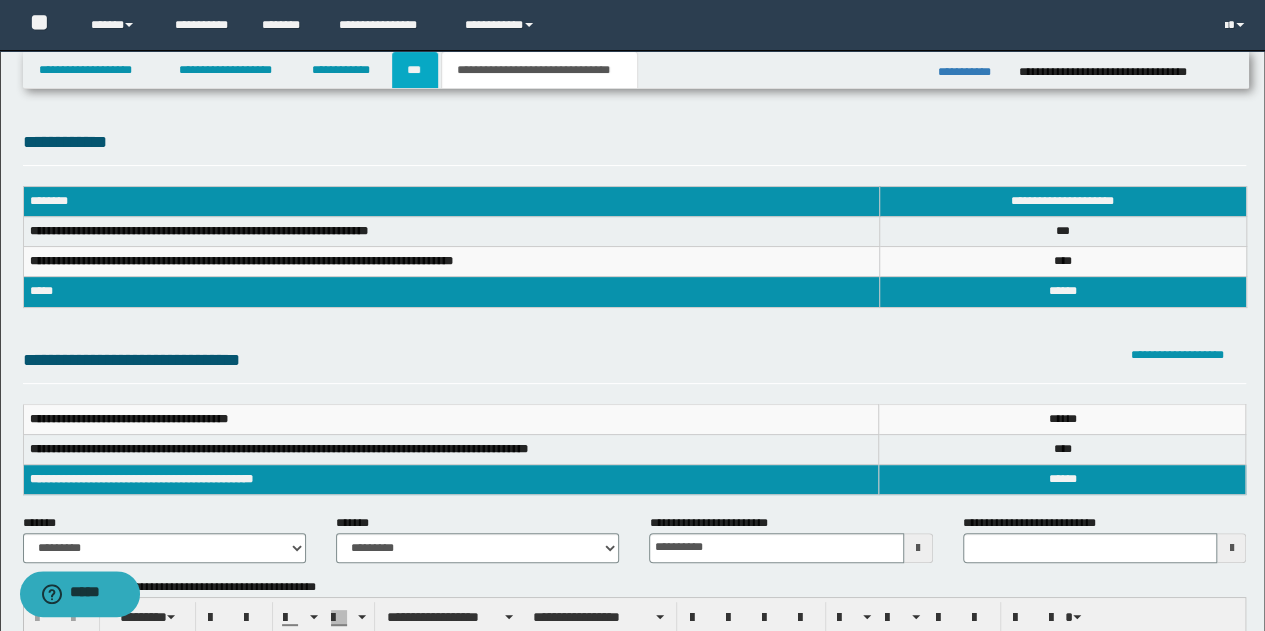 click on "***" at bounding box center (415, 70) 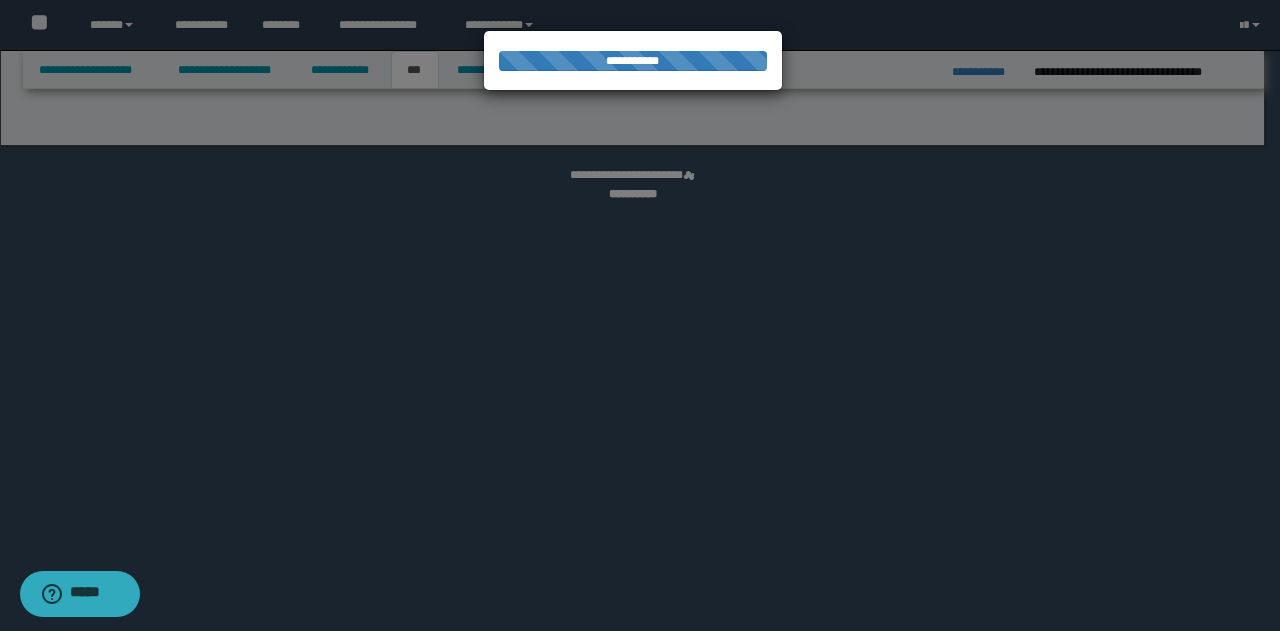 select on "*" 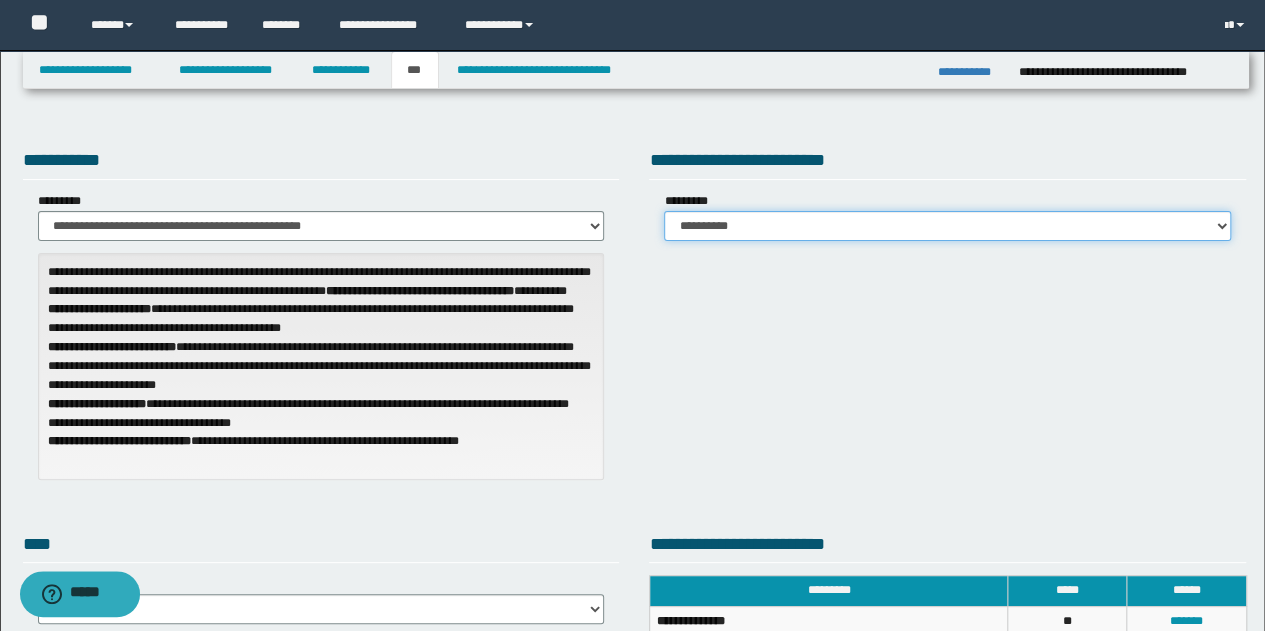 click on "**********" at bounding box center [947, 226] 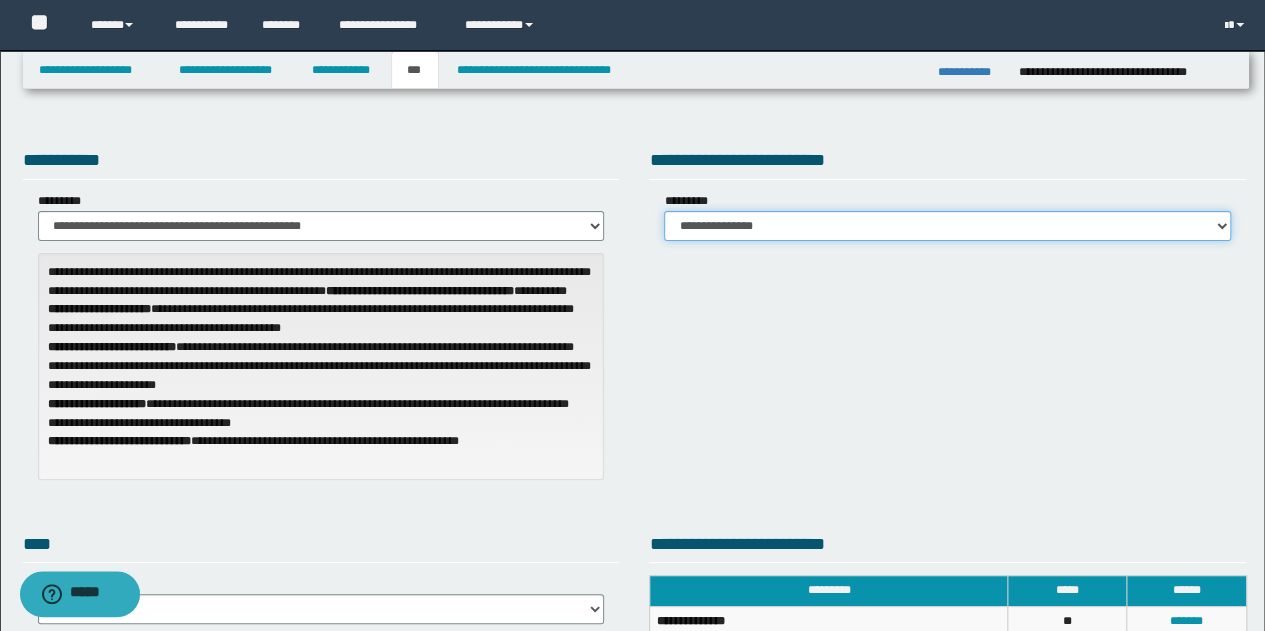 click on "**********" at bounding box center (947, 226) 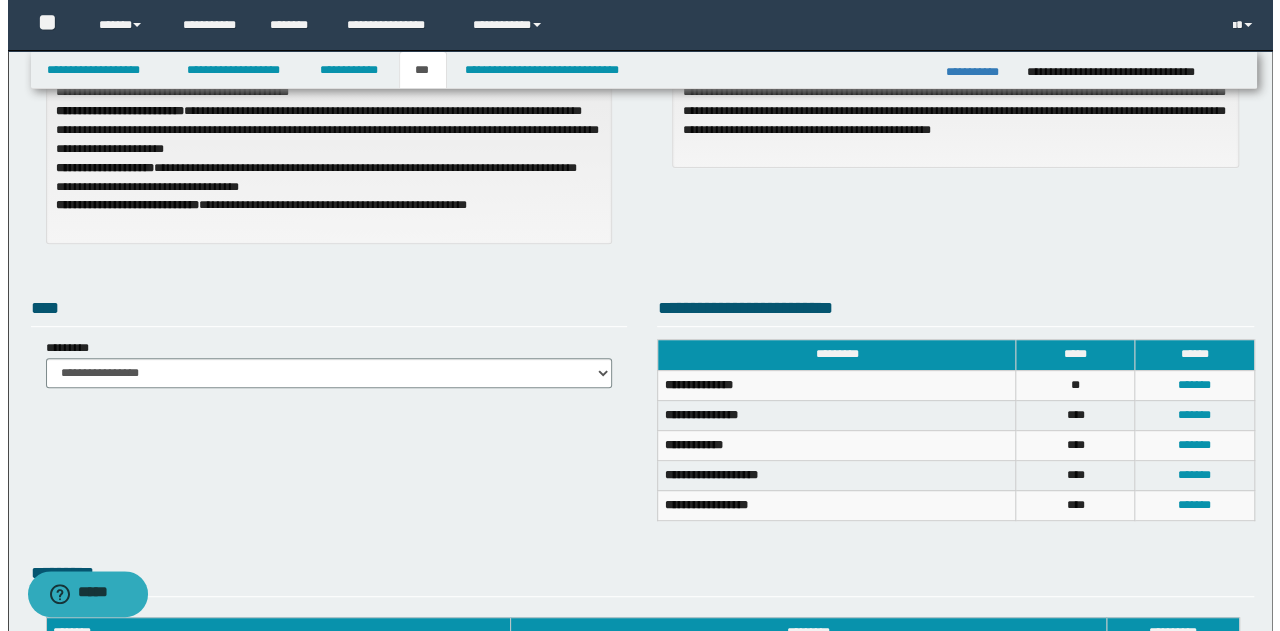 scroll, scrollTop: 300, scrollLeft: 0, axis: vertical 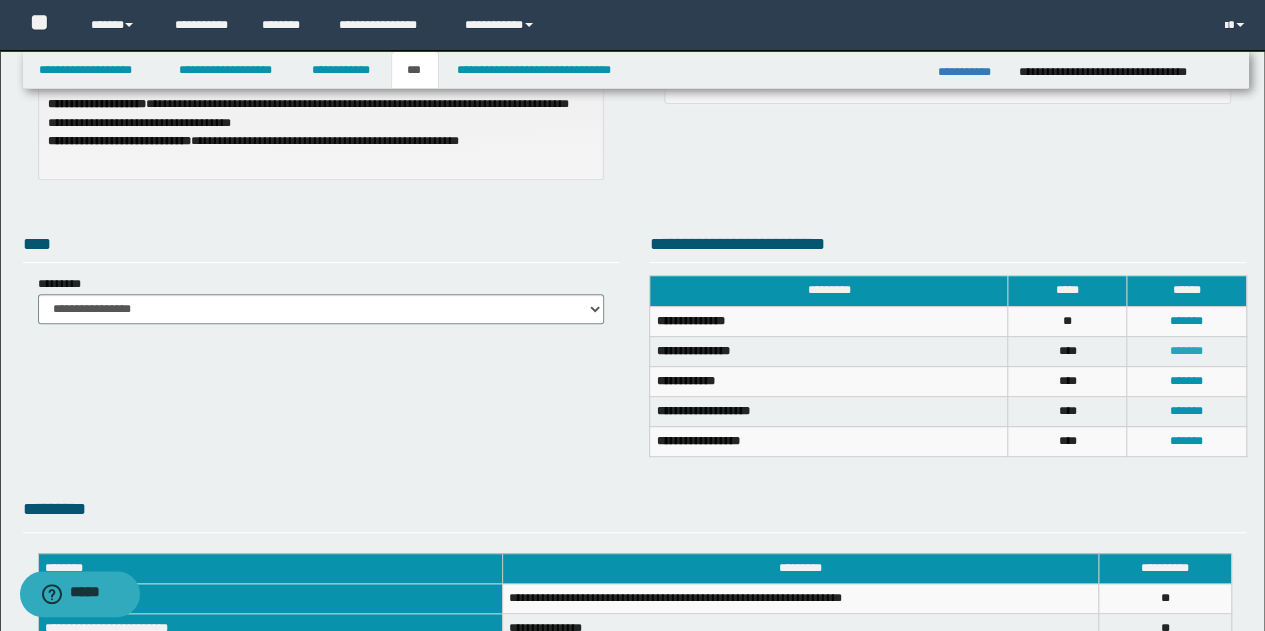 click on "*******" at bounding box center (1186, 351) 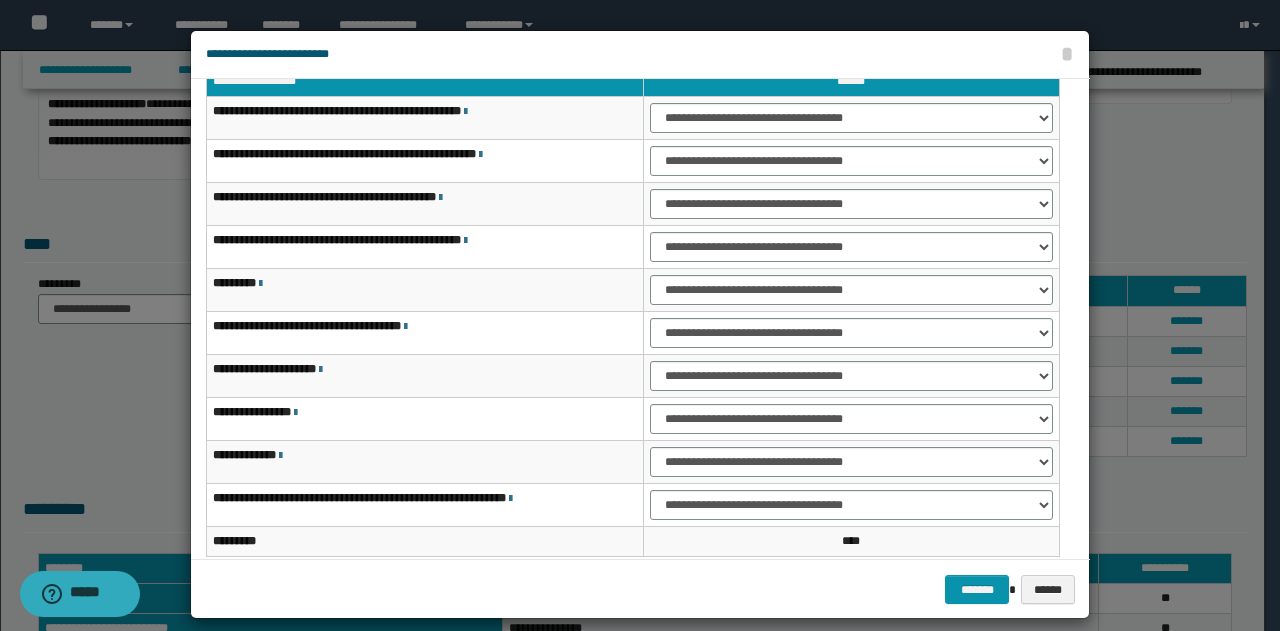scroll, scrollTop: 70, scrollLeft: 0, axis: vertical 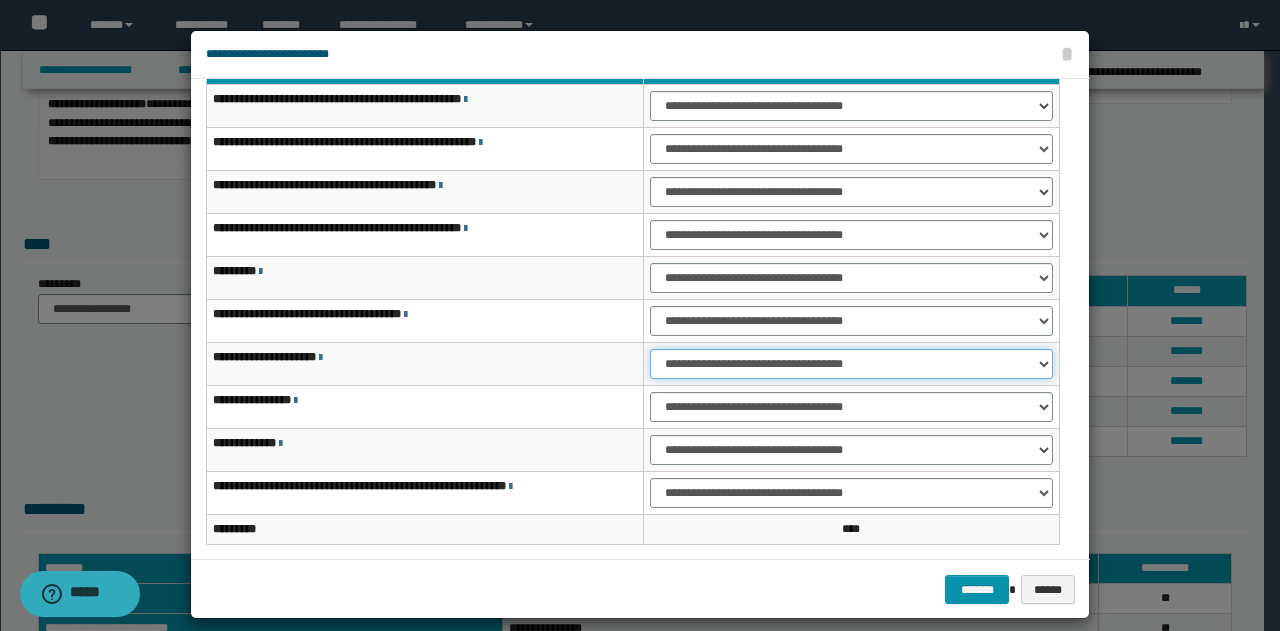 click on "**********" at bounding box center (851, 364) 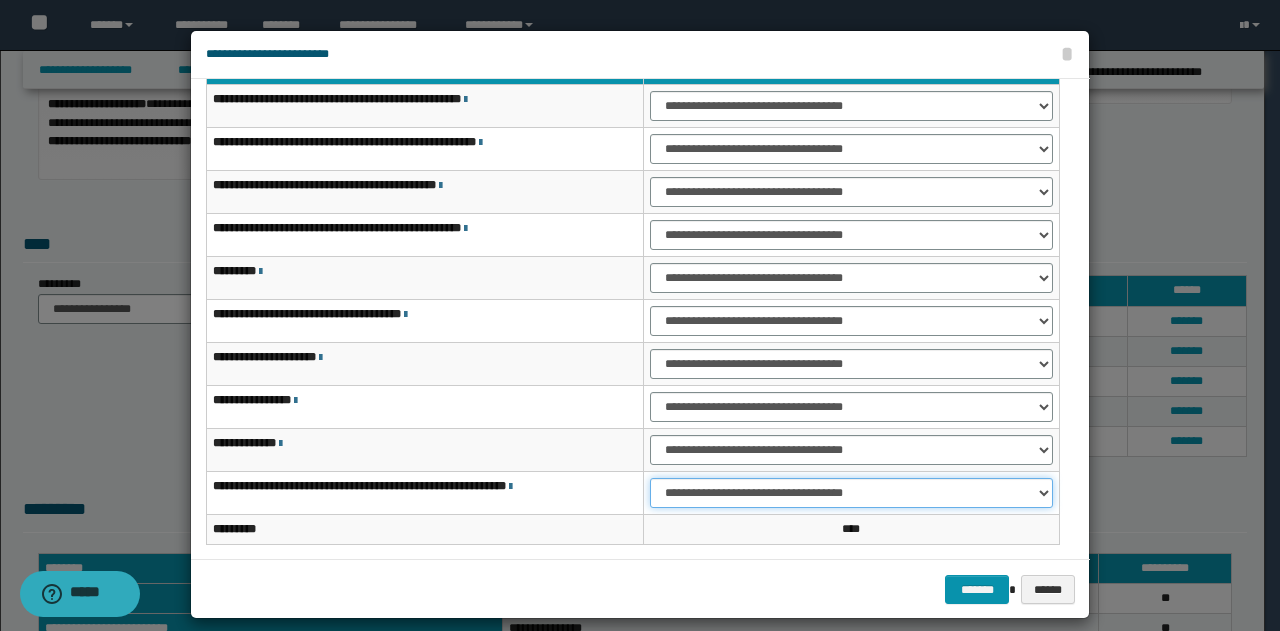click on "**********" at bounding box center [851, 493] 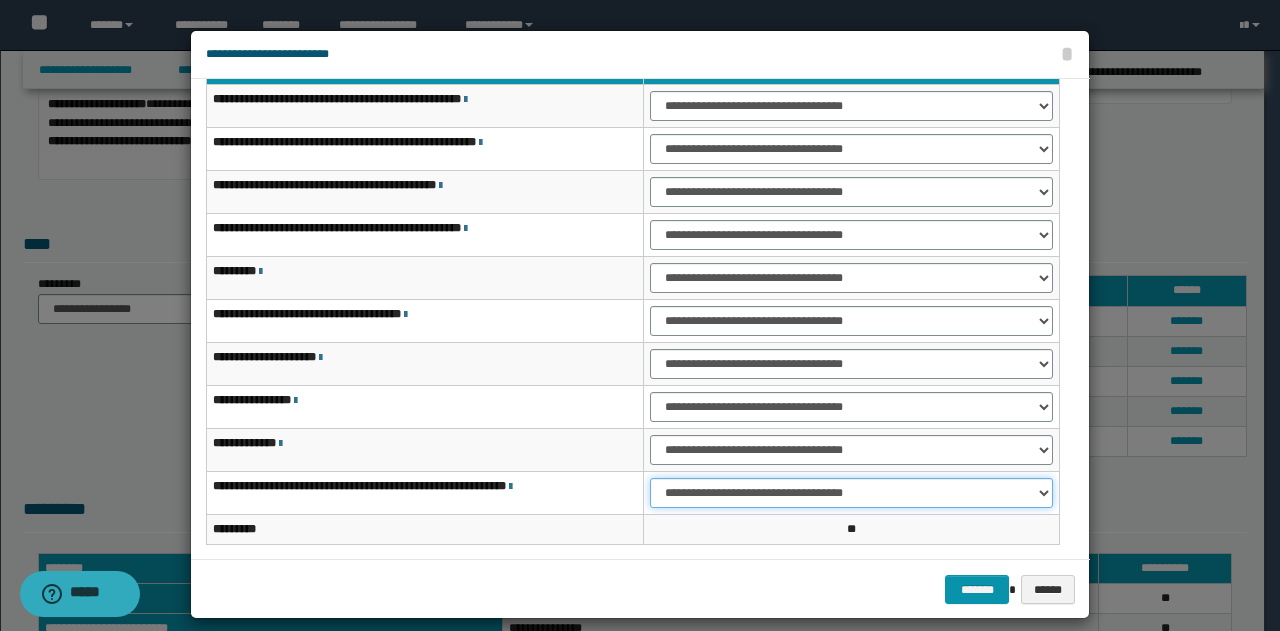 scroll, scrollTop: 116, scrollLeft: 0, axis: vertical 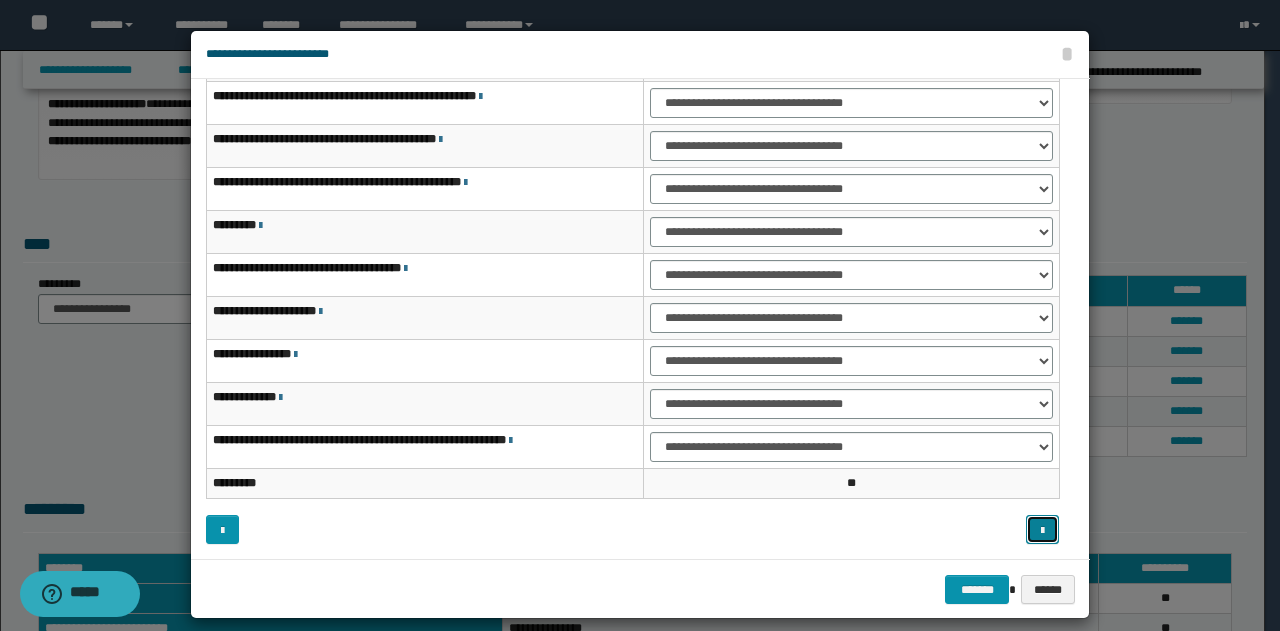 drag, startPoint x: 1031, startPoint y: 526, endPoint x: 994, endPoint y: 518, distance: 37.85499 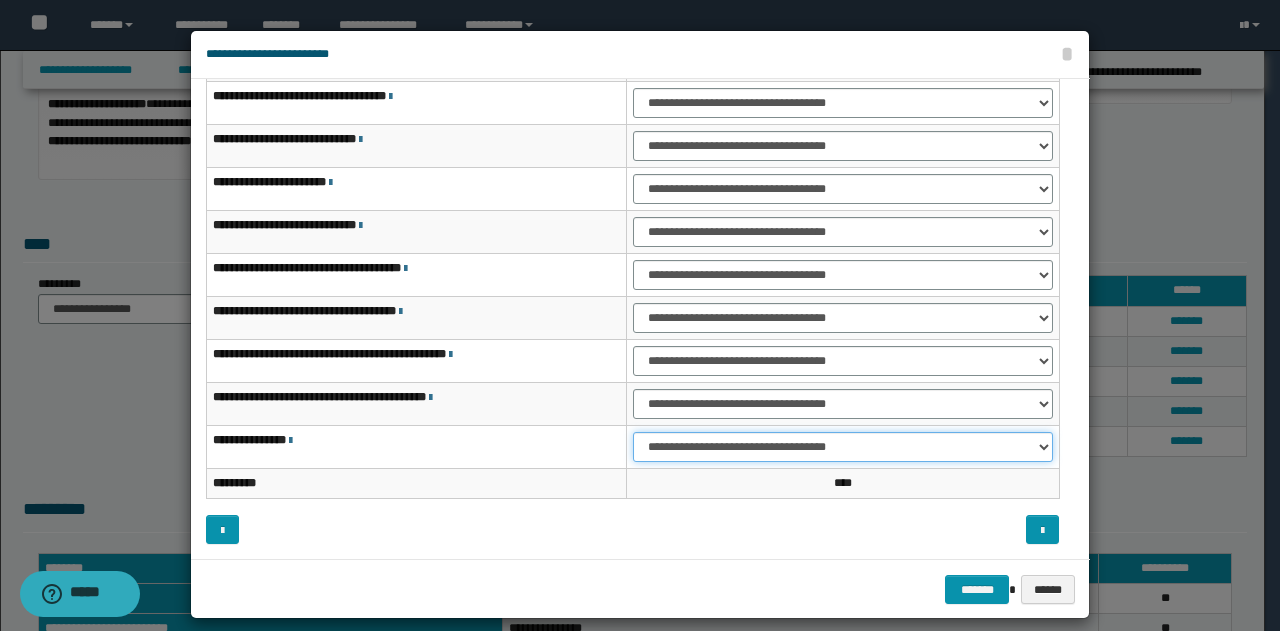 click on "**********" at bounding box center (843, 447) 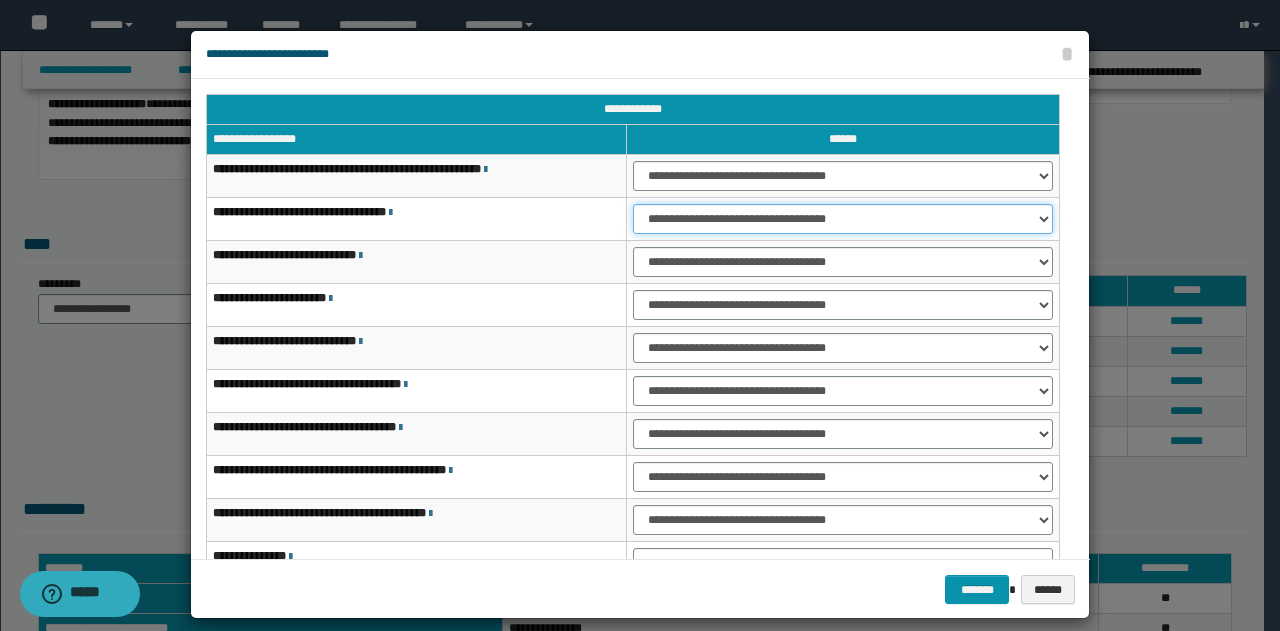 click on "**********" at bounding box center [843, 219] 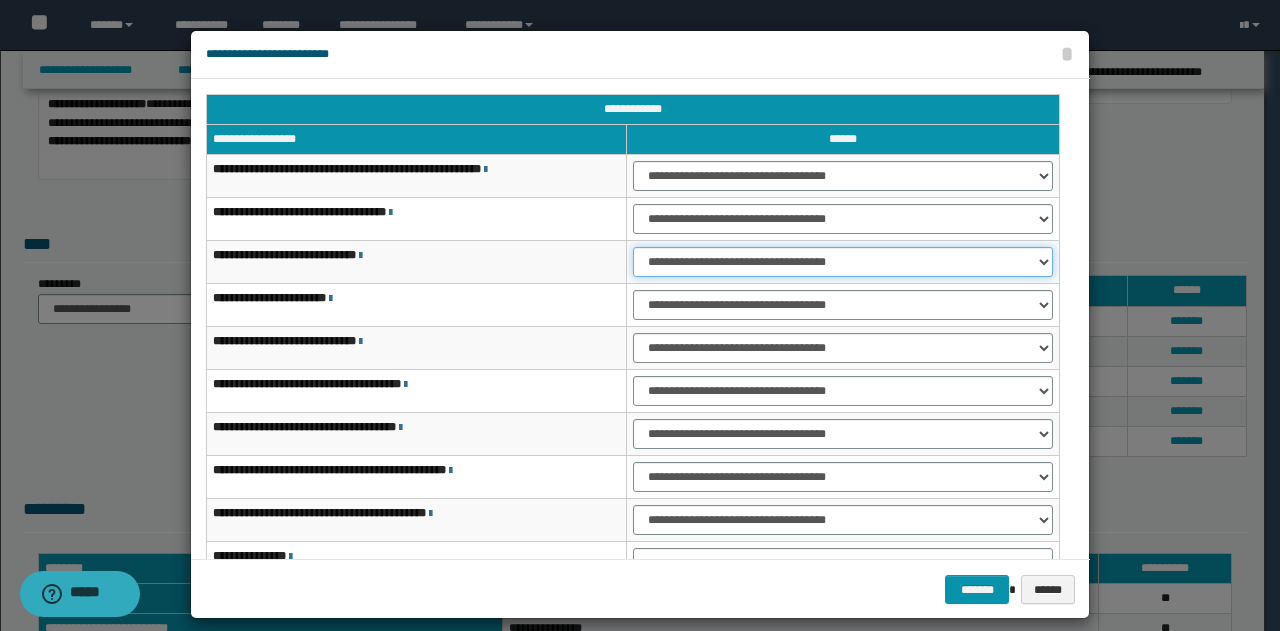 click on "**********" at bounding box center (843, 262) 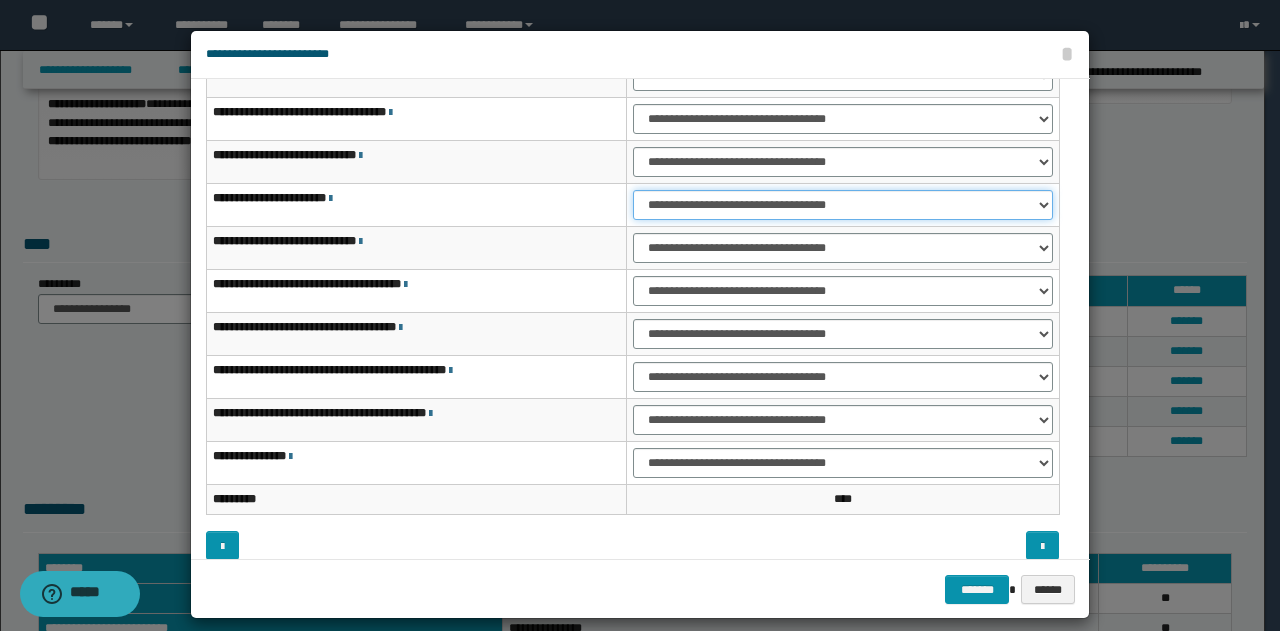 click on "**********" at bounding box center [843, 205] 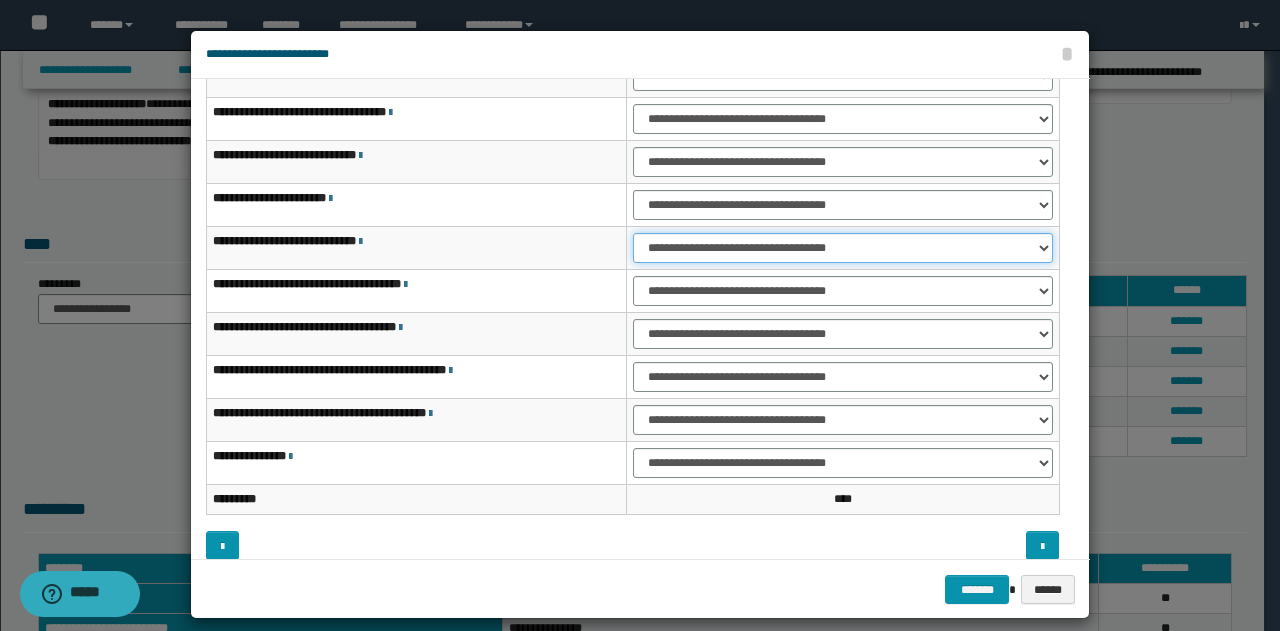 click on "**********" at bounding box center [843, 248] 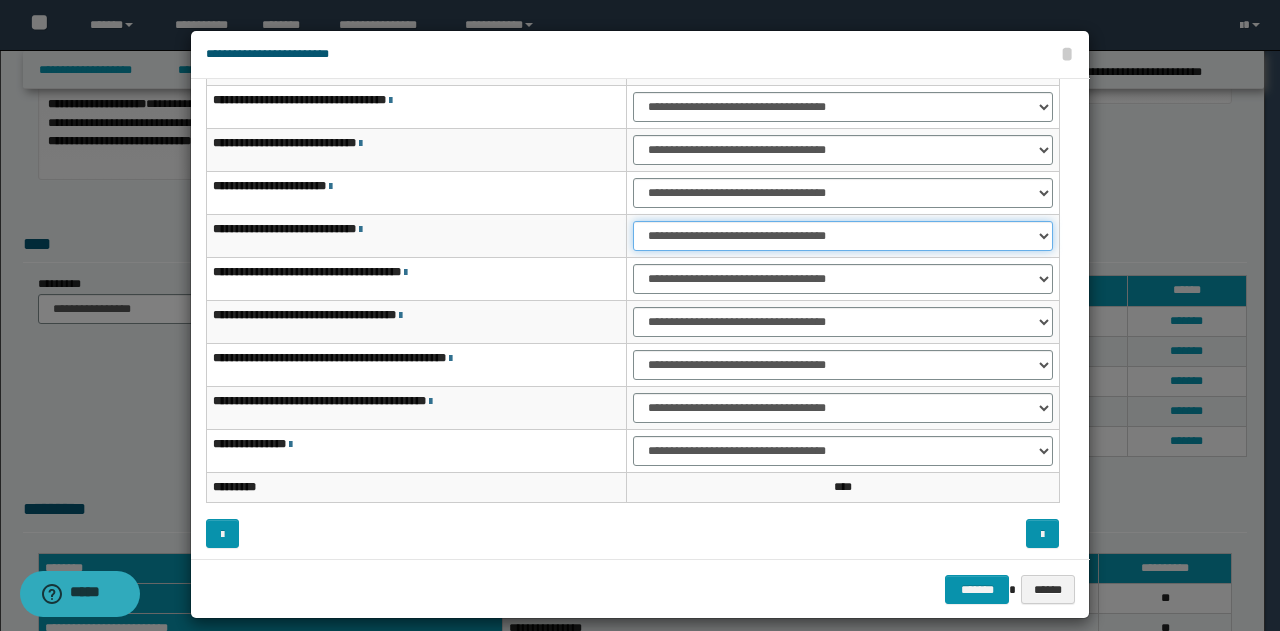 scroll, scrollTop: 116, scrollLeft: 0, axis: vertical 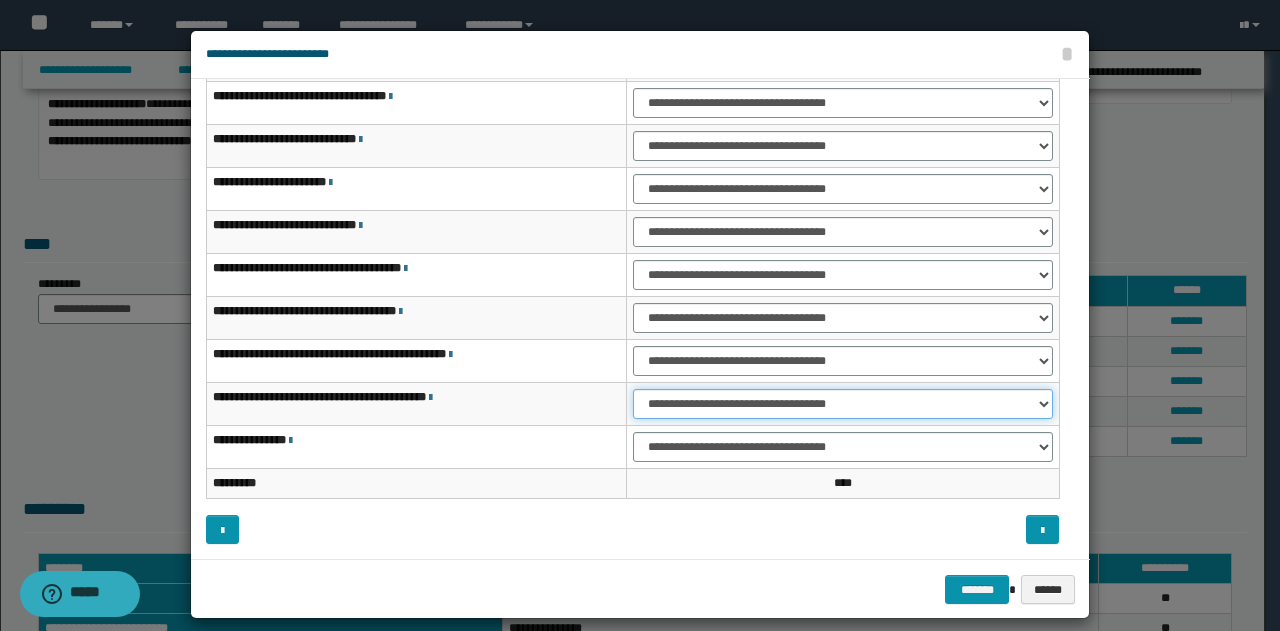 click on "**********" at bounding box center [843, 404] 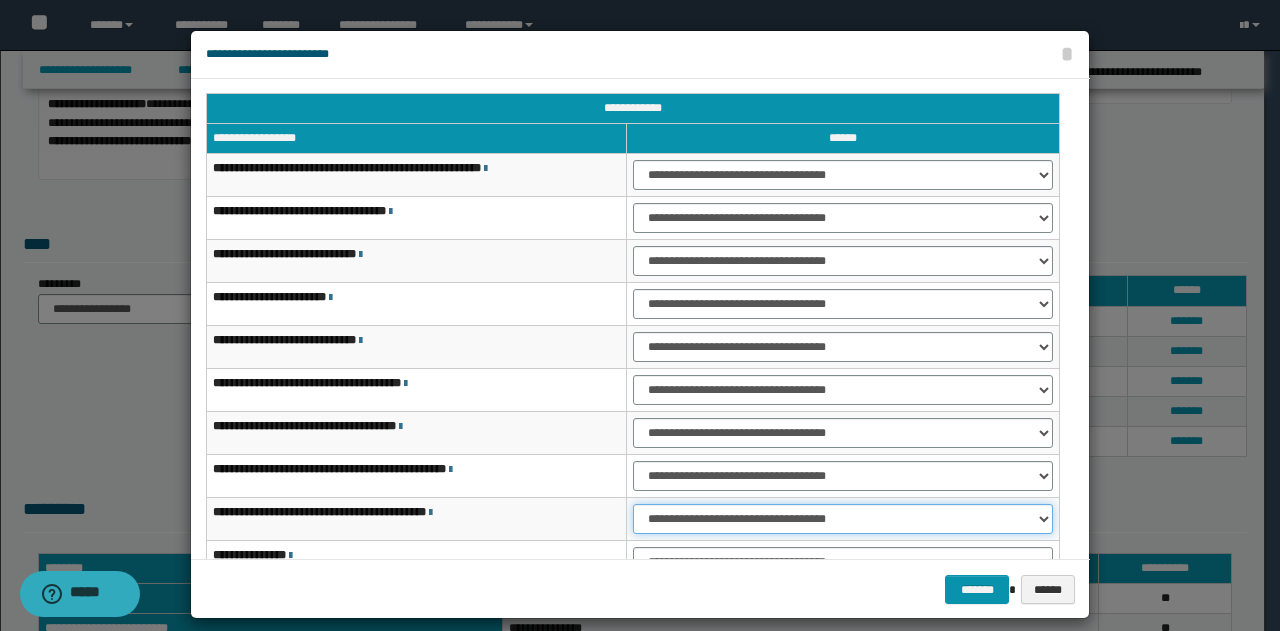scroll, scrollTop: 0, scrollLeft: 0, axis: both 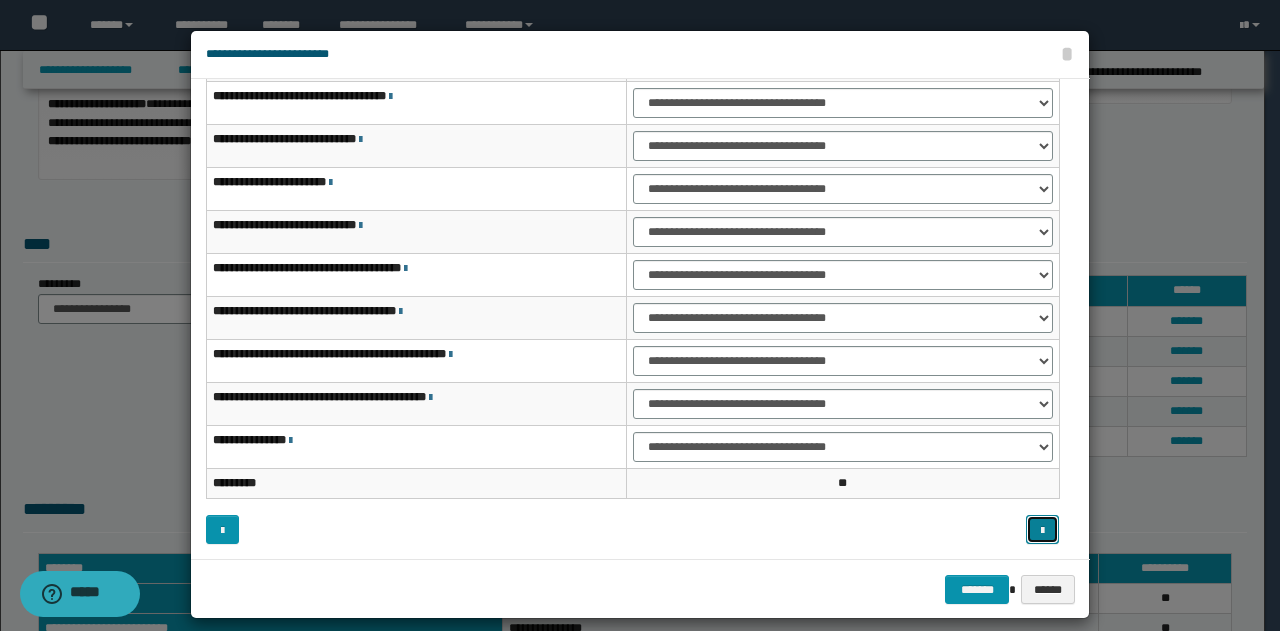 click at bounding box center [1042, 531] 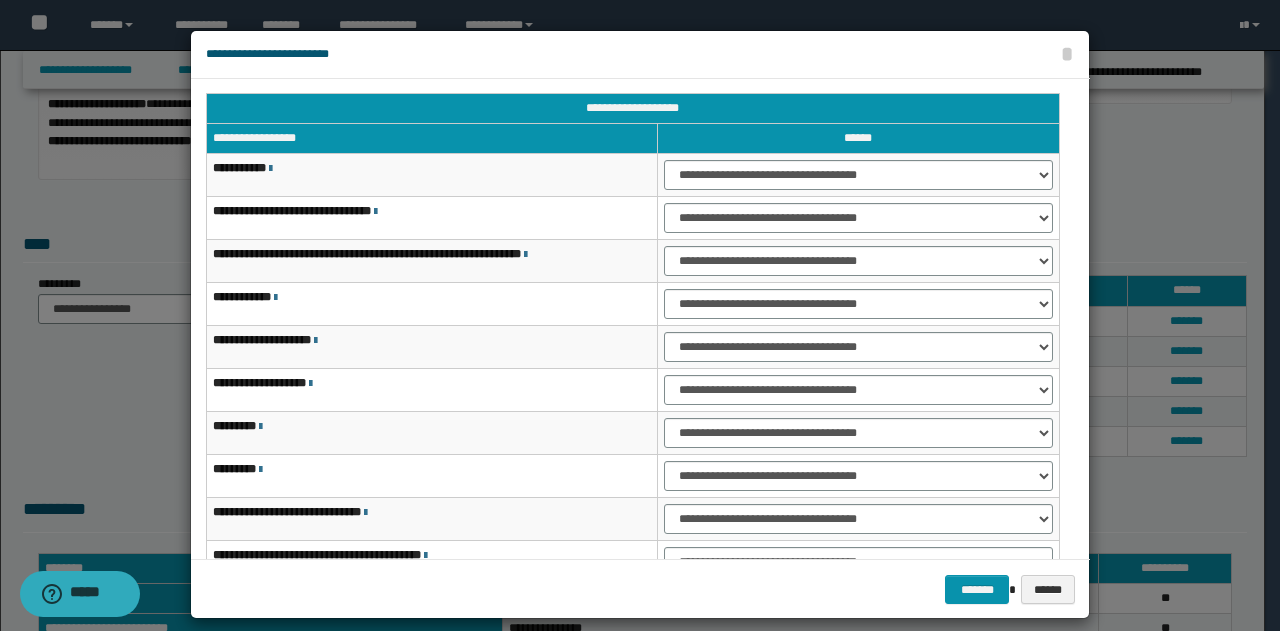 scroll, scrollTop: 0, scrollLeft: 0, axis: both 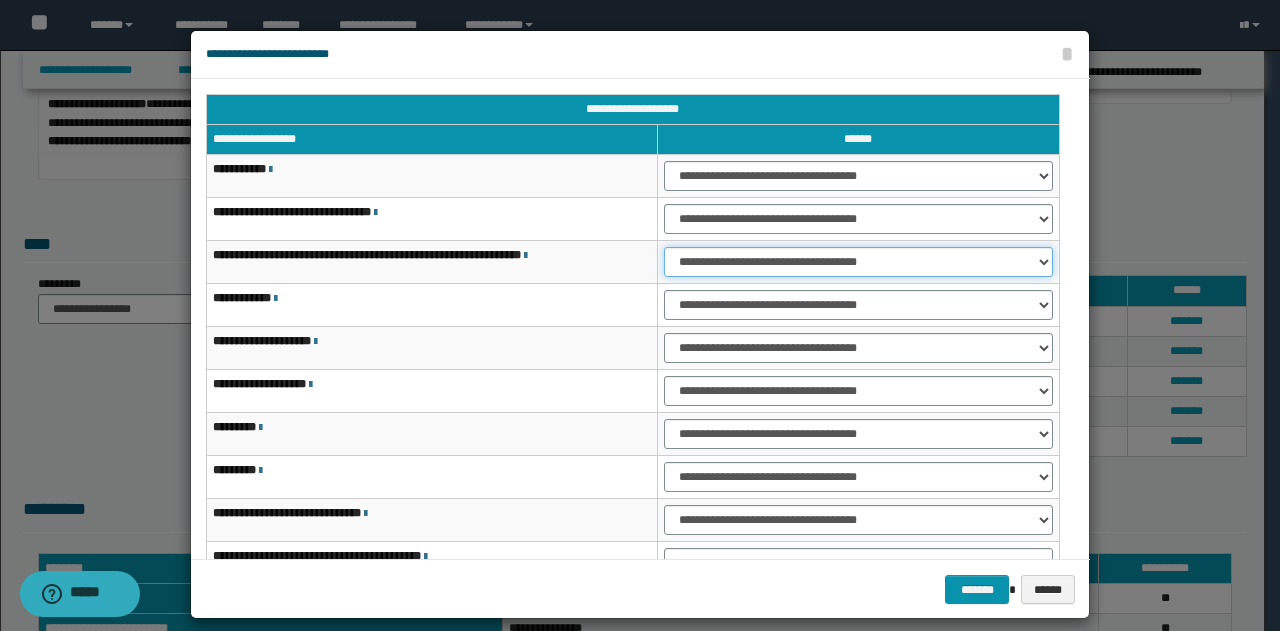 click on "**********" at bounding box center (858, 262) 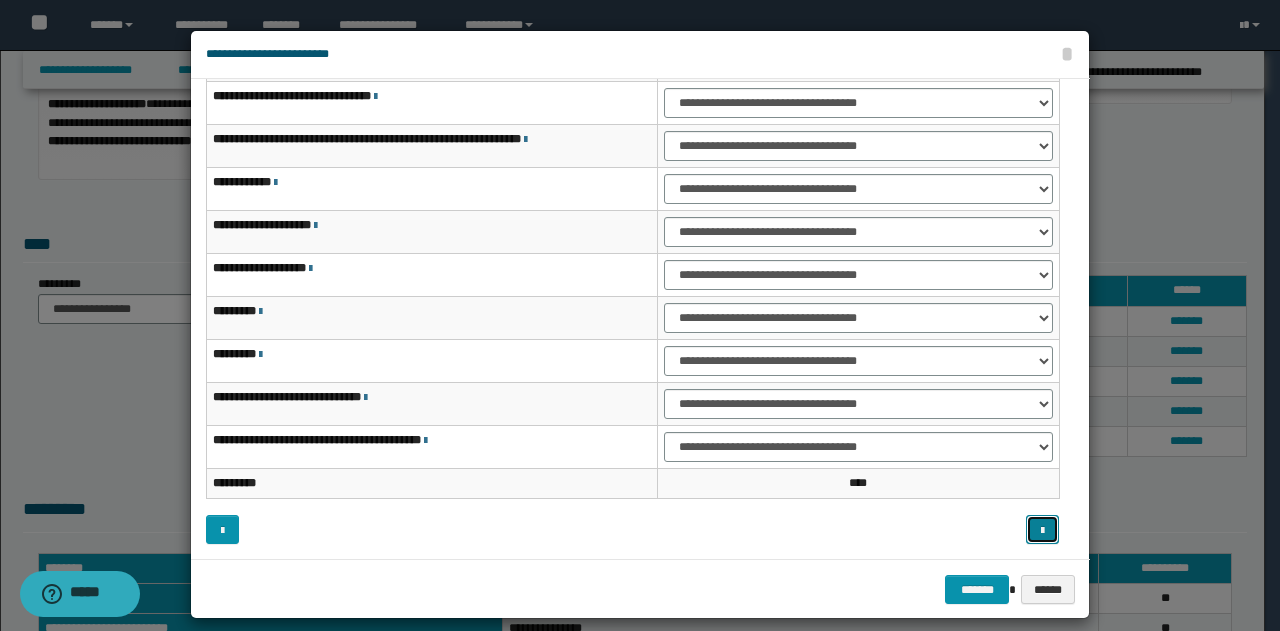click at bounding box center [1042, 529] 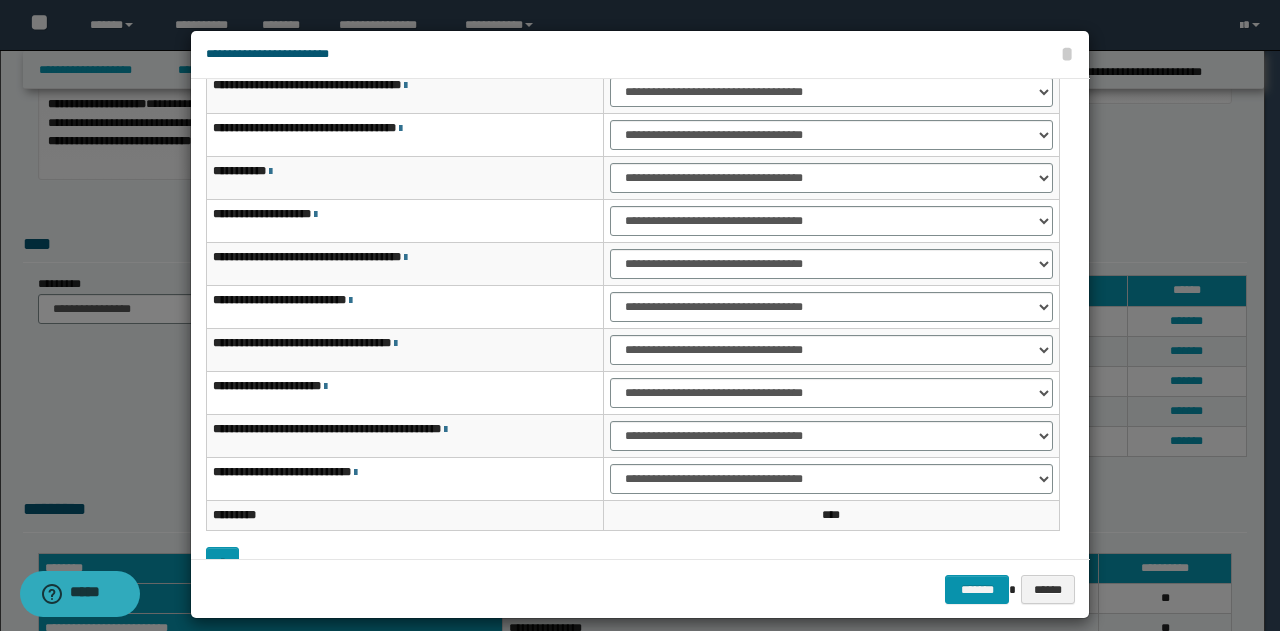 scroll, scrollTop: 116, scrollLeft: 0, axis: vertical 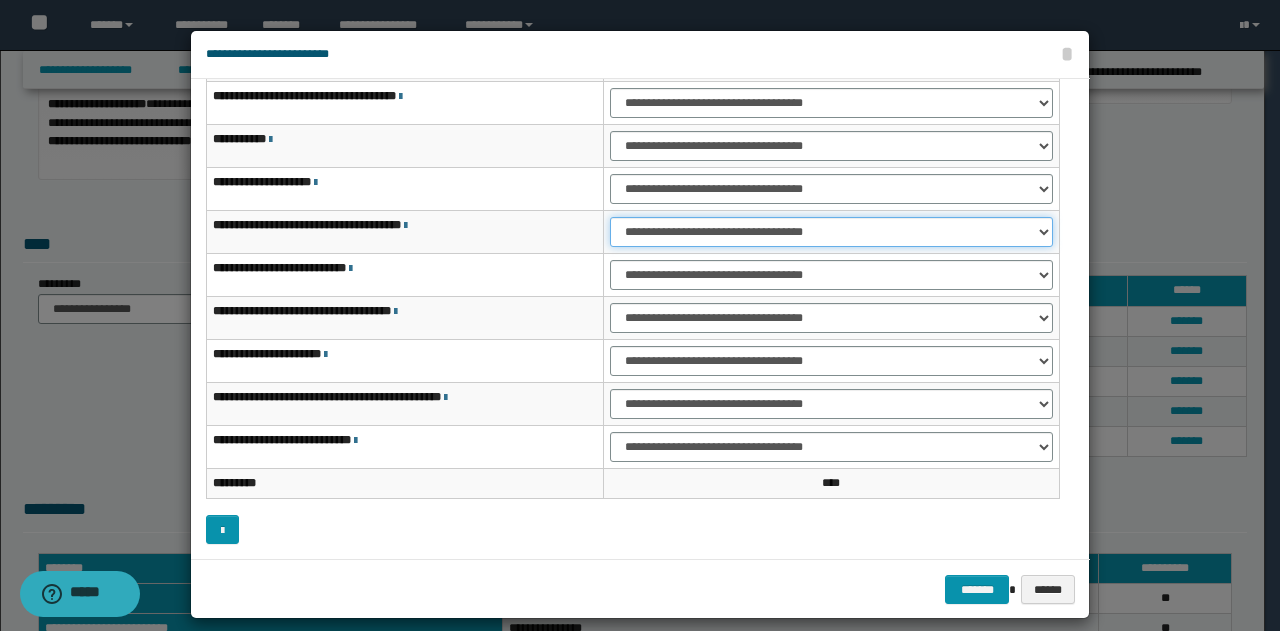 drag, startPoint x: 1034, startPoint y: 229, endPoint x: 1016, endPoint y: 229, distance: 18 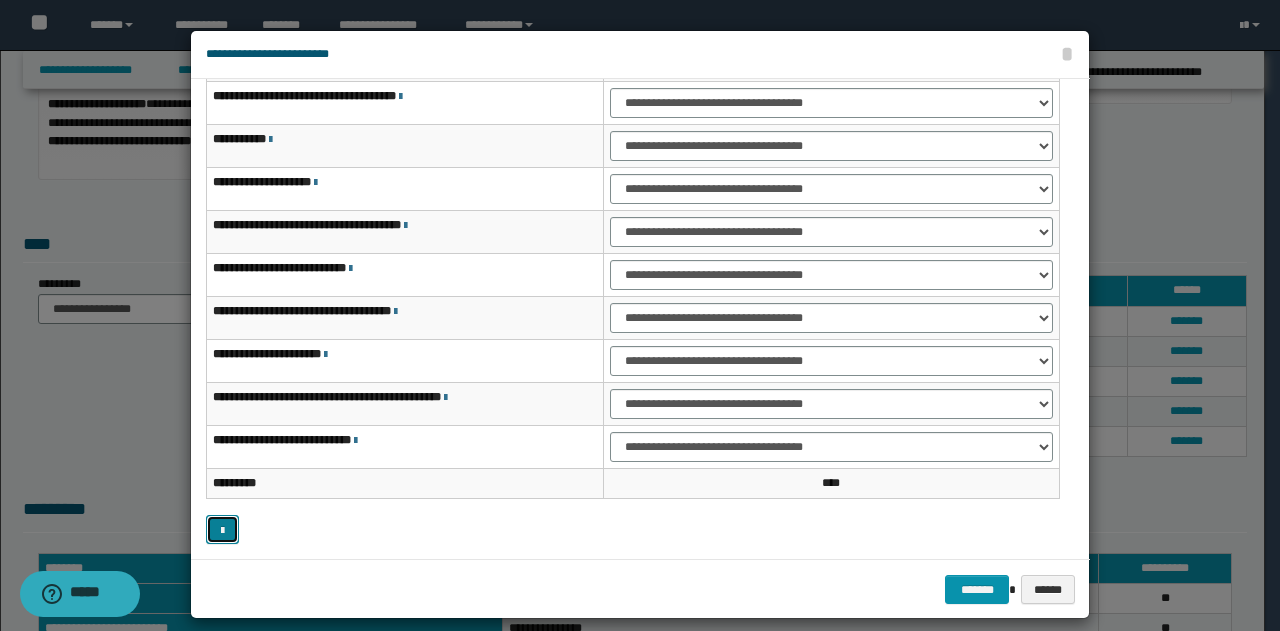 click at bounding box center (222, 531) 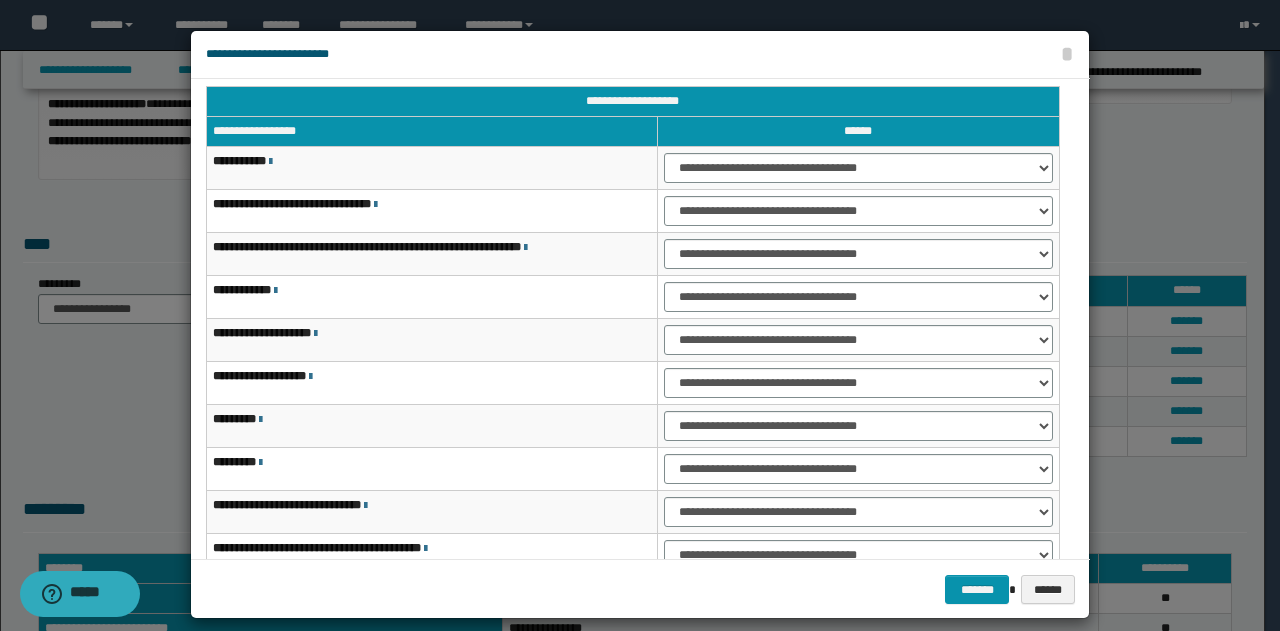 scroll, scrollTop: 0, scrollLeft: 0, axis: both 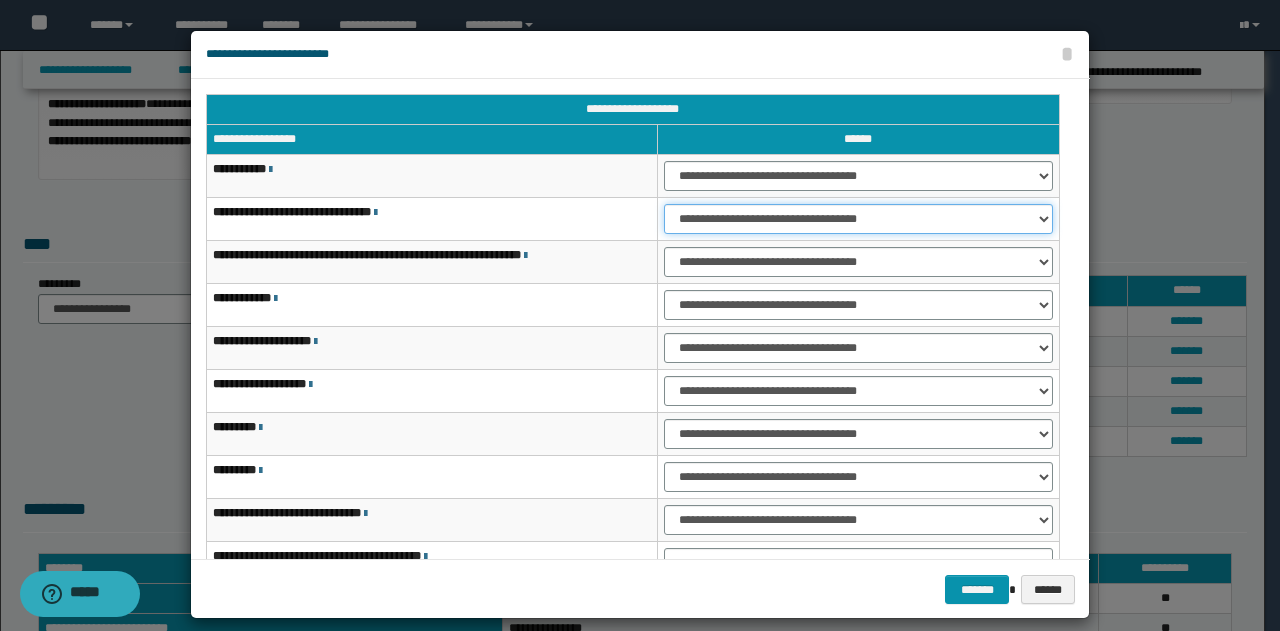 drag, startPoint x: 1034, startPoint y: 216, endPoint x: 1008, endPoint y: 215, distance: 26.019224 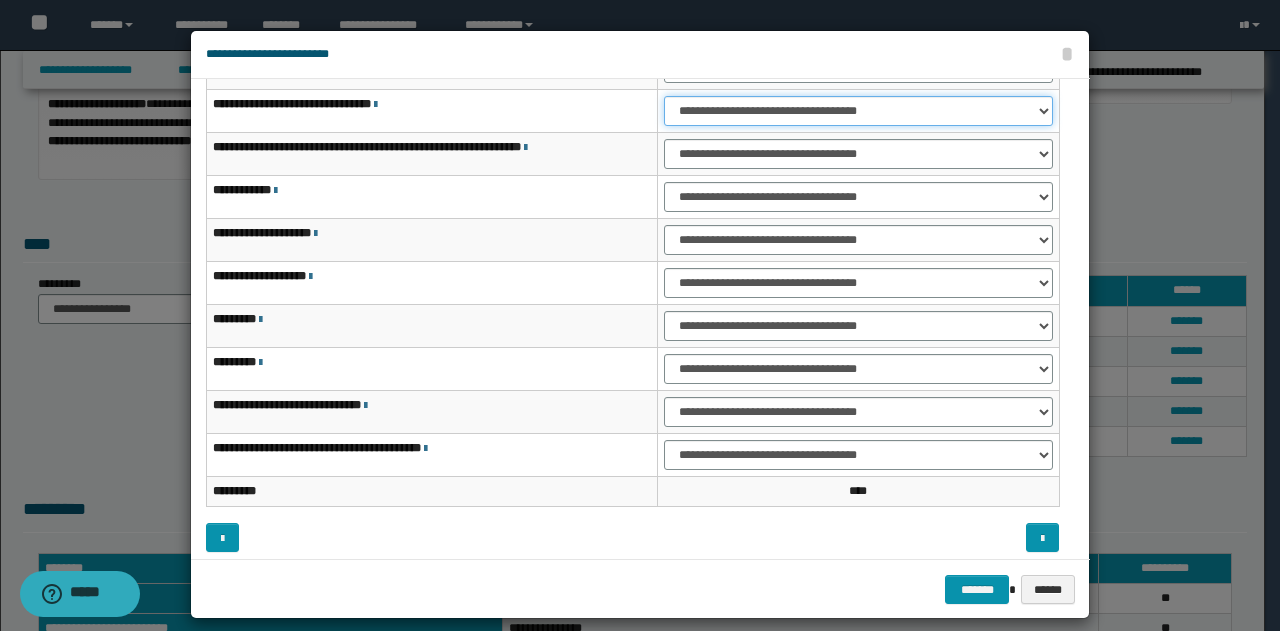 scroll, scrollTop: 116, scrollLeft: 0, axis: vertical 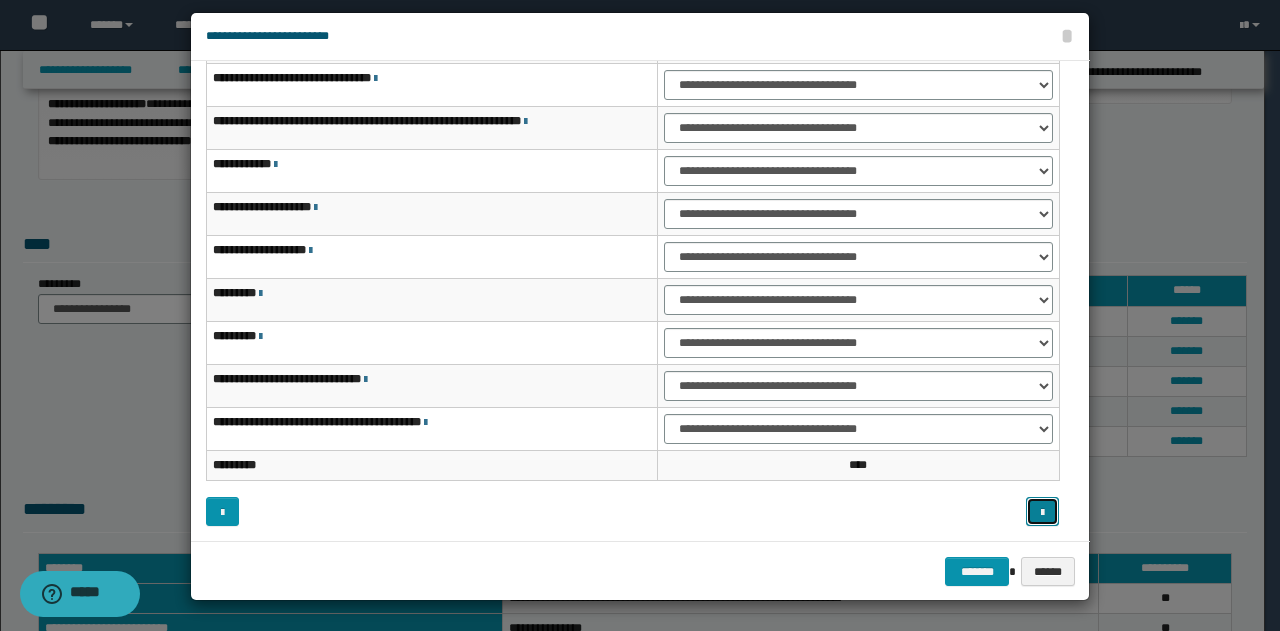 click at bounding box center (1042, 513) 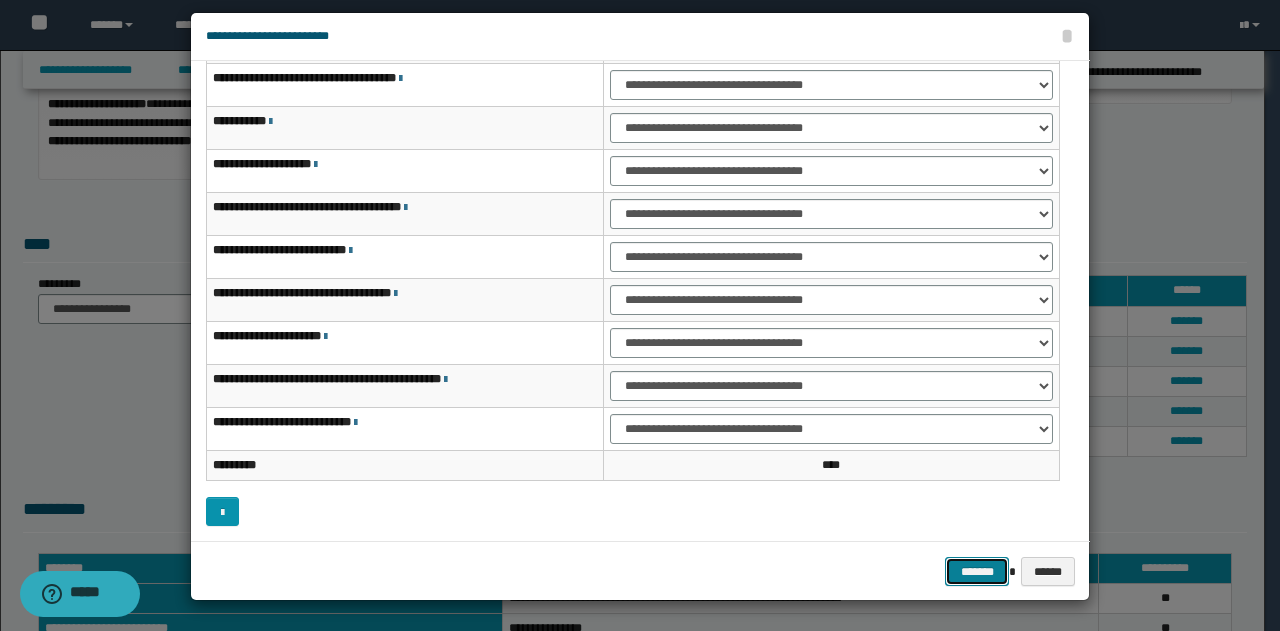 click on "*******" at bounding box center [977, 571] 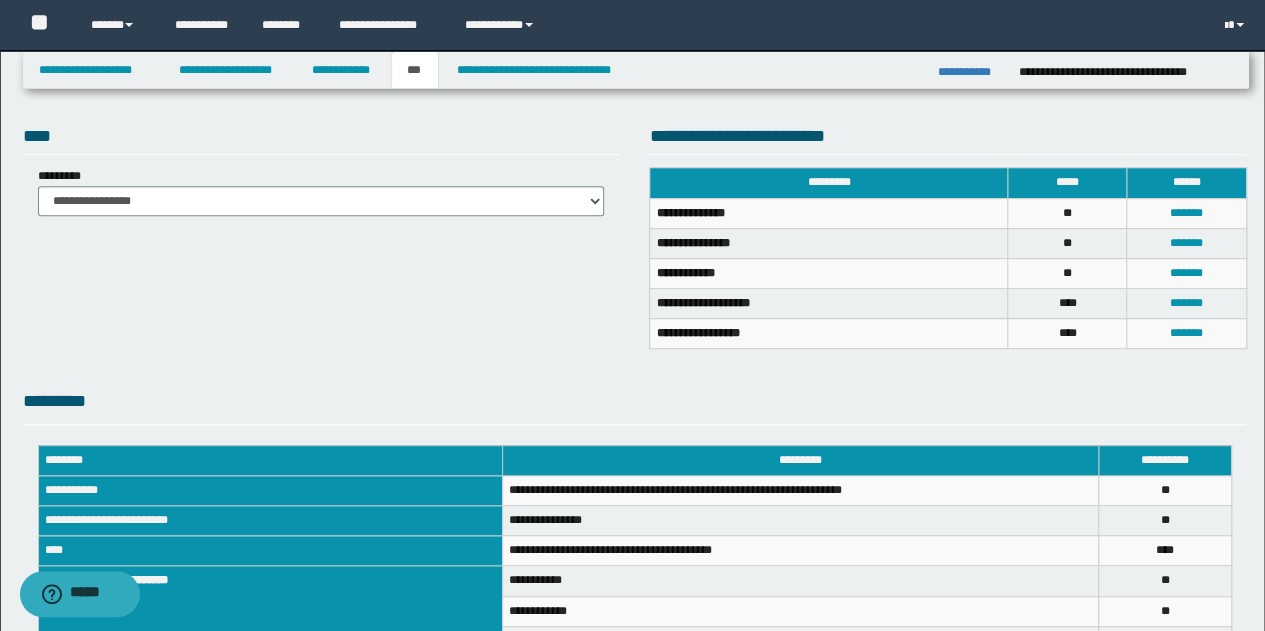 scroll, scrollTop: 400, scrollLeft: 0, axis: vertical 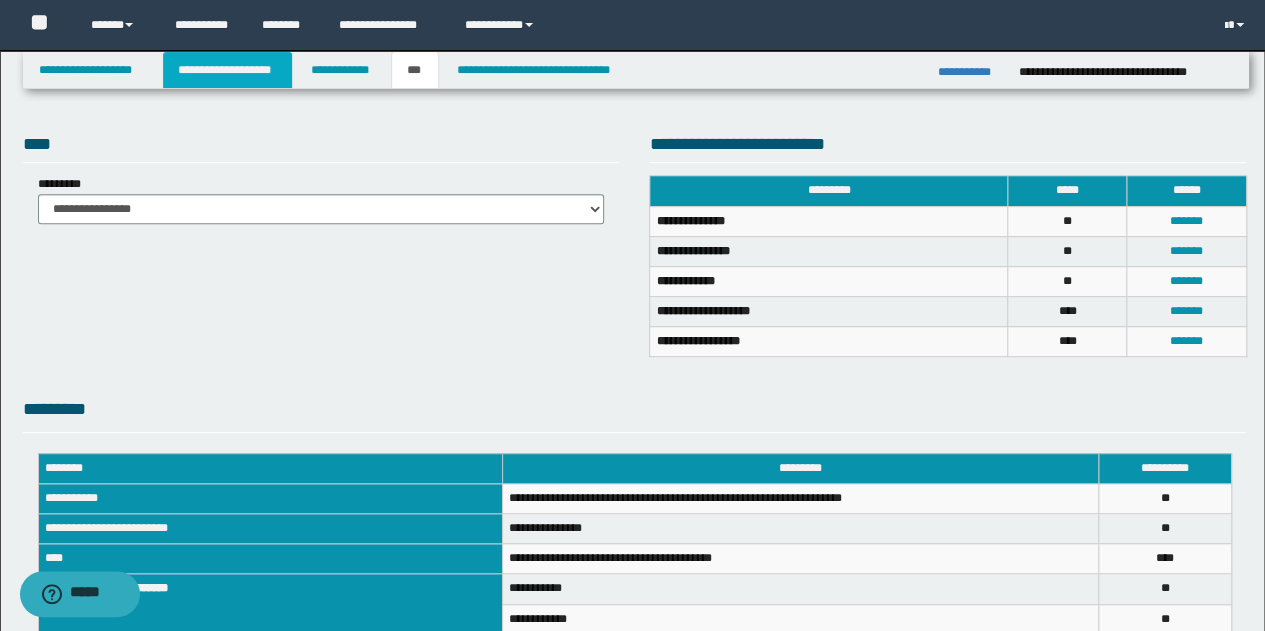 click on "**********" at bounding box center [227, 70] 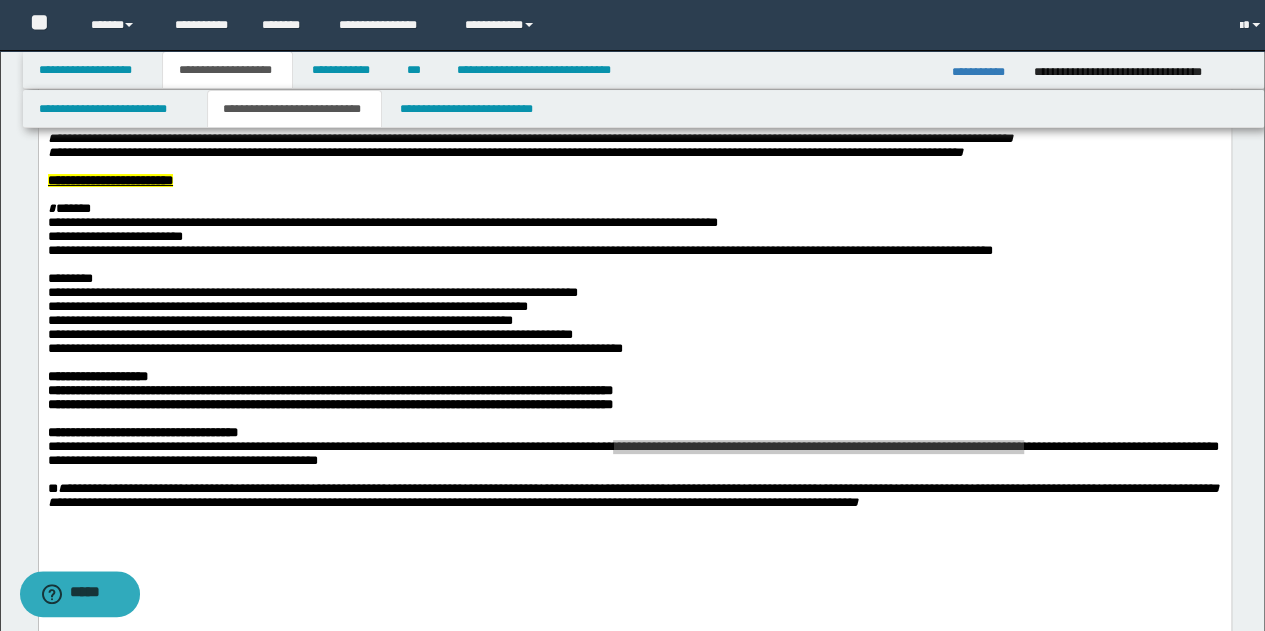 scroll, scrollTop: 430, scrollLeft: 0, axis: vertical 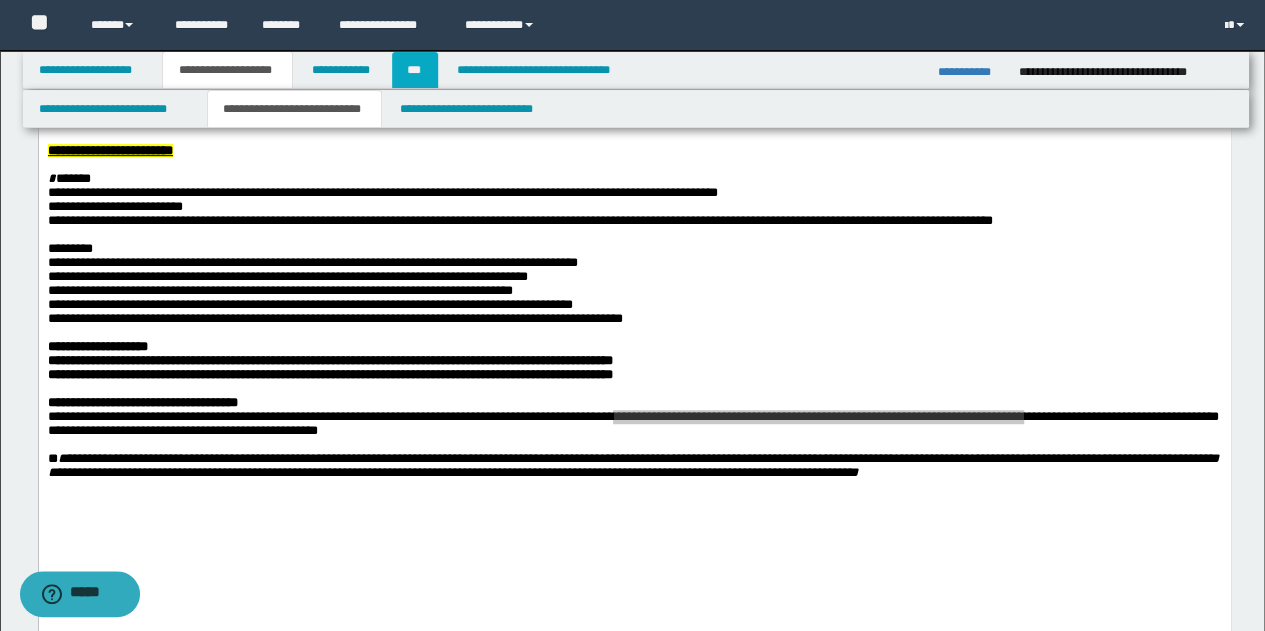 click on "***" at bounding box center (415, 70) 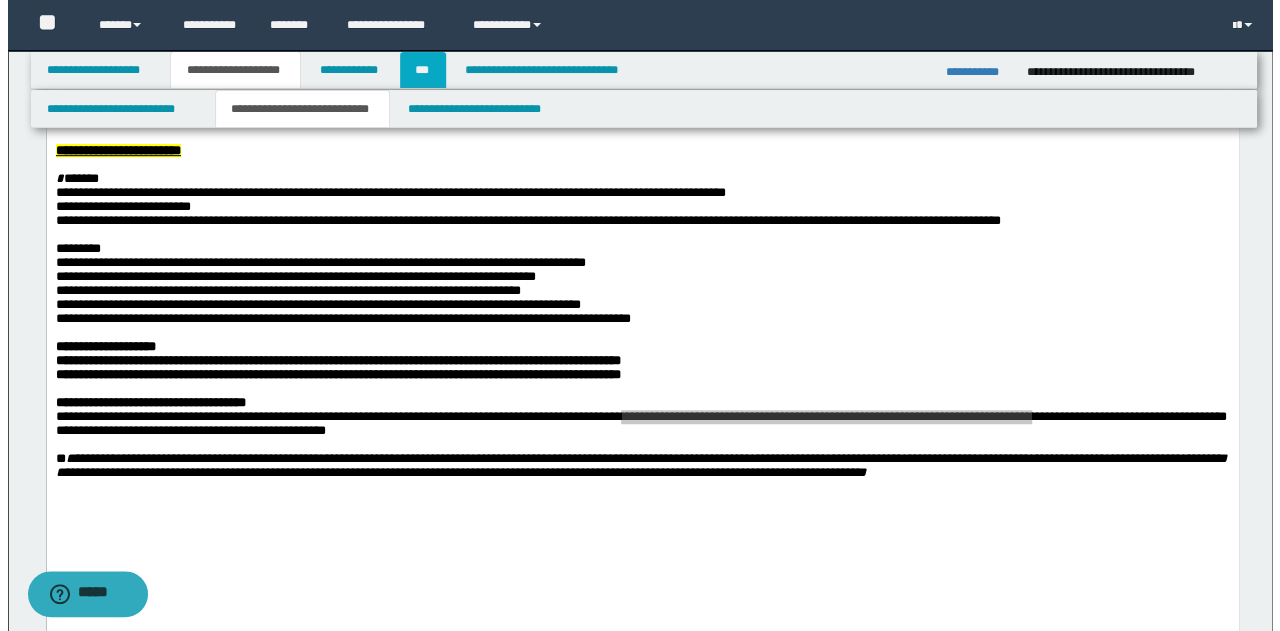 scroll, scrollTop: 400, scrollLeft: 0, axis: vertical 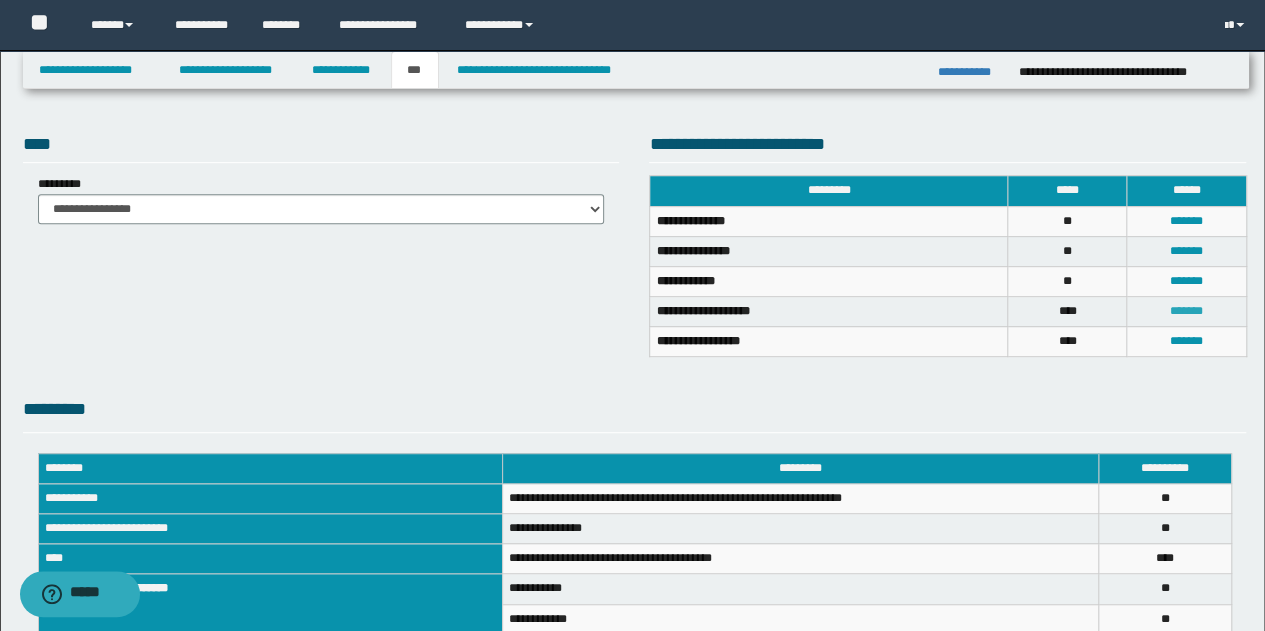 click on "*******" at bounding box center [1186, 311] 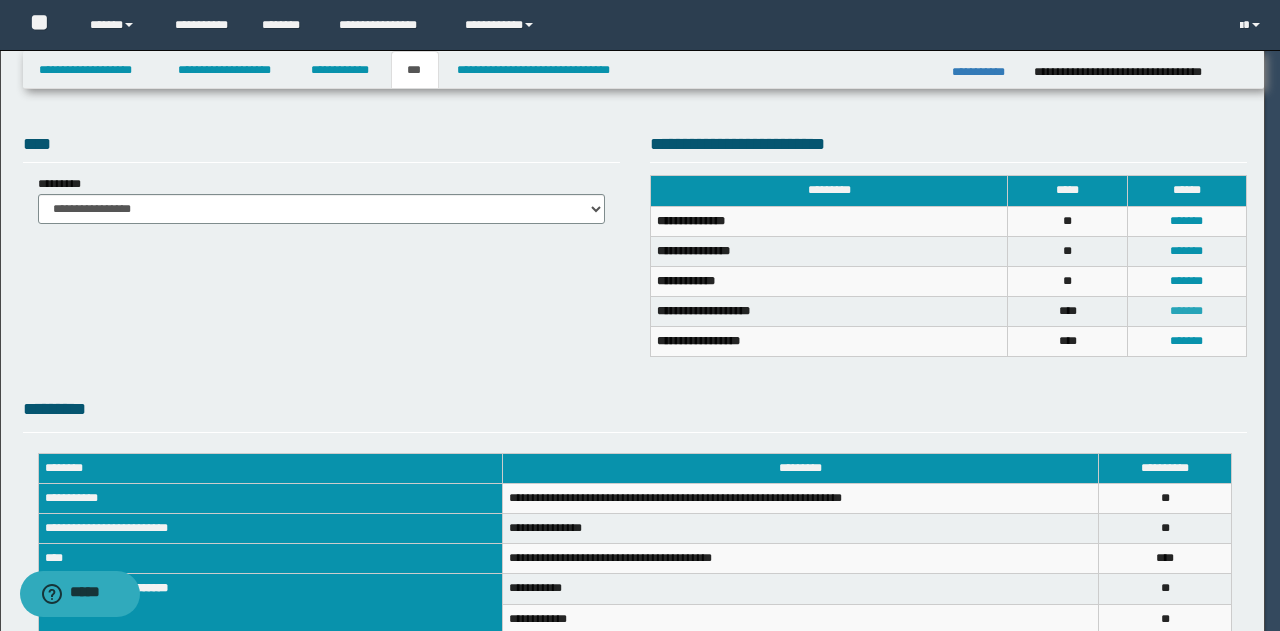 scroll, scrollTop: 0, scrollLeft: 0, axis: both 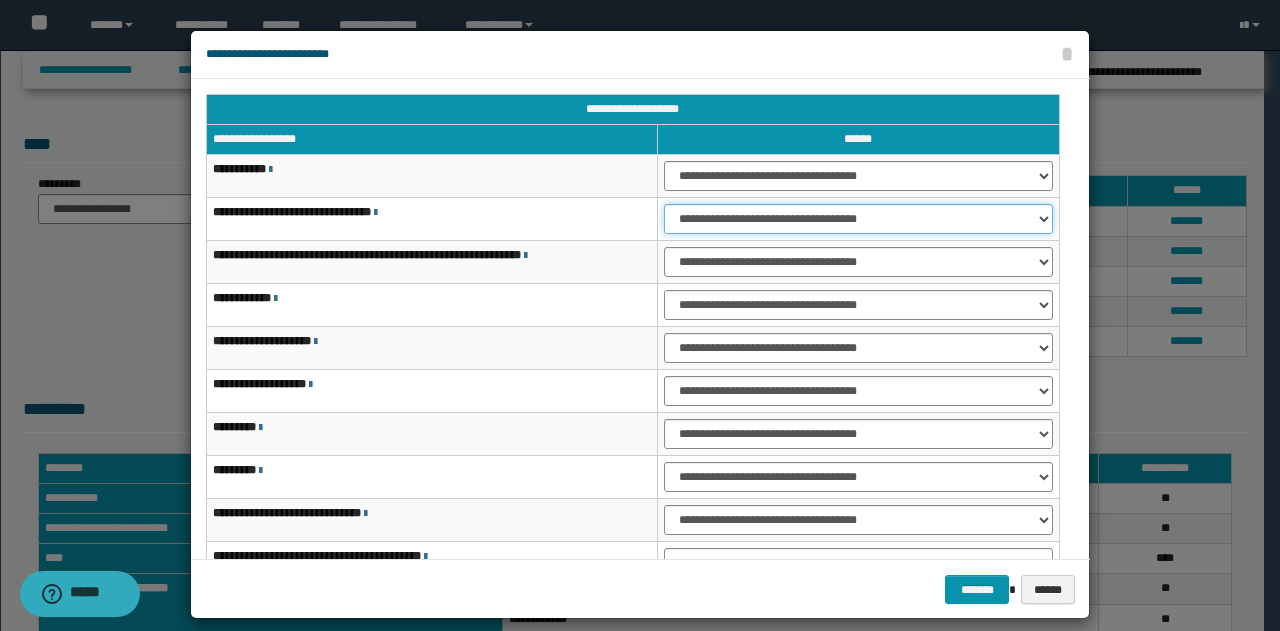 click on "**********" at bounding box center [858, 219] 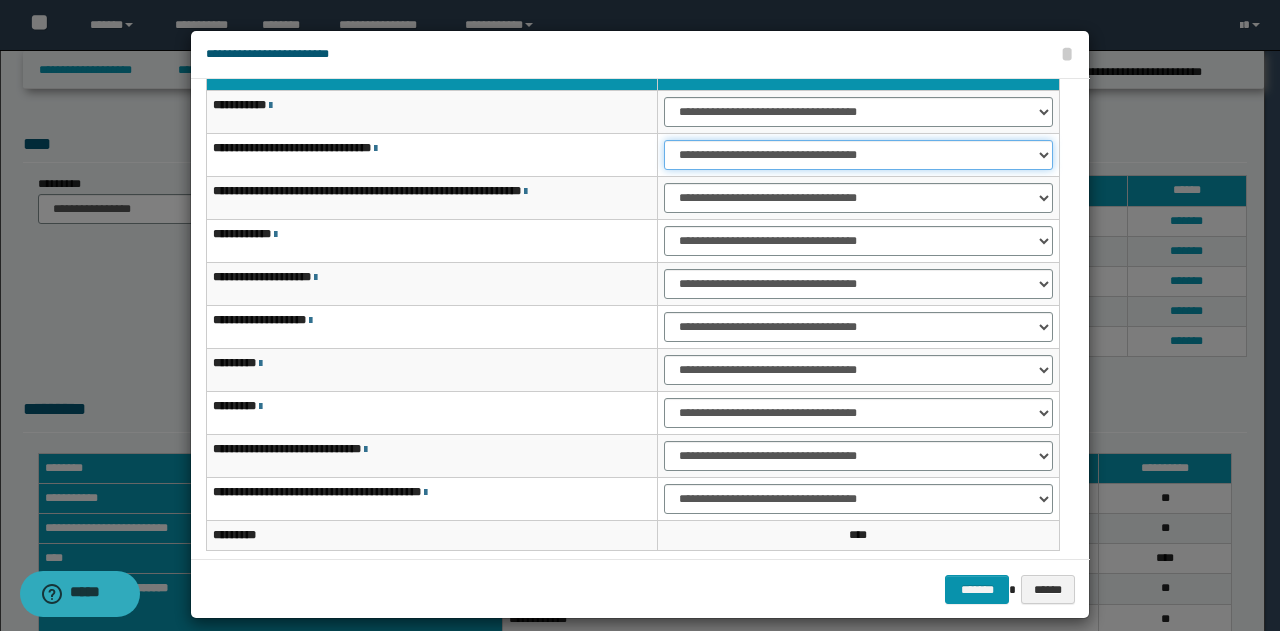 scroll, scrollTop: 116, scrollLeft: 0, axis: vertical 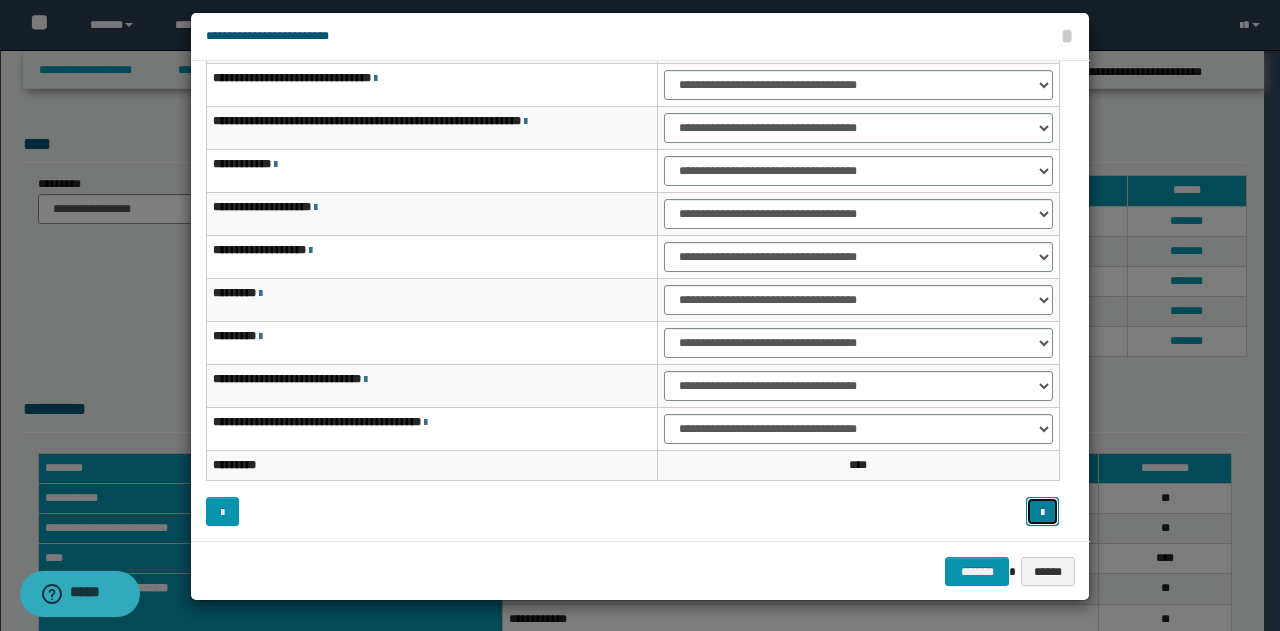 click at bounding box center [1042, 513] 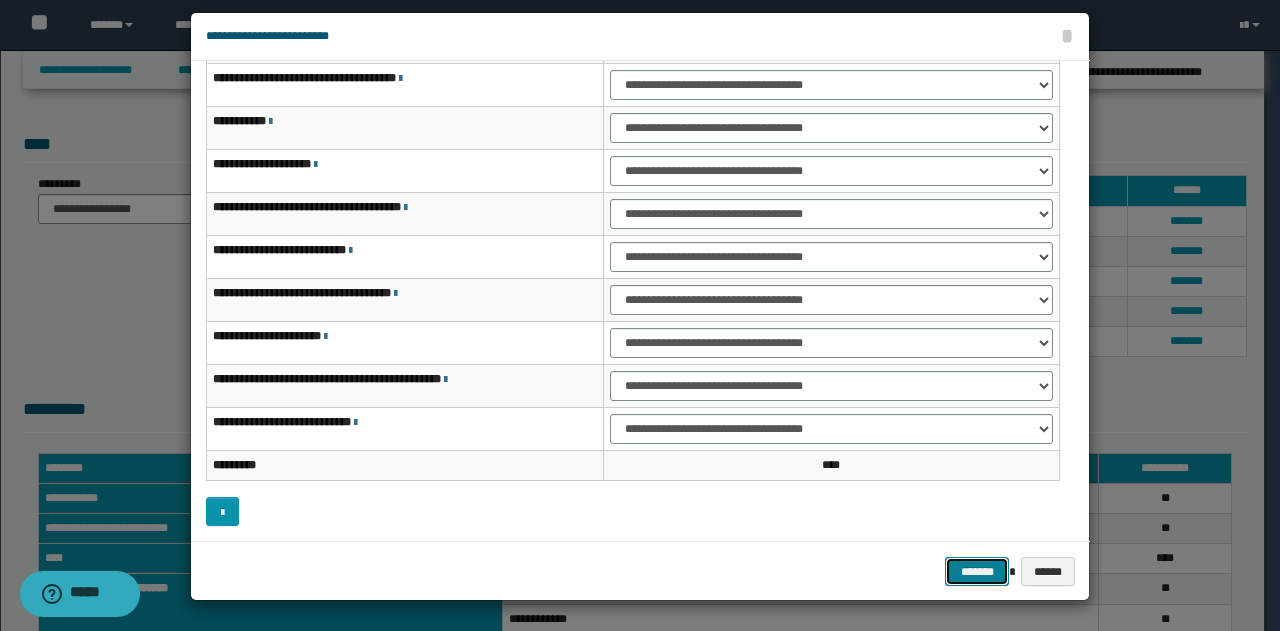click on "*******" at bounding box center (977, 571) 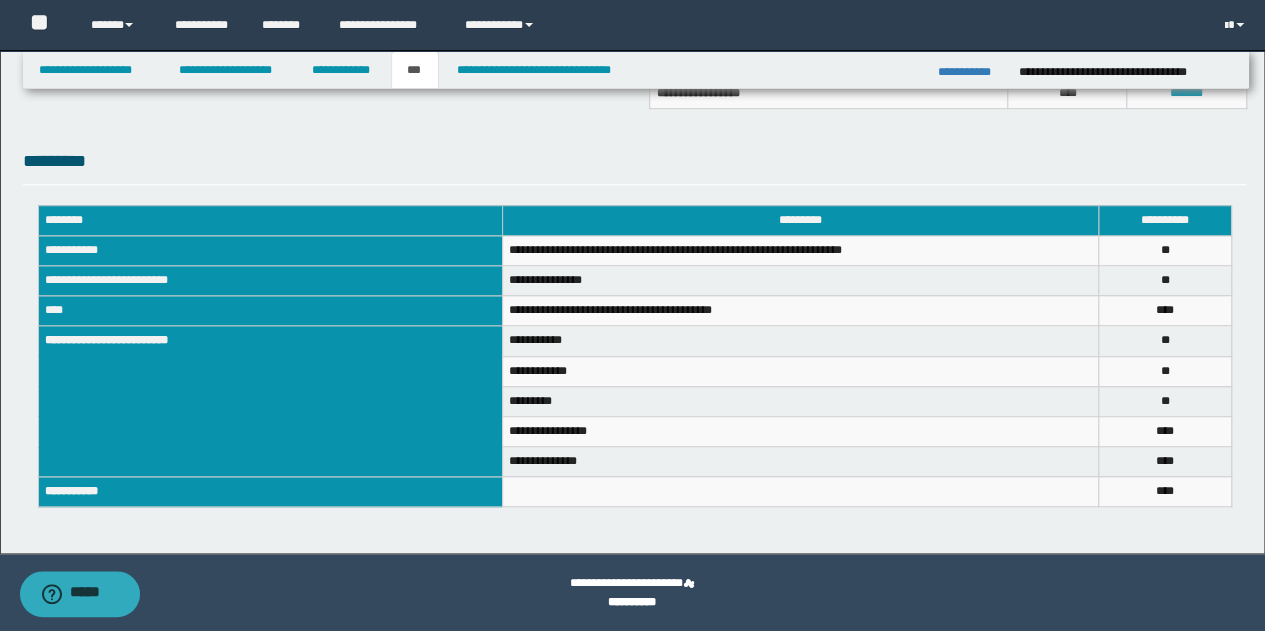 scroll, scrollTop: 248, scrollLeft: 0, axis: vertical 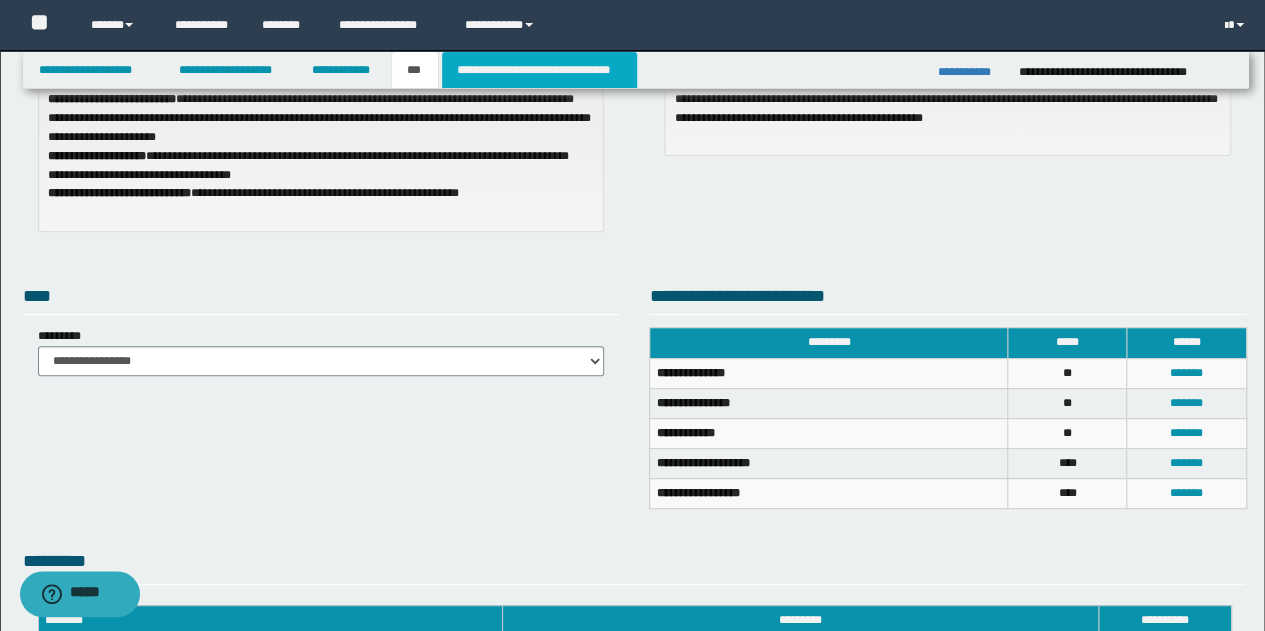 click on "**********" at bounding box center (539, 70) 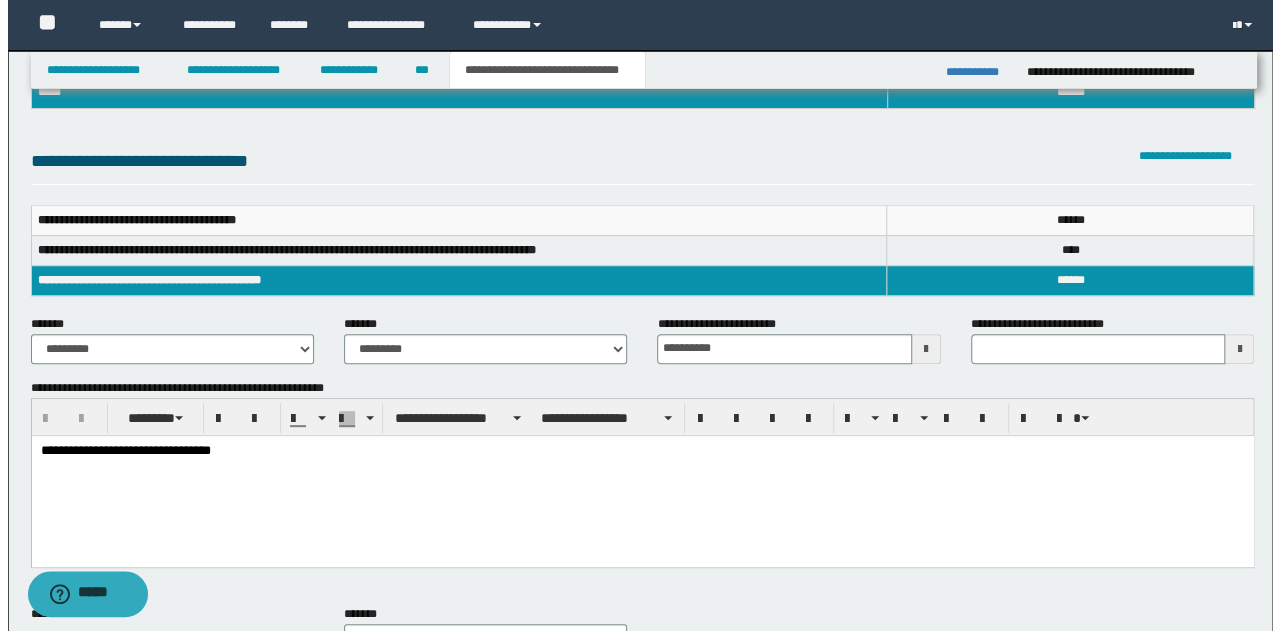 scroll, scrollTop: 200, scrollLeft: 0, axis: vertical 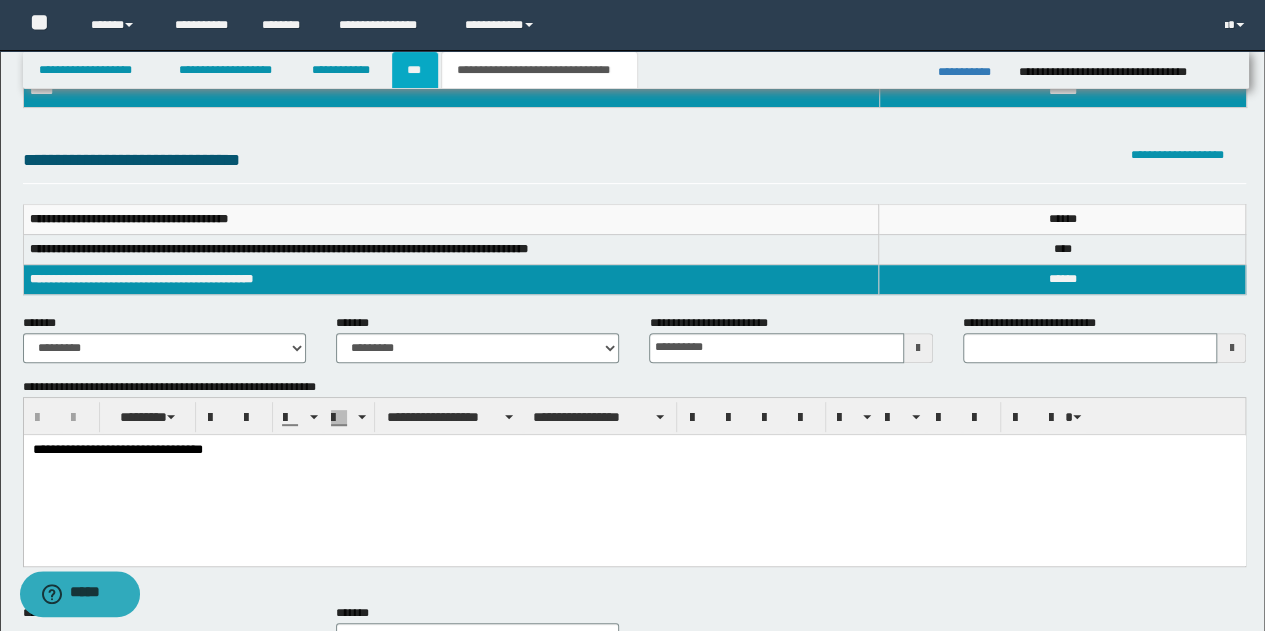 click on "***" at bounding box center (415, 70) 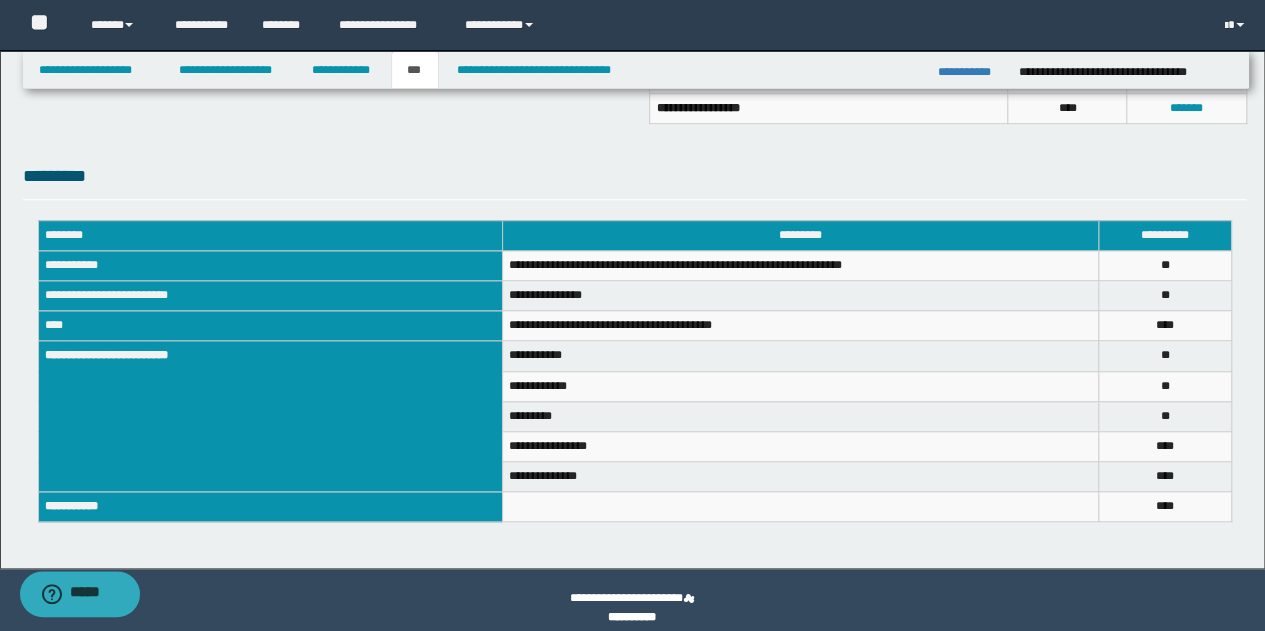 scroll, scrollTop: 648, scrollLeft: 0, axis: vertical 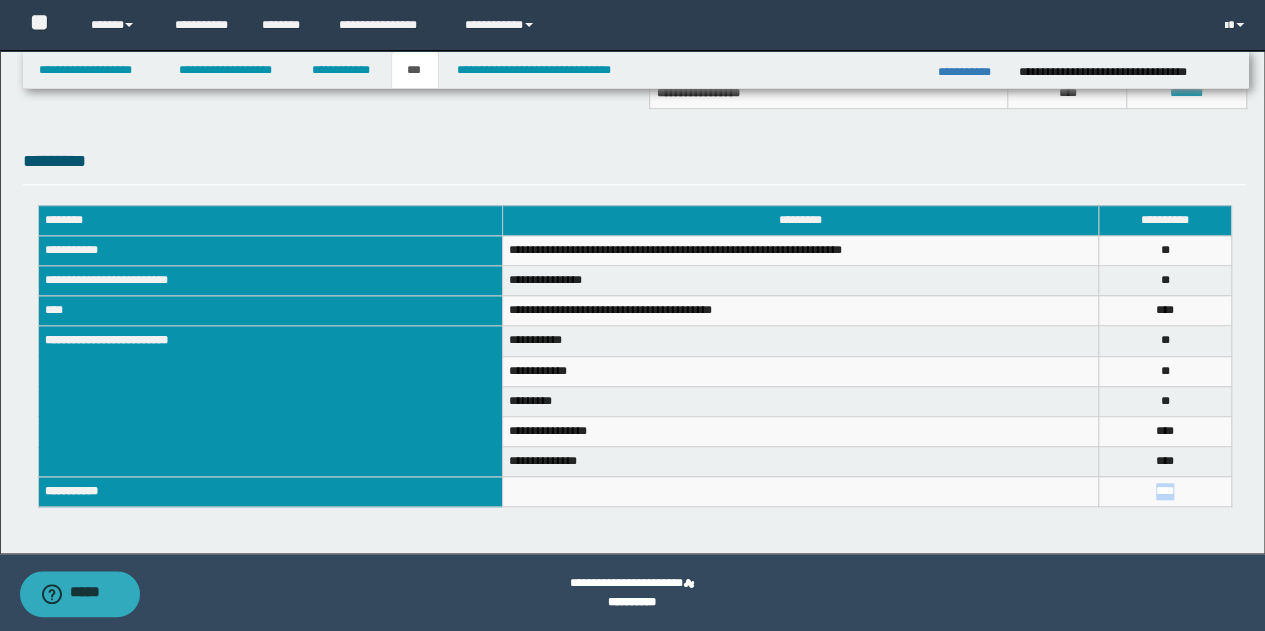 drag, startPoint x: 1209, startPoint y: 486, endPoint x: 1124, endPoint y: 491, distance: 85.146935 